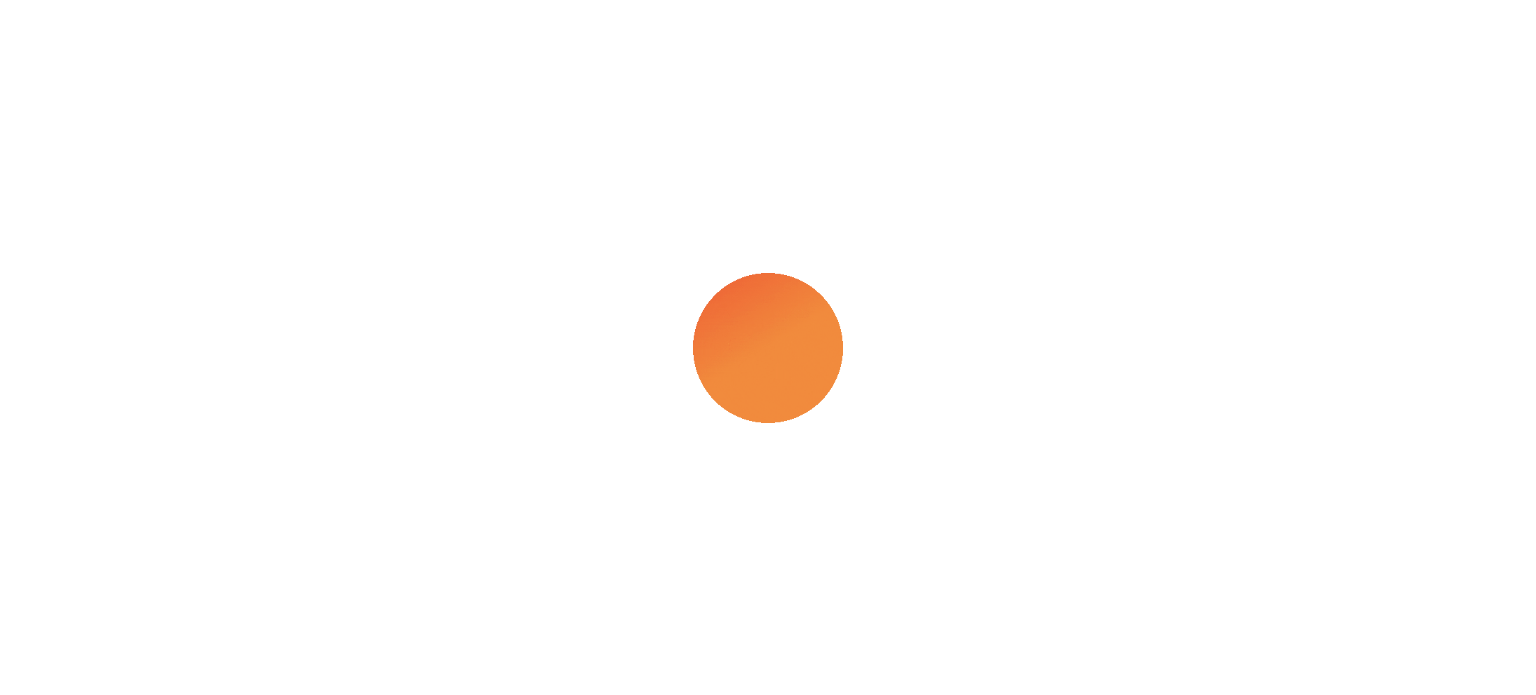 scroll, scrollTop: 0, scrollLeft: 0, axis: both 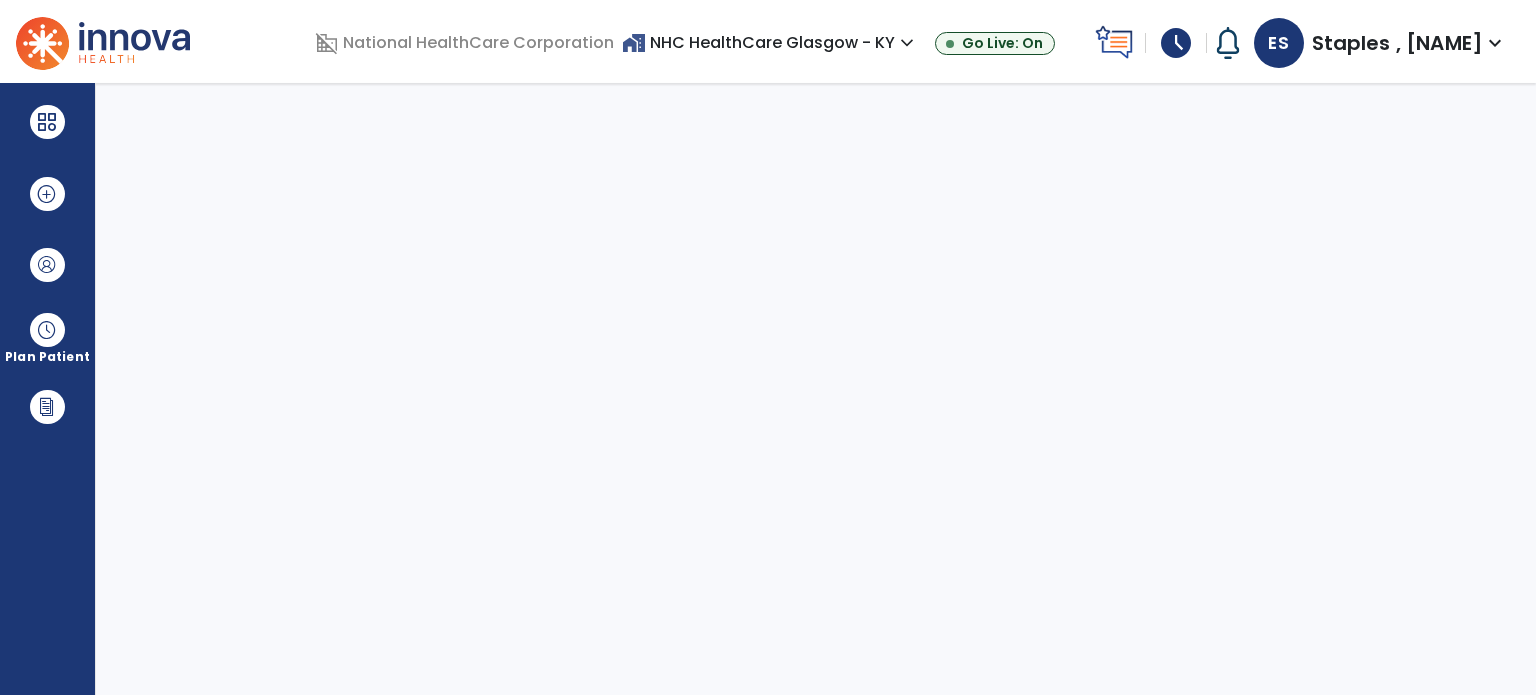 select on "****" 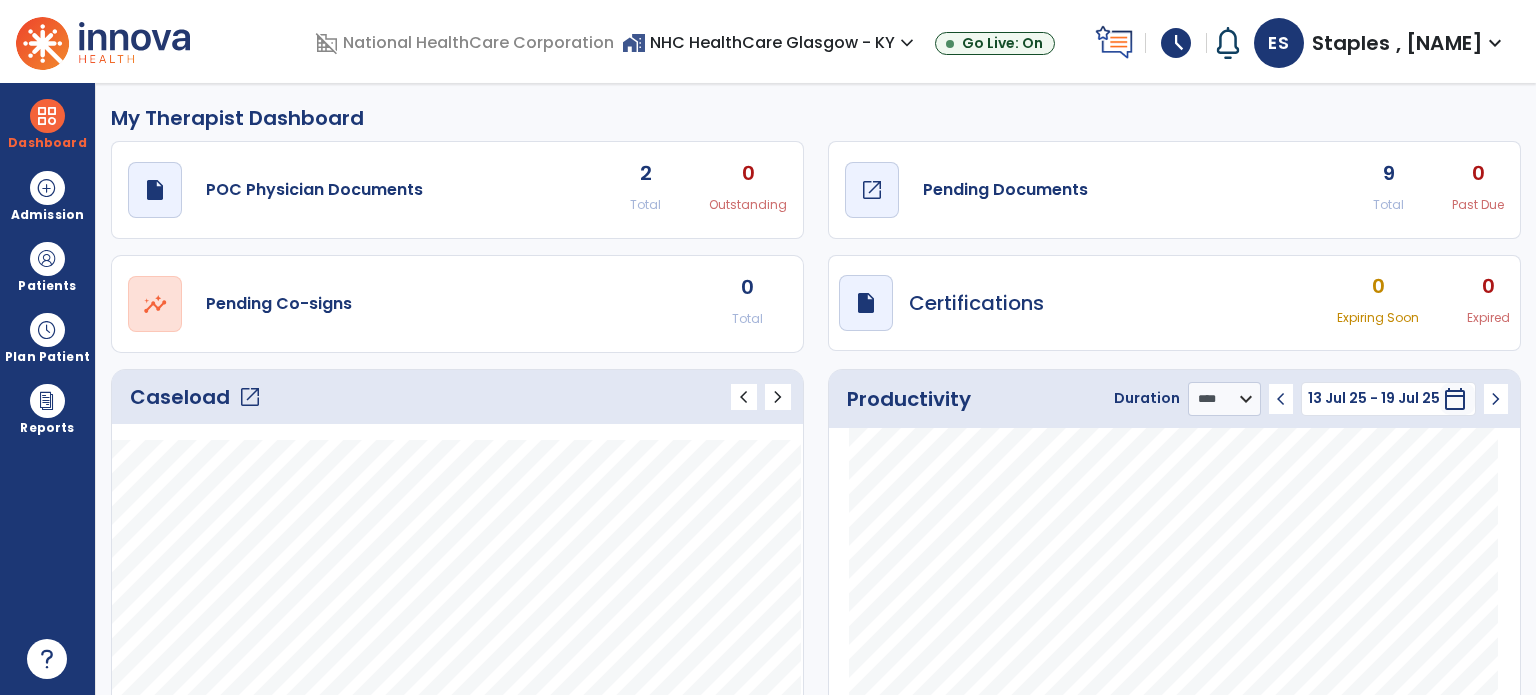 click on "draft   open_in_new  Pending Documents" 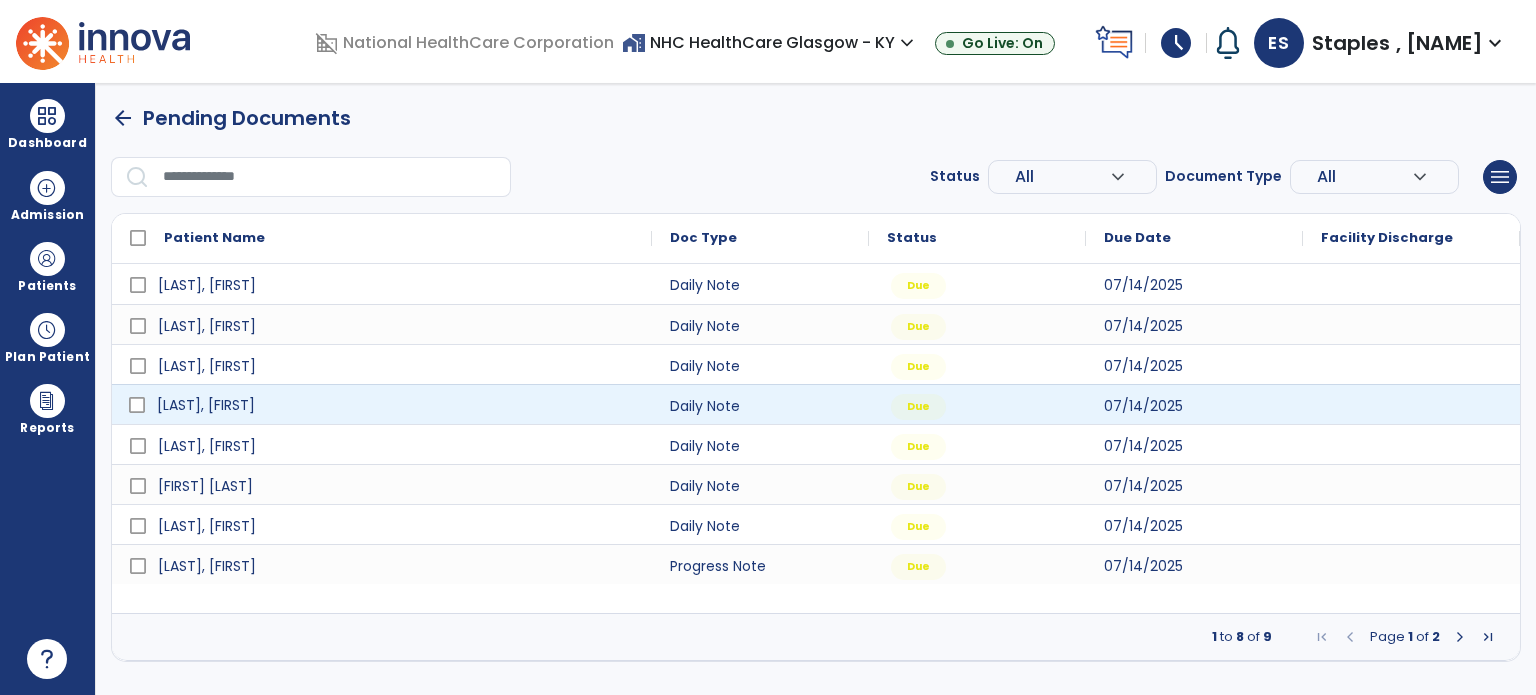 click on "[LAST], [FIRST]" at bounding box center [396, 405] 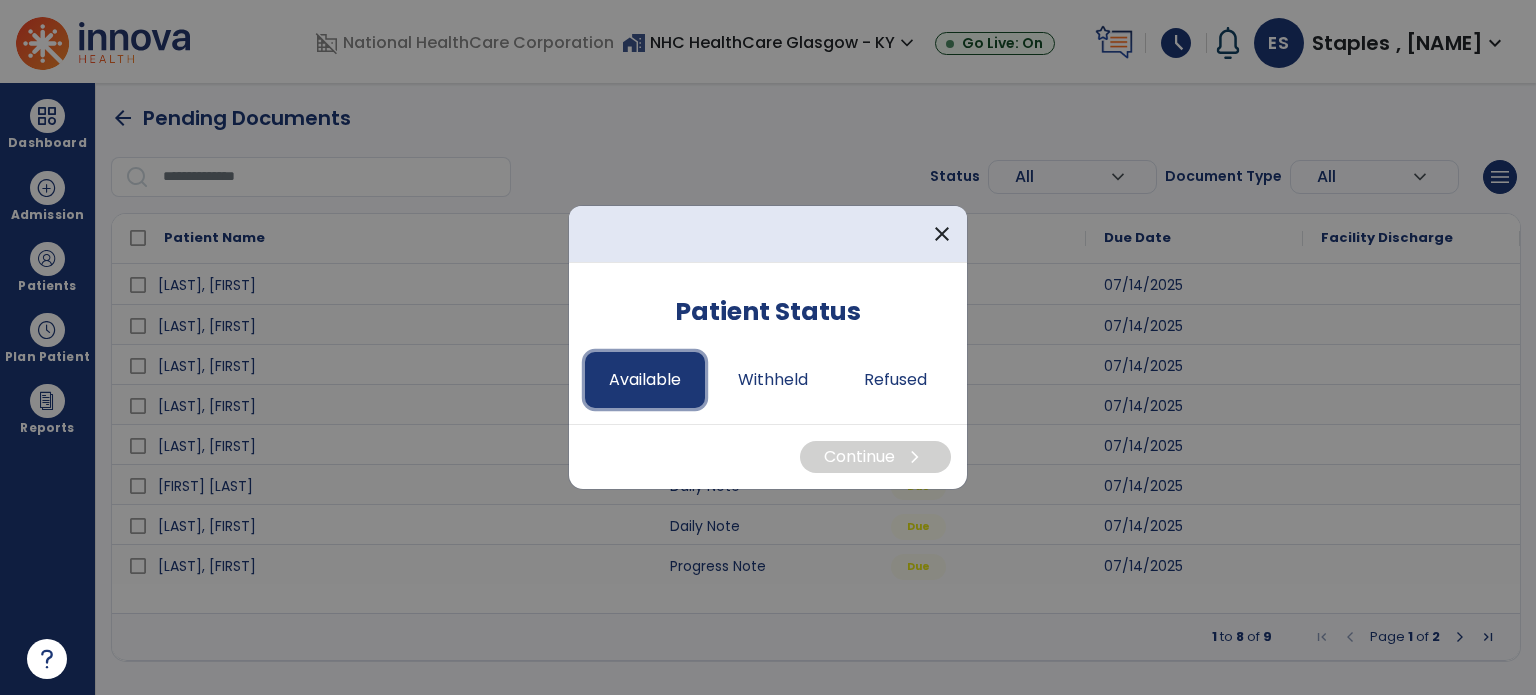 click on "Available" at bounding box center (645, 380) 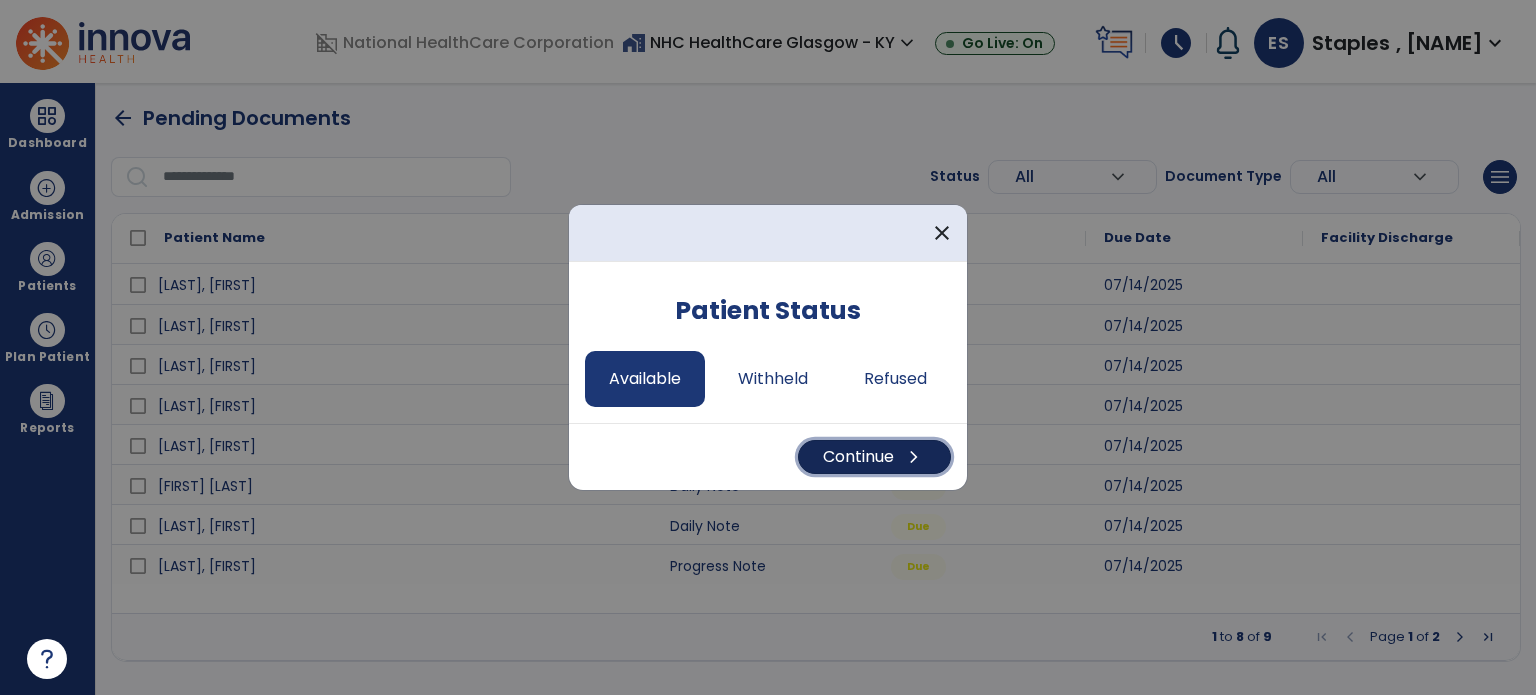 click on "Continue   chevron_right" at bounding box center (874, 457) 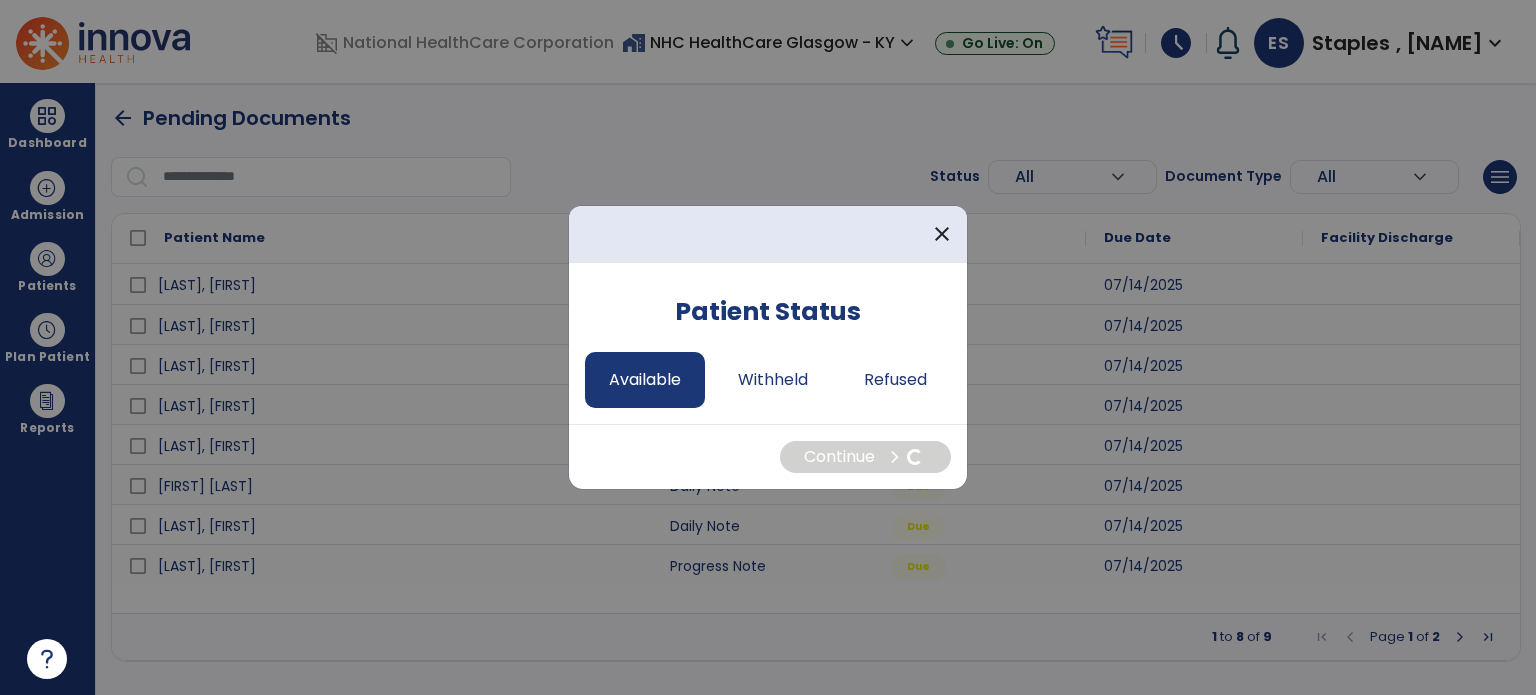 select on "*" 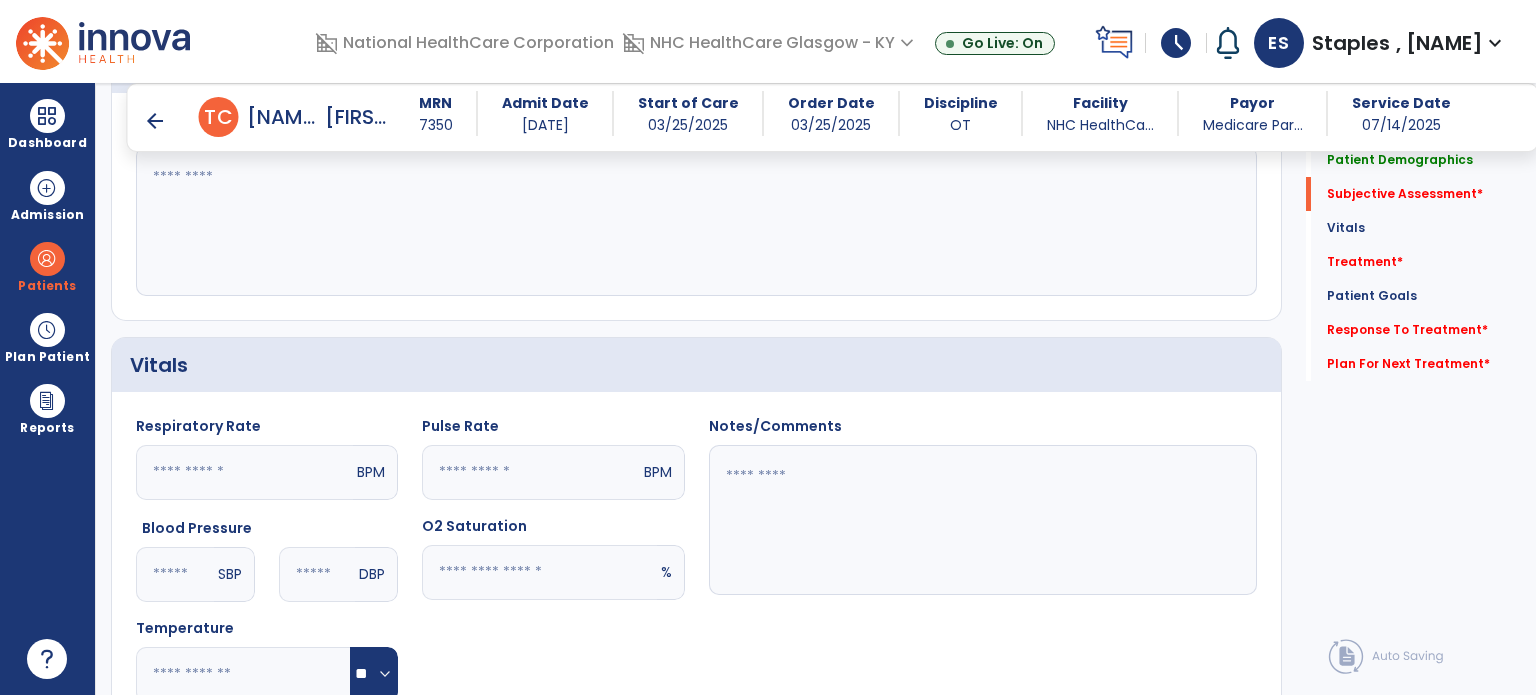 scroll, scrollTop: 400, scrollLeft: 0, axis: vertical 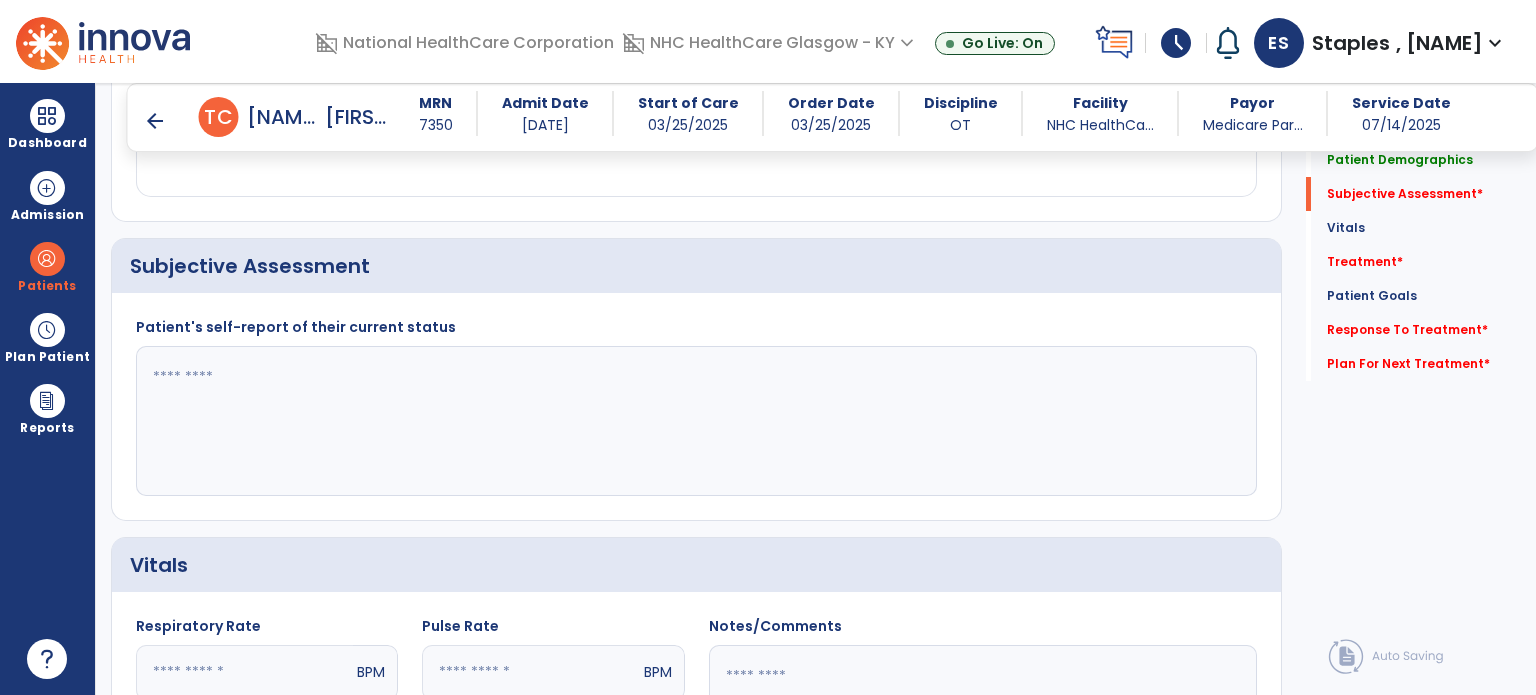 click 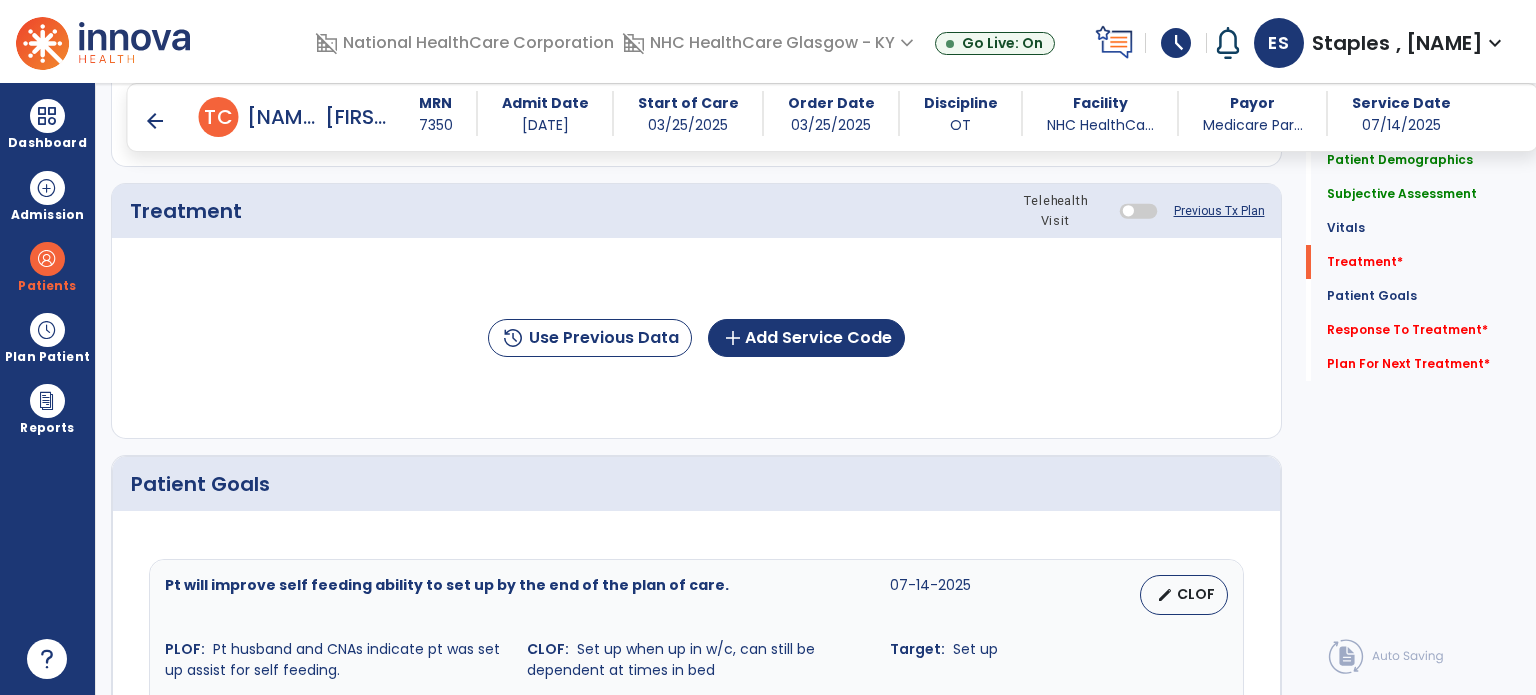 scroll, scrollTop: 1200, scrollLeft: 0, axis: vertical 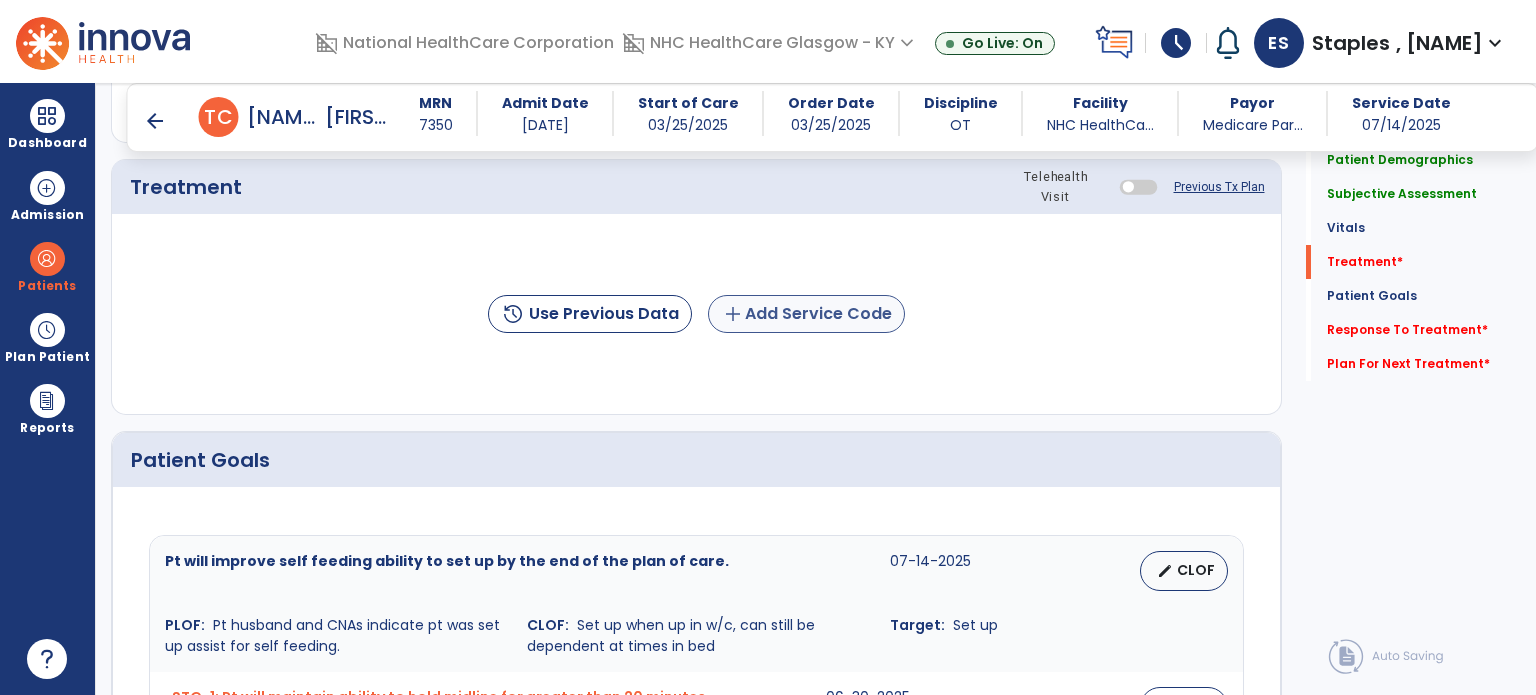 type on "**********" 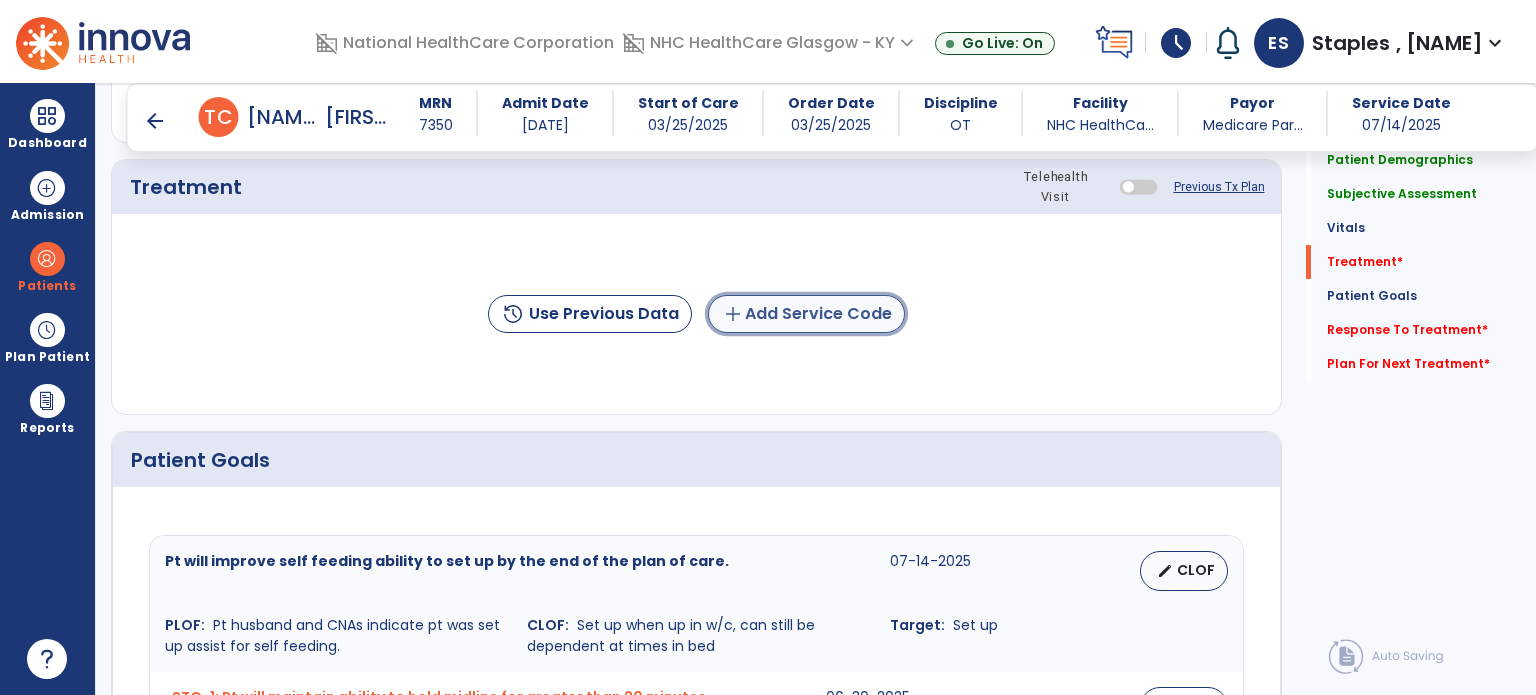 click on "add  Add Service Code" 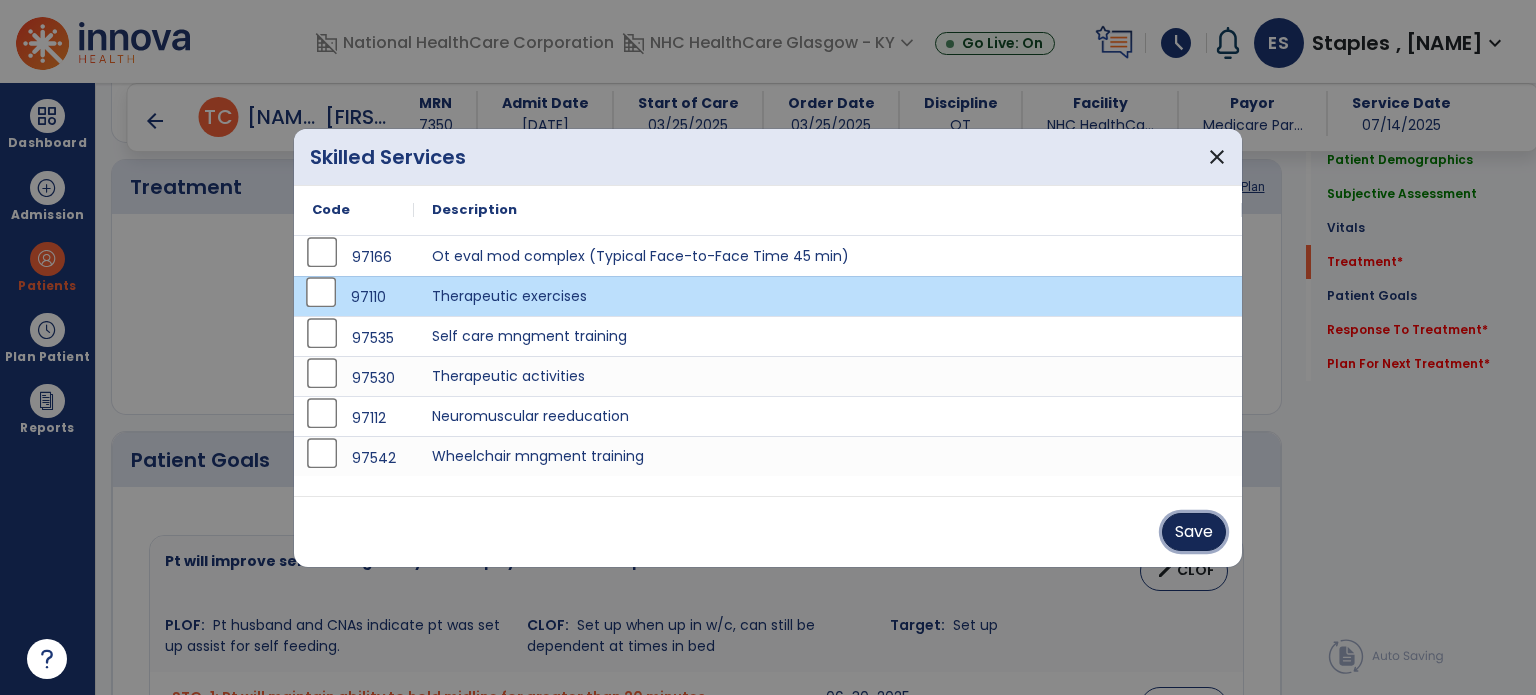 click on "Save" at bounding box center (1194, 532) 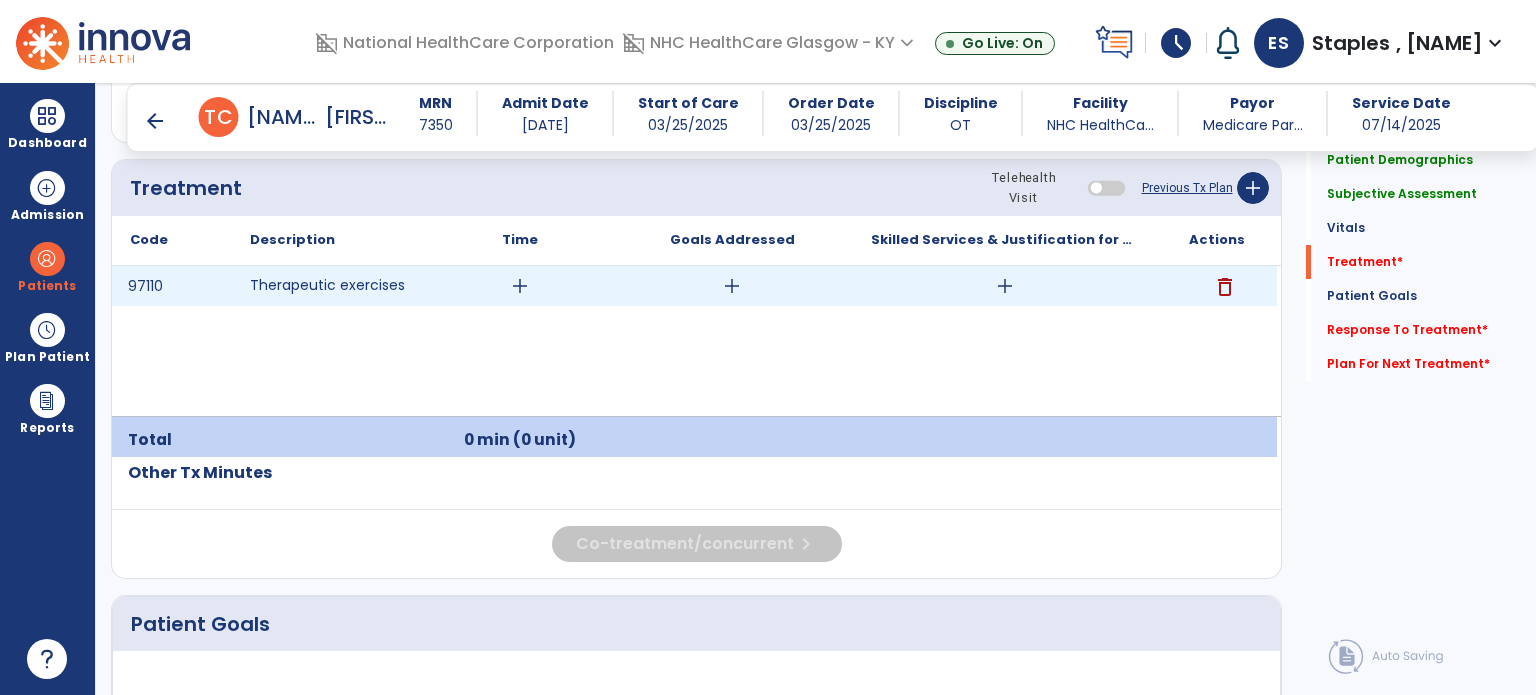 click on "add" at bounding box center [520, 286] 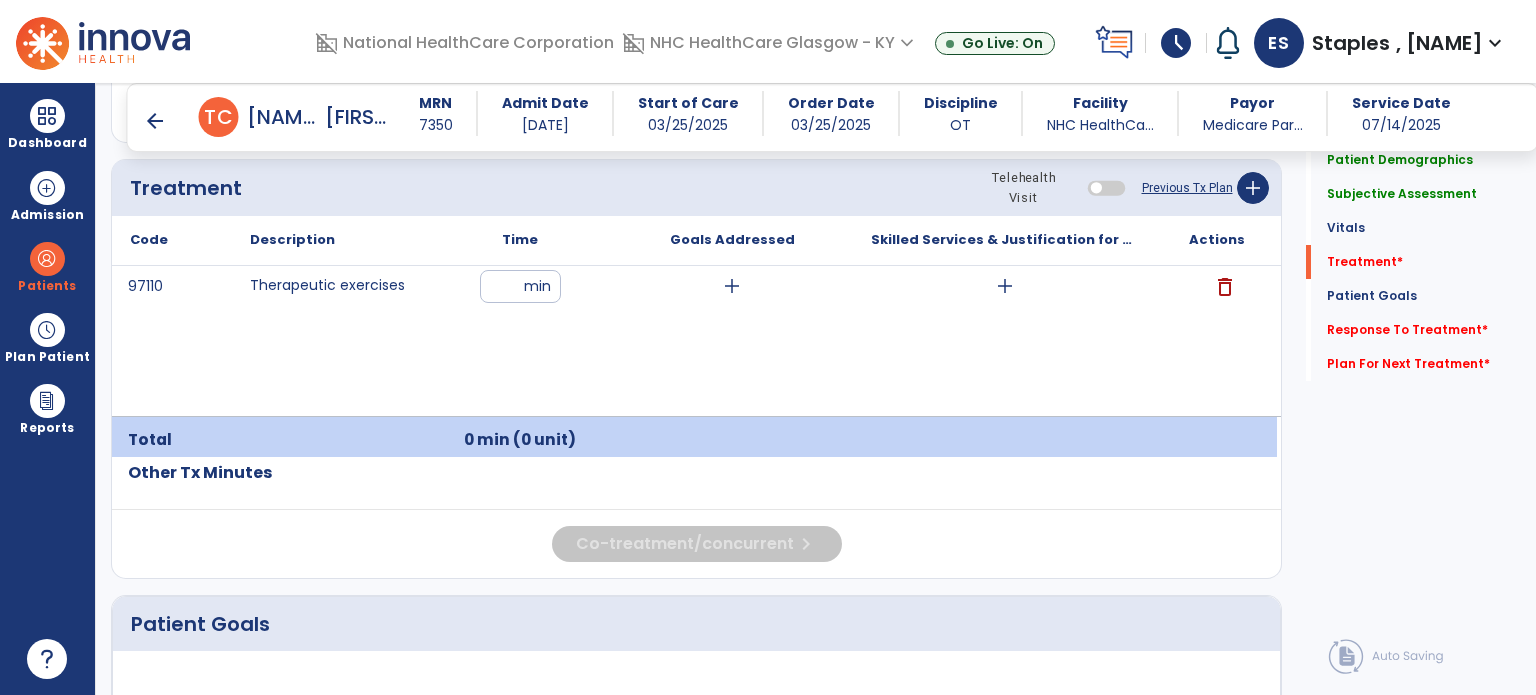 type on "**" 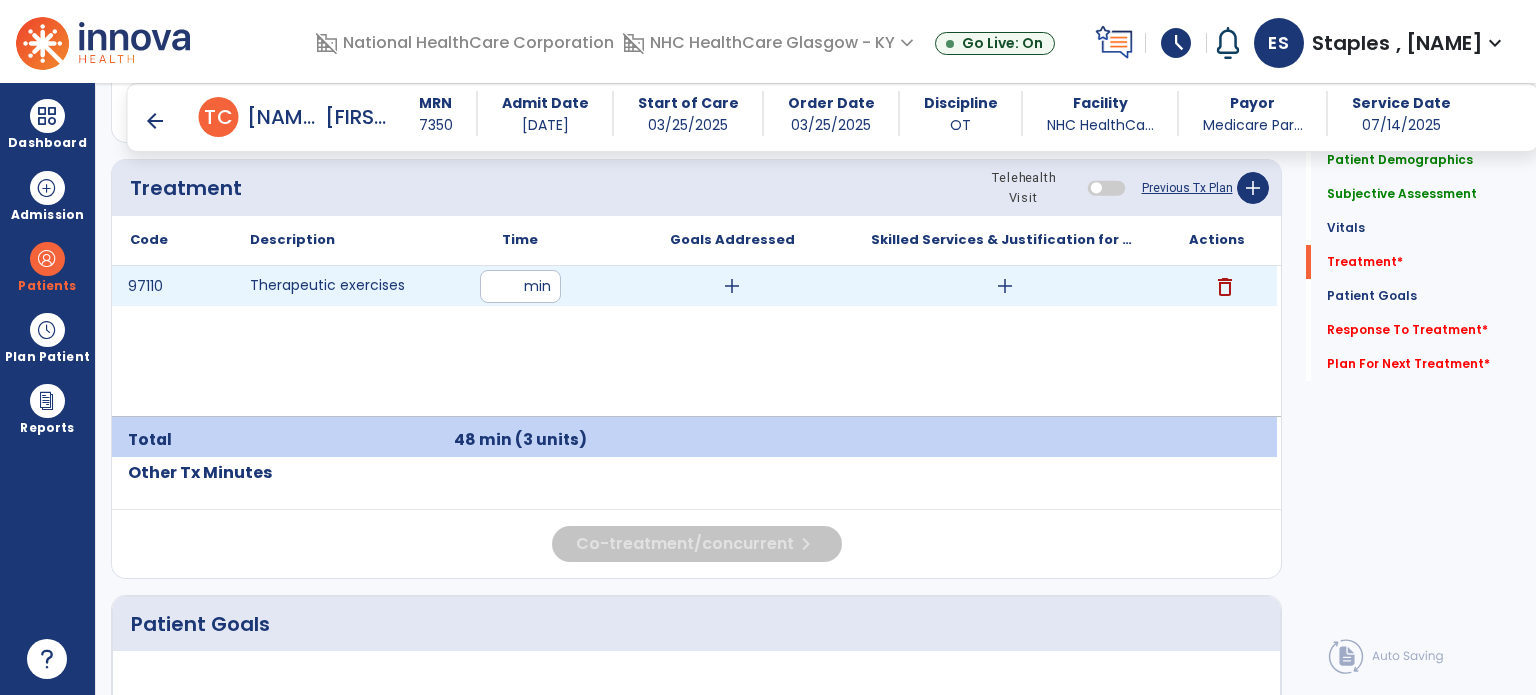 click on "add" at bounding box center [732, 286] 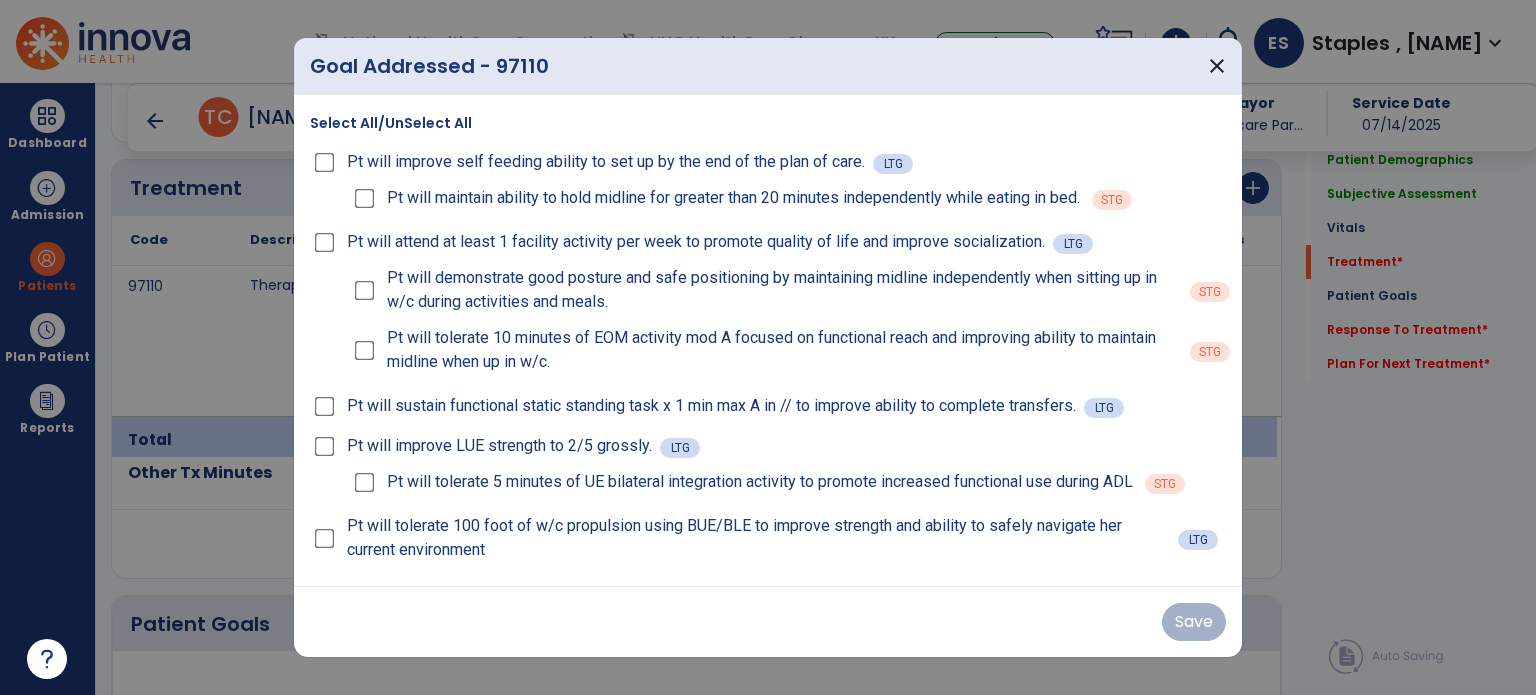 click on "Pt will maintain ability to hold midline for greater than 20 minutes independently while eating in bed." at bounding box center (715, 198) 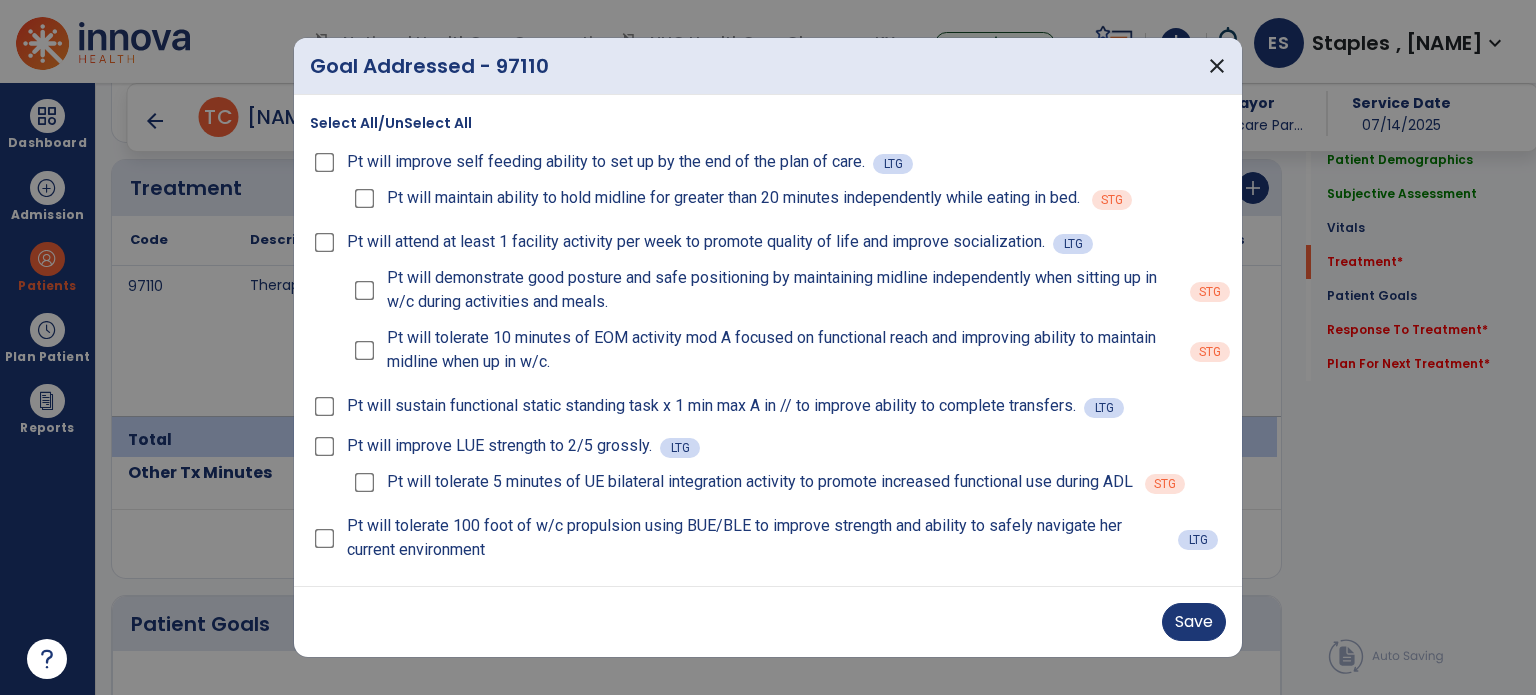click on "Pt will tolerate 10 minutes of EOM activity mod A focused on functional reach and improving ability to maintain midline when up in w/c." at bounding box center [764, 350] 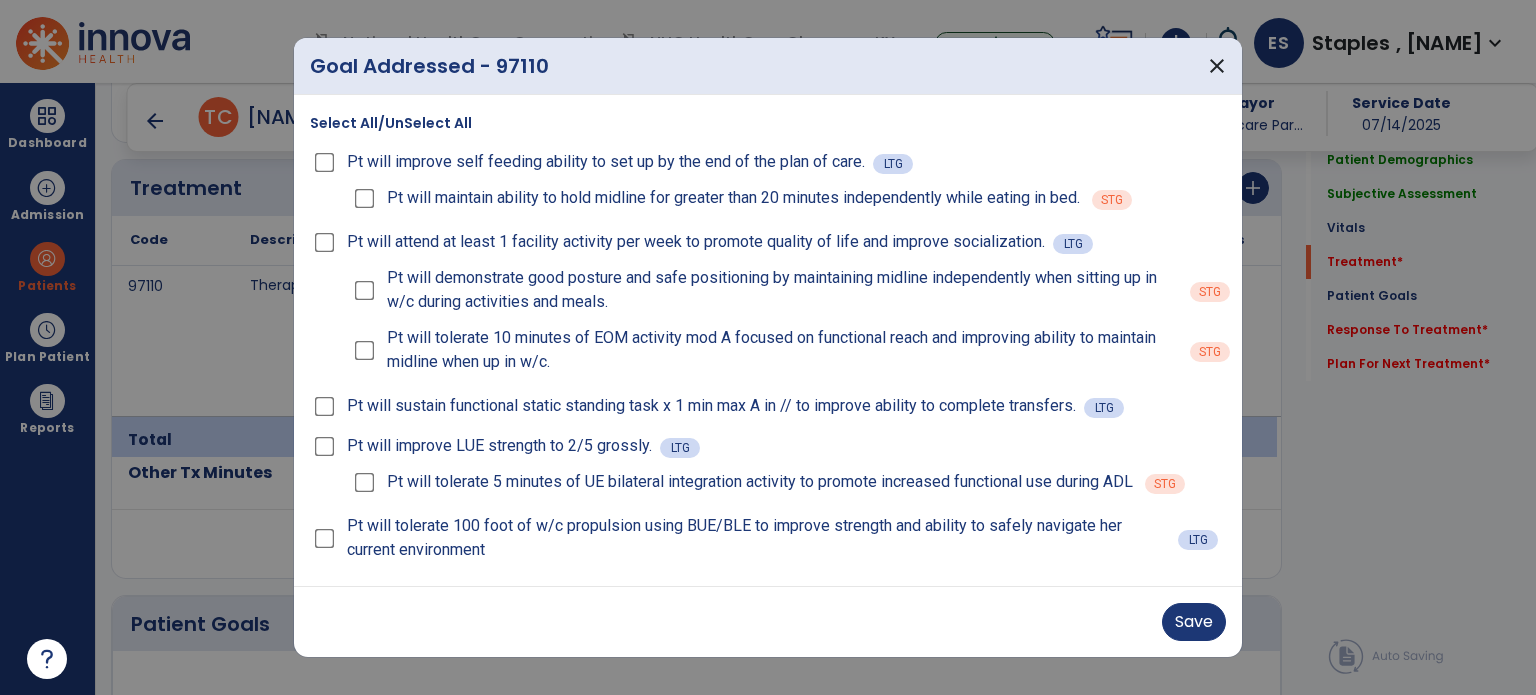 click on "Save" at bounding box center [768, 621] 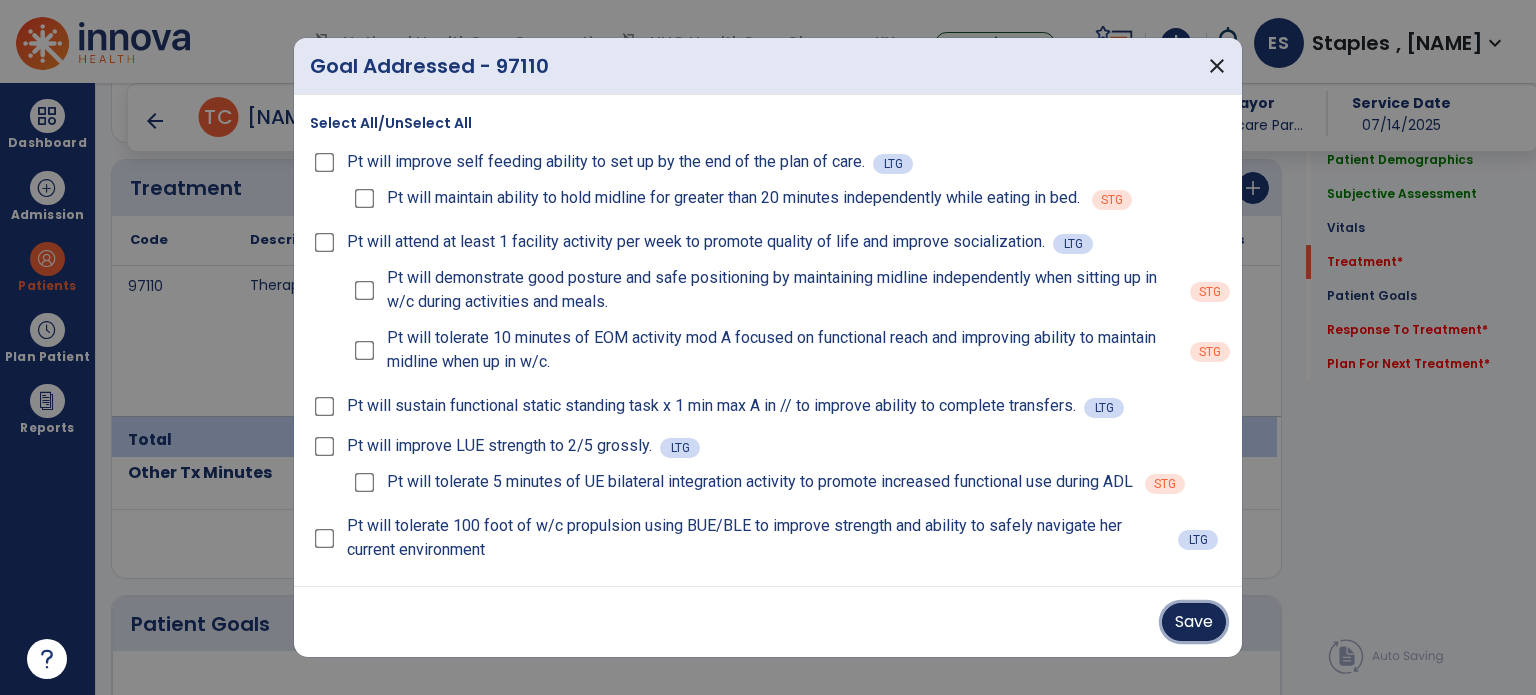 click on "Save" at bounding box center [1194, 622] 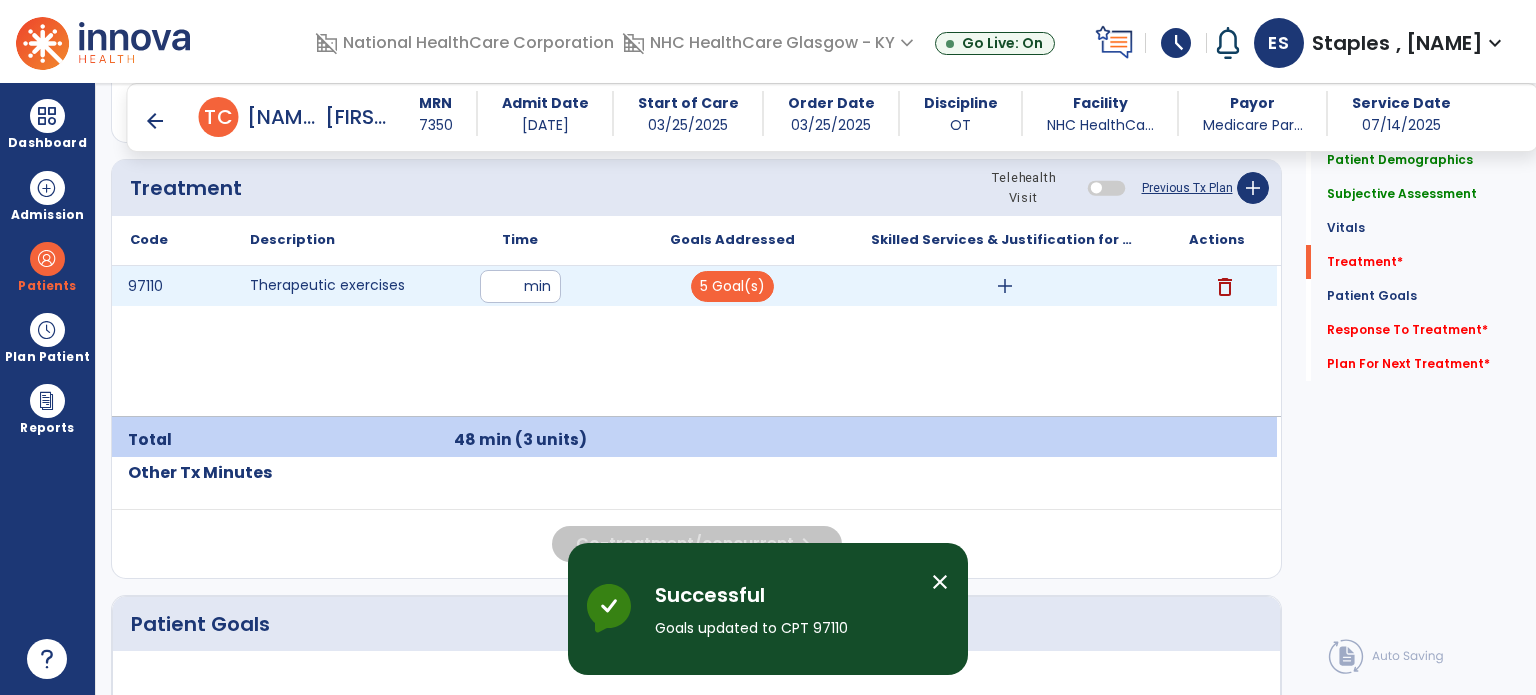 click on "add" at bounding box center (1005, 286) 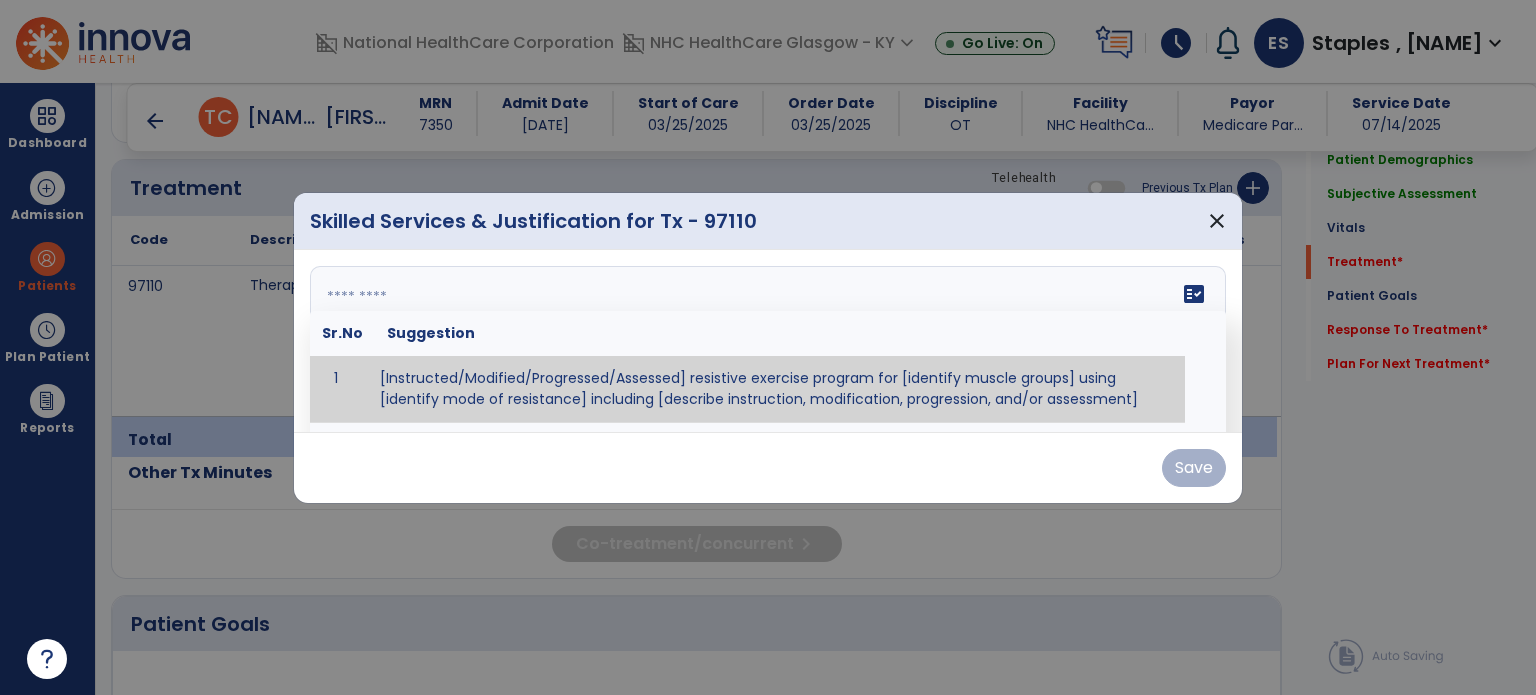 click on "fact_check  Sr.No Suggestion 1 [Instructed/Modified/Progressed/Assessed] resistive exercise program for [identify muscle groups] using [identify mode of resistance] including [describe instruction, modification, progression, and/or assessment] 2 [Instructed/Modified/Progressed/Assessed] aerobic exercise program using [identify equipment/mode] including [describe instruction, modification,progression, and/or assessment] 3 [Instructed/Modified/Progressed/Assessed] [PROM/A/AROM/AROM] program for [identify joint movements] using [contract-relax, over-pressure, inhibitory techniques, other] 4 [Assessed/Tested] aerobic capacity with administration of [aerobic capacity test]" at bounding box center [768, 341] 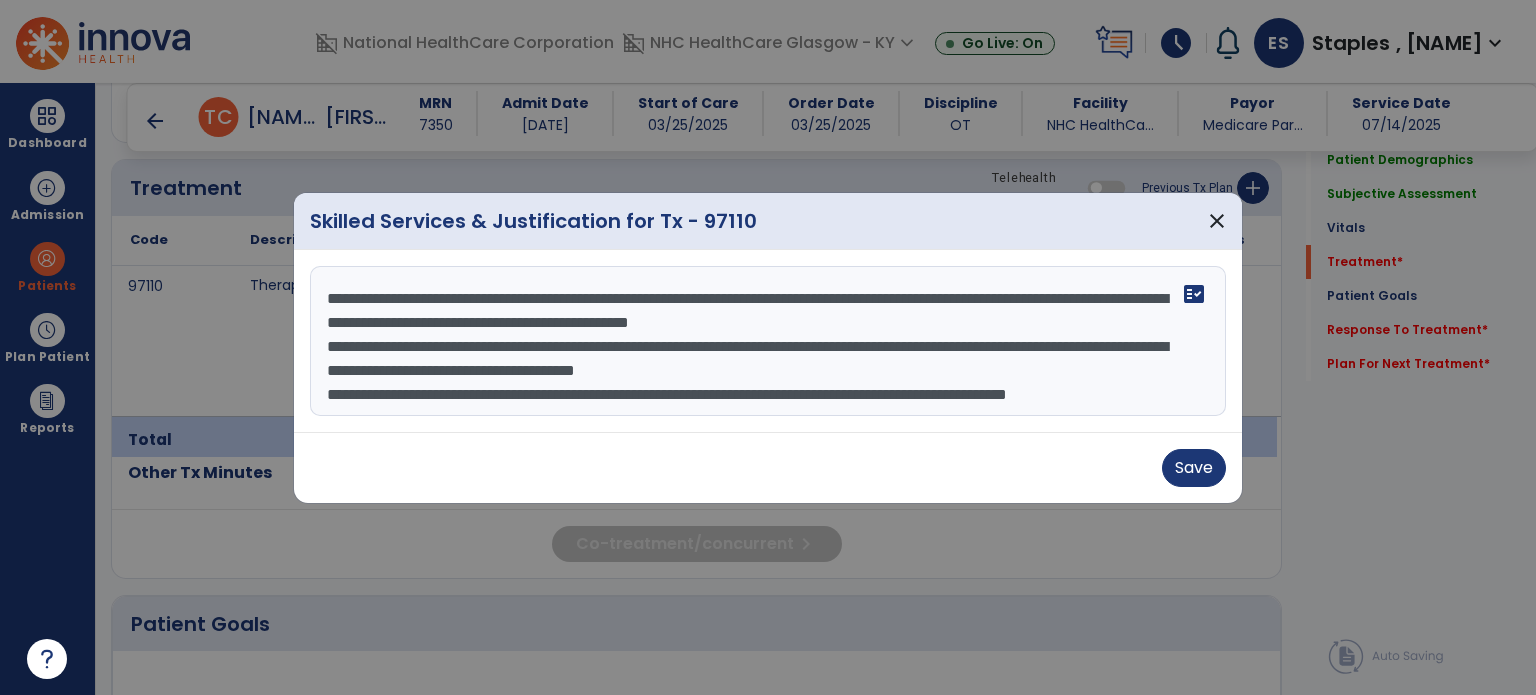 scroll, scrollTop: 15, scrollLeft: 0, axis: vertical 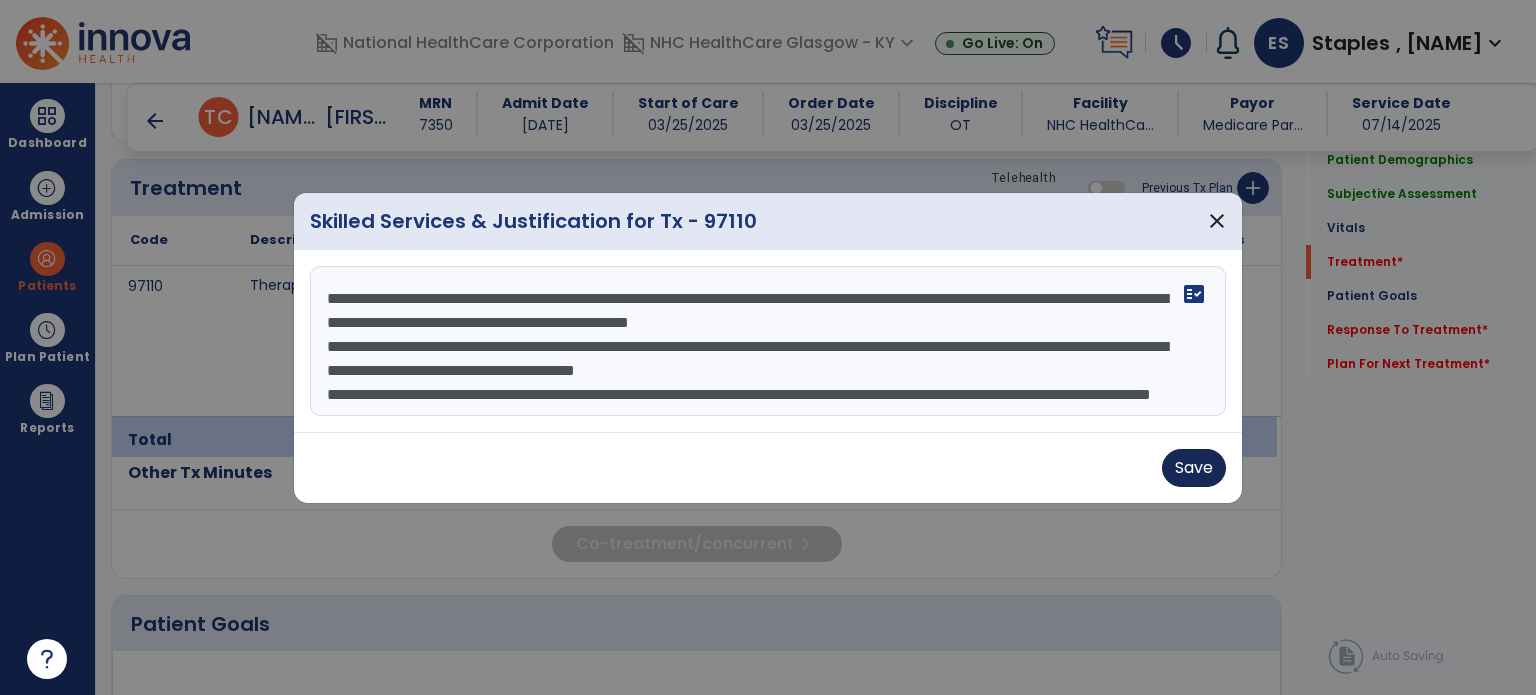 type on "**********" 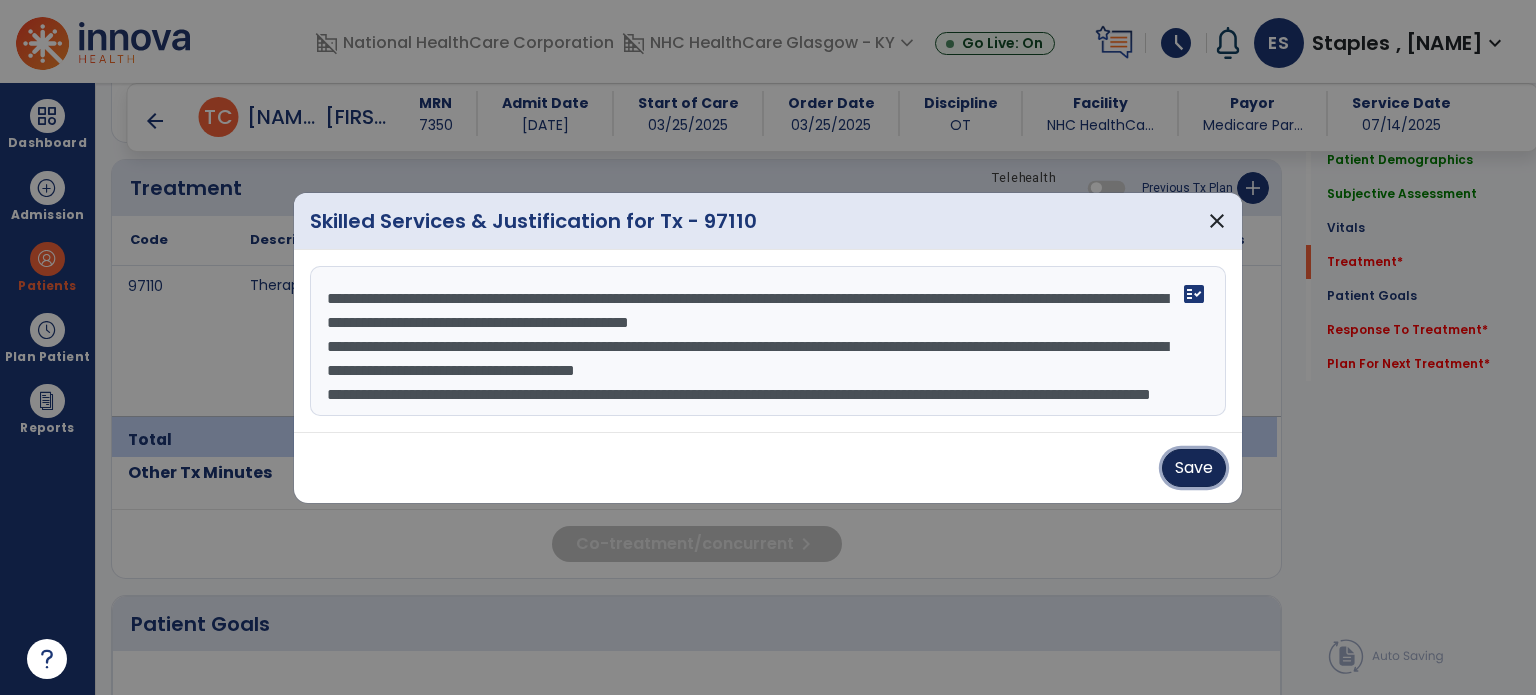 click on "Save" at bounding box center [1194, 468] 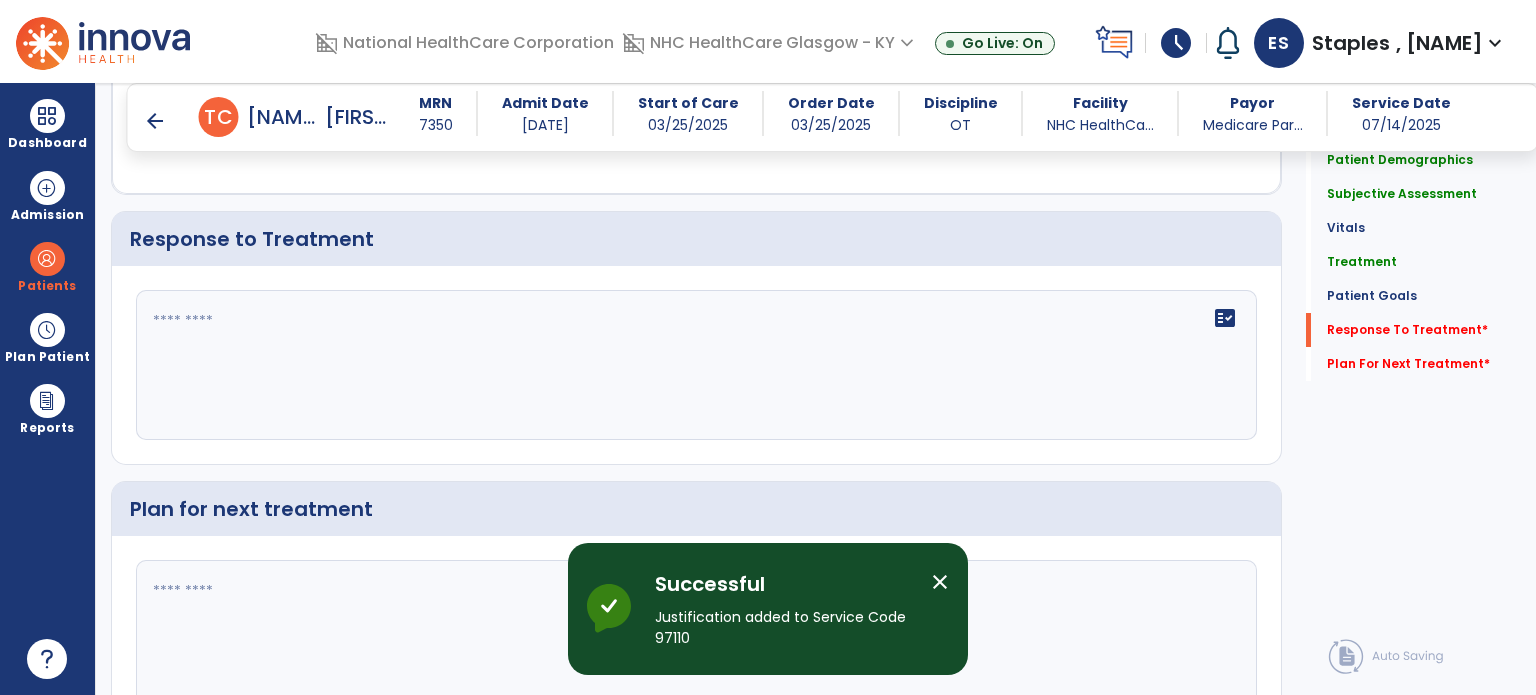 scroll, scrollTop: 3218, scrollLeft: 0, axis: vertical 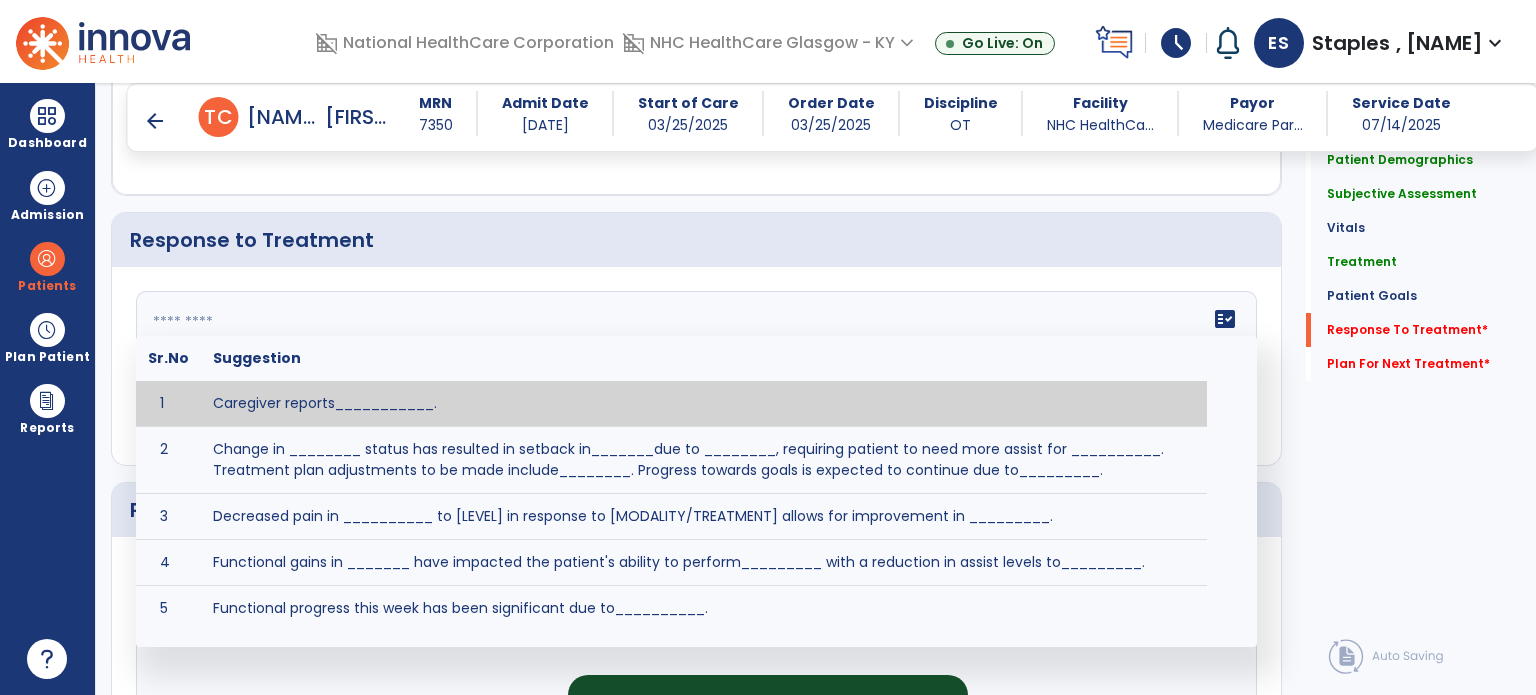 drag, startPoint x: 400, startPoint y: 307, endPoint x: 395, endPoint y: 316, distance: 10.29563 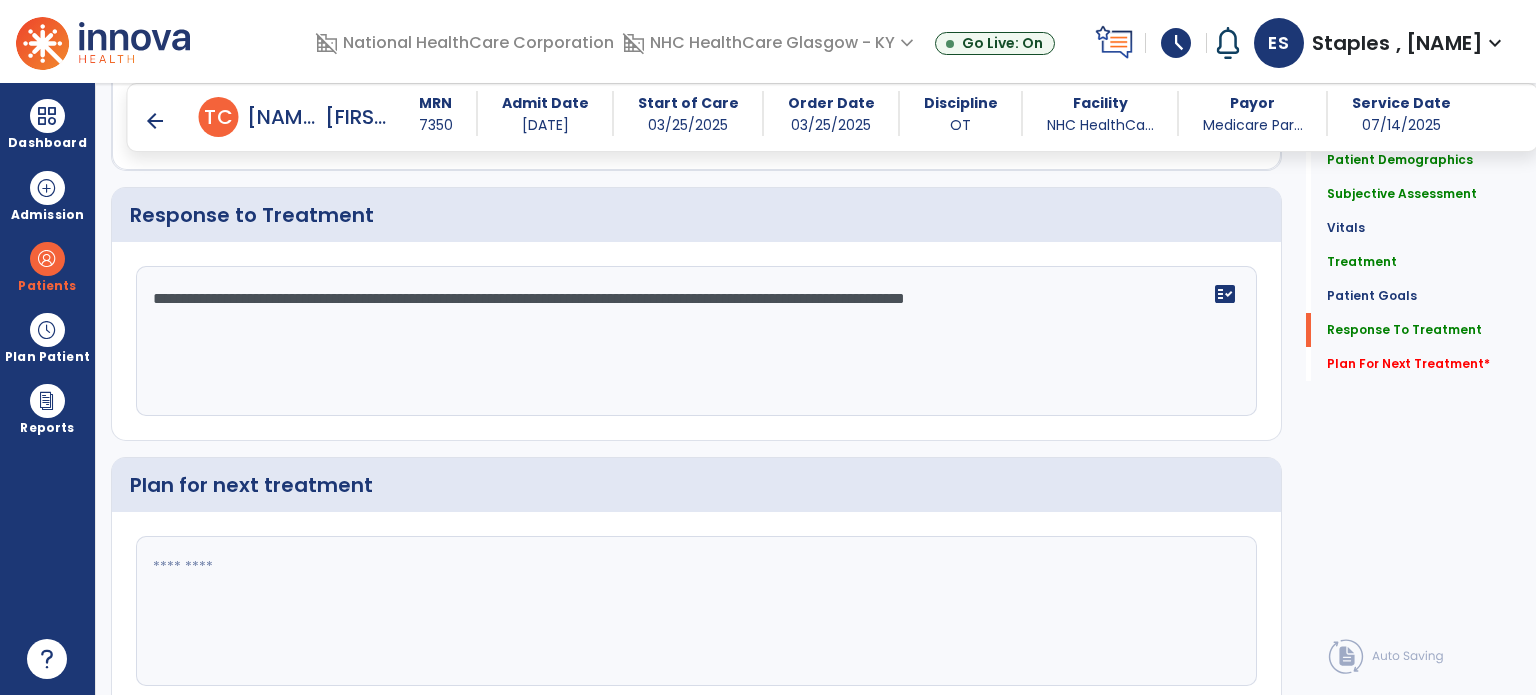 scroll, scrollTop: 3317, scrollLeft: 0, axis: vertical 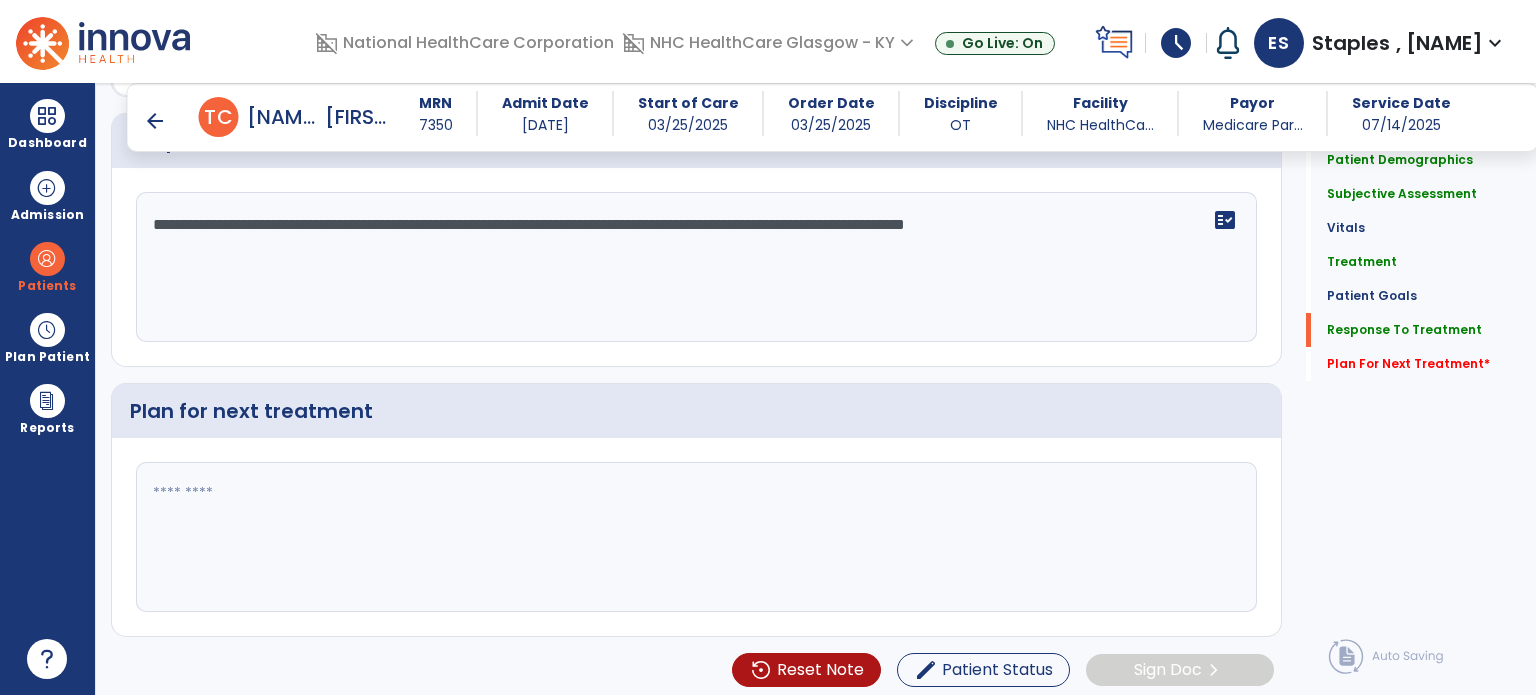 type on "**********" 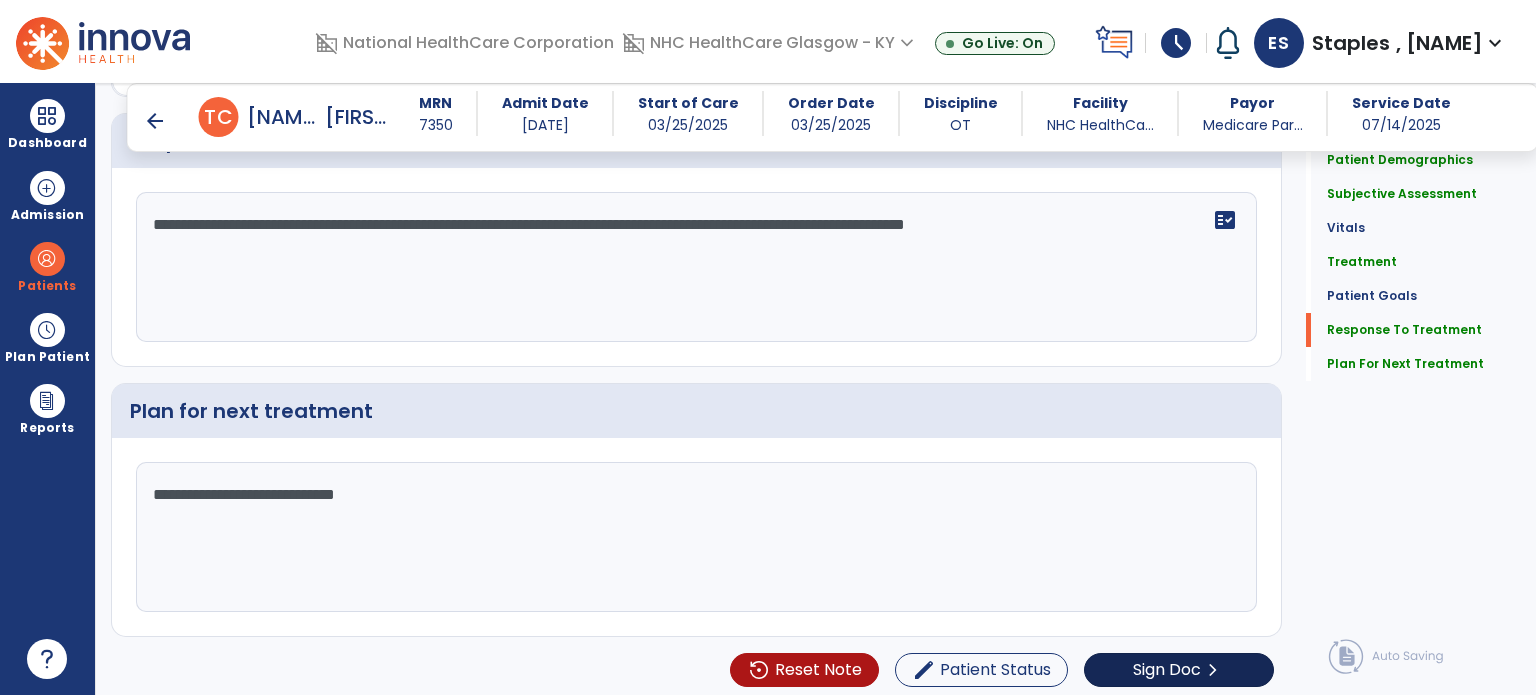 type on "**********" 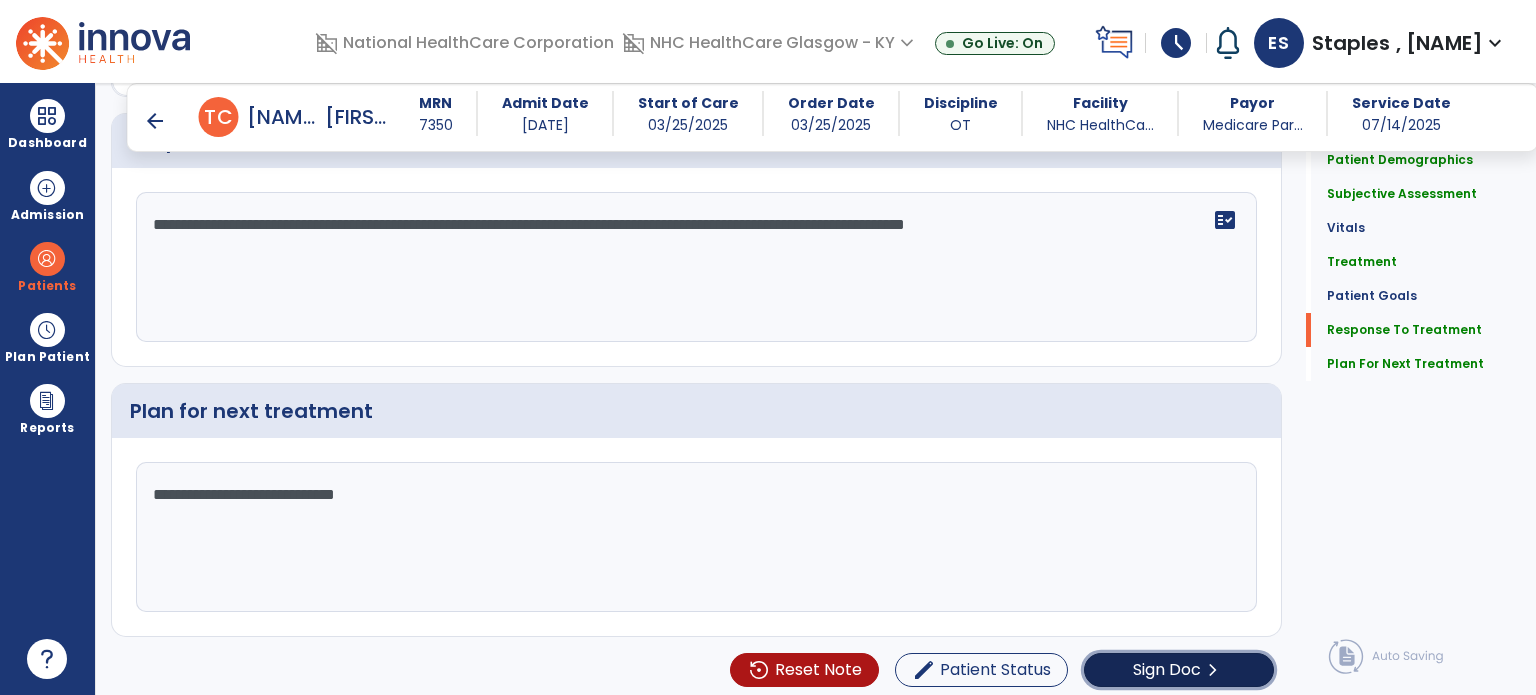 click on "Sign Doc  chevron_right" 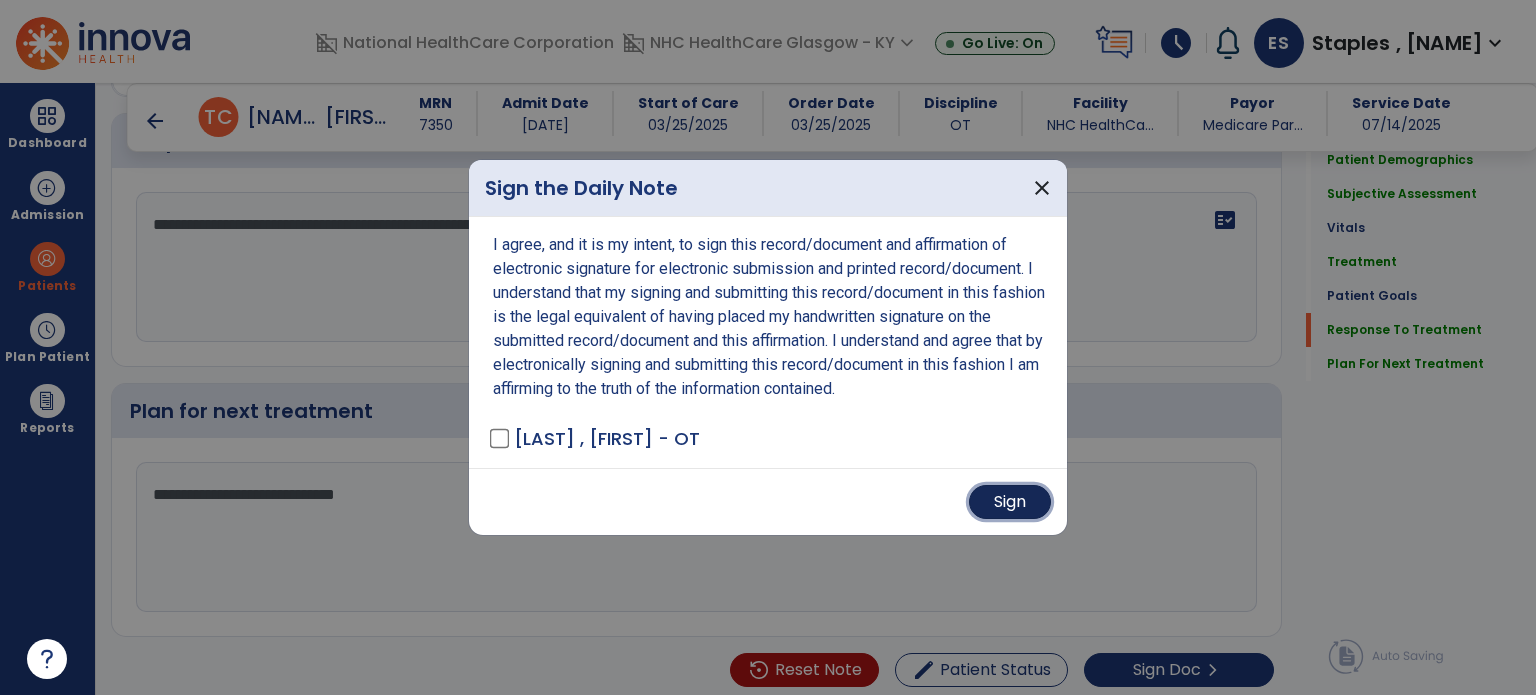 click on "Sign" at bounding box center (1010, 502) 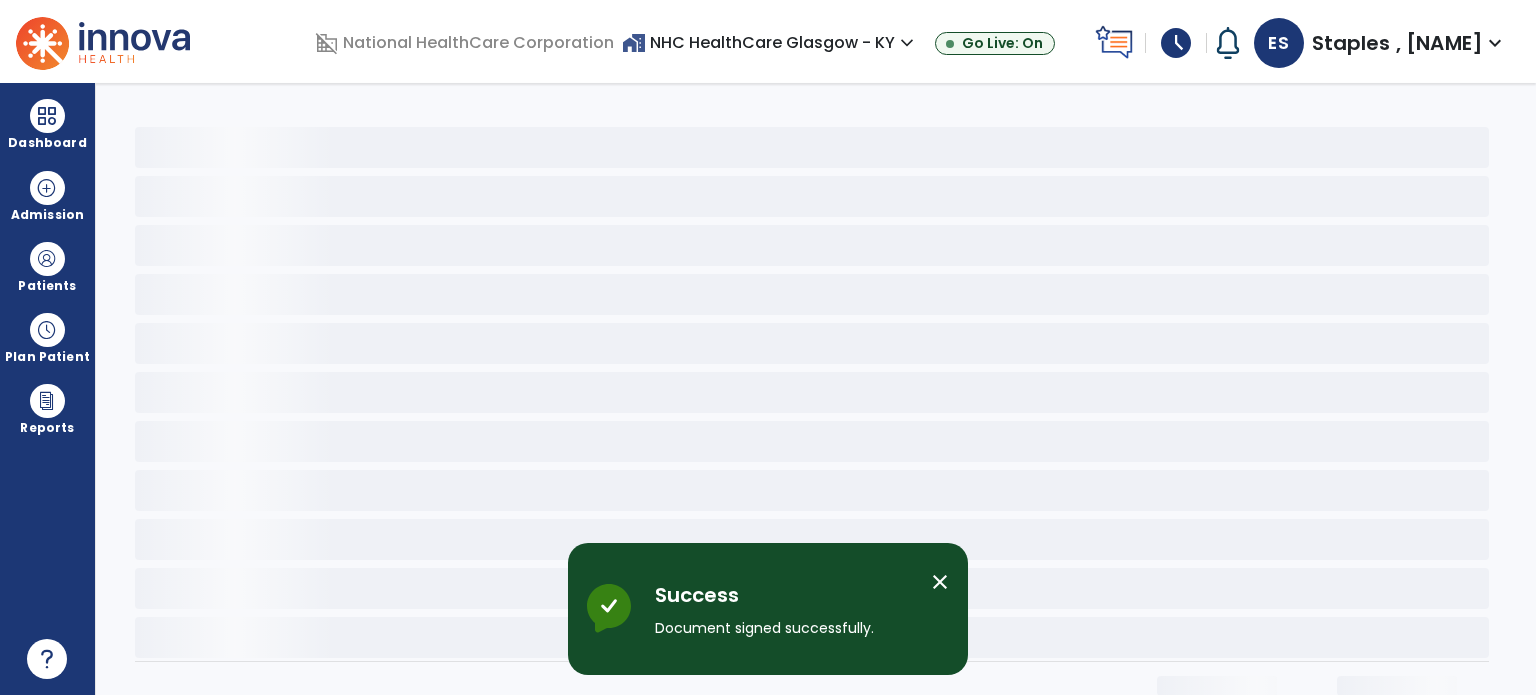 scroll, scrollTop: 0, scrollLeft: 0, axis: both 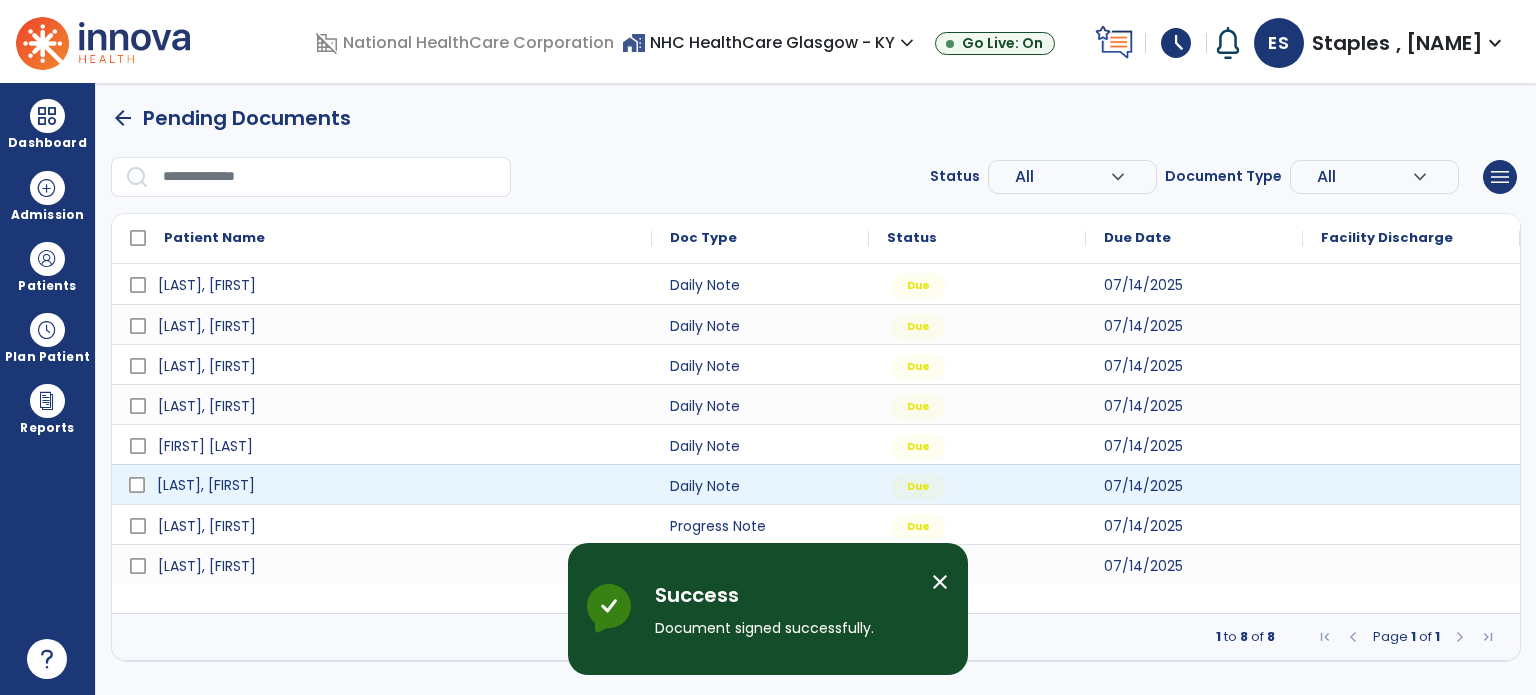click on "[LAST], [FIRST]" at bounding box center [206, 485] 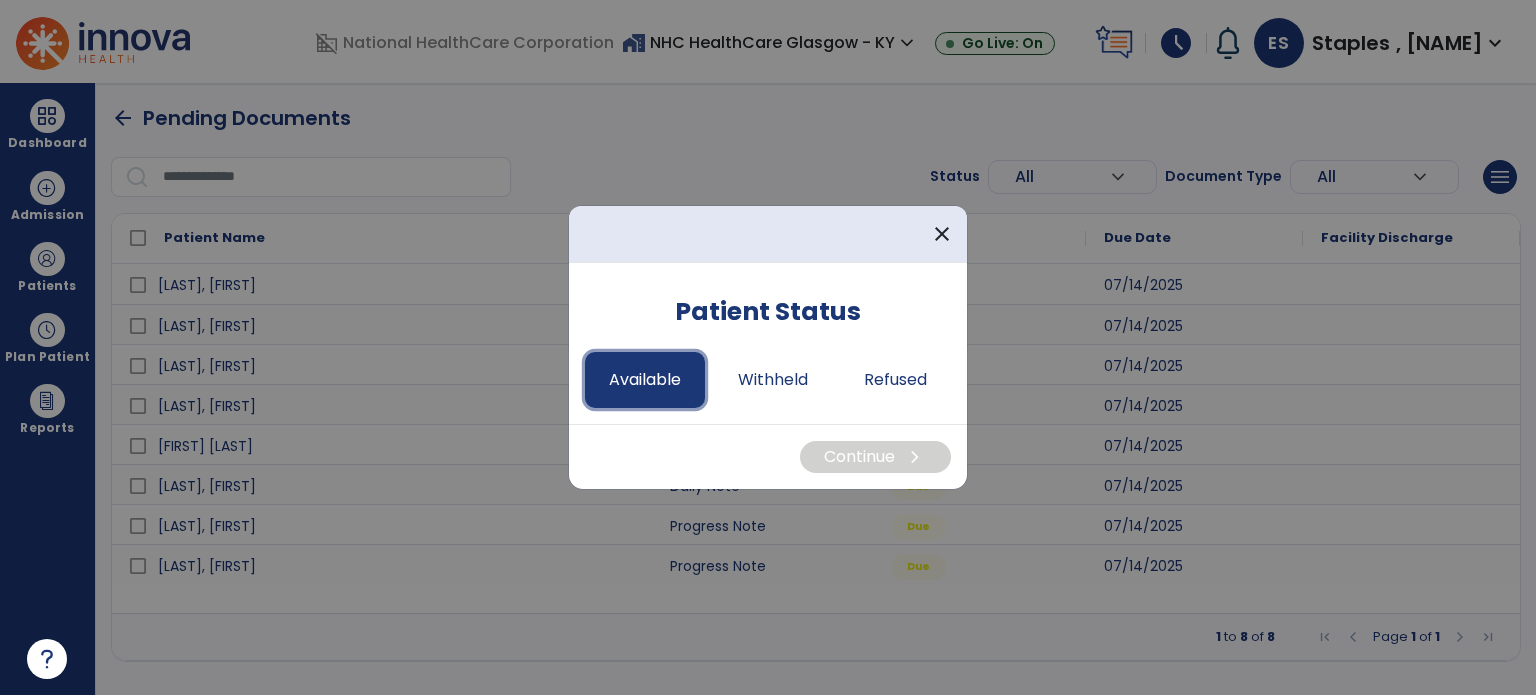 click on "Available" at bounding box center [645, 380] 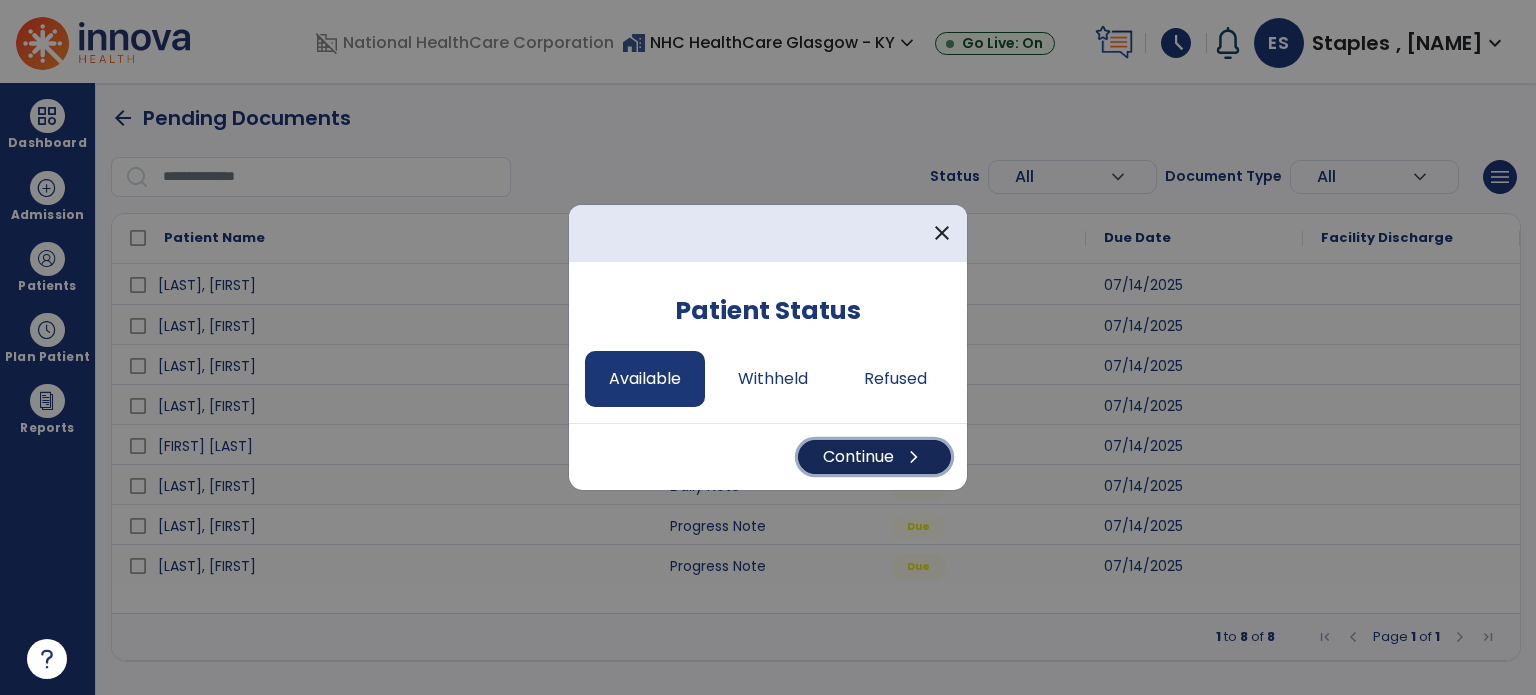 click on "Continue   chevron_right" at bounding box center [874, 457] 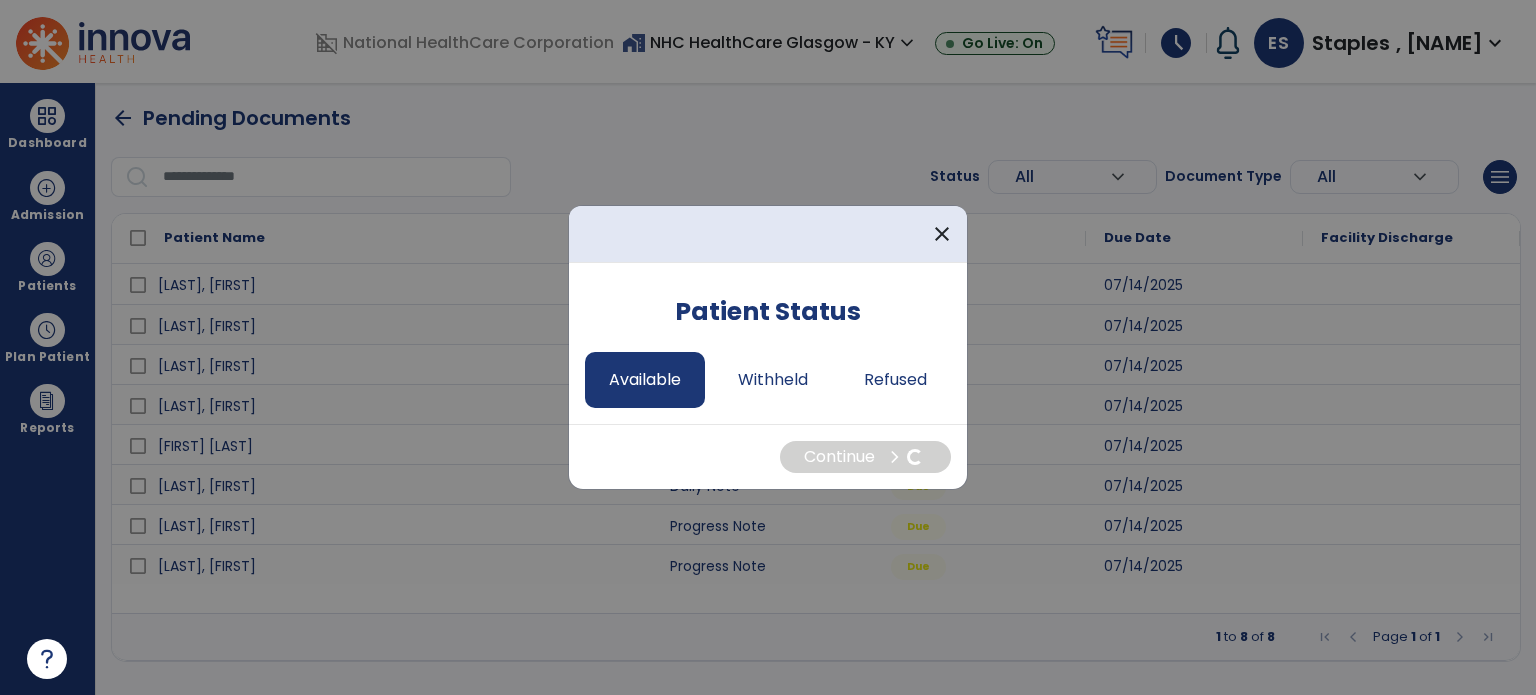 select on "*" 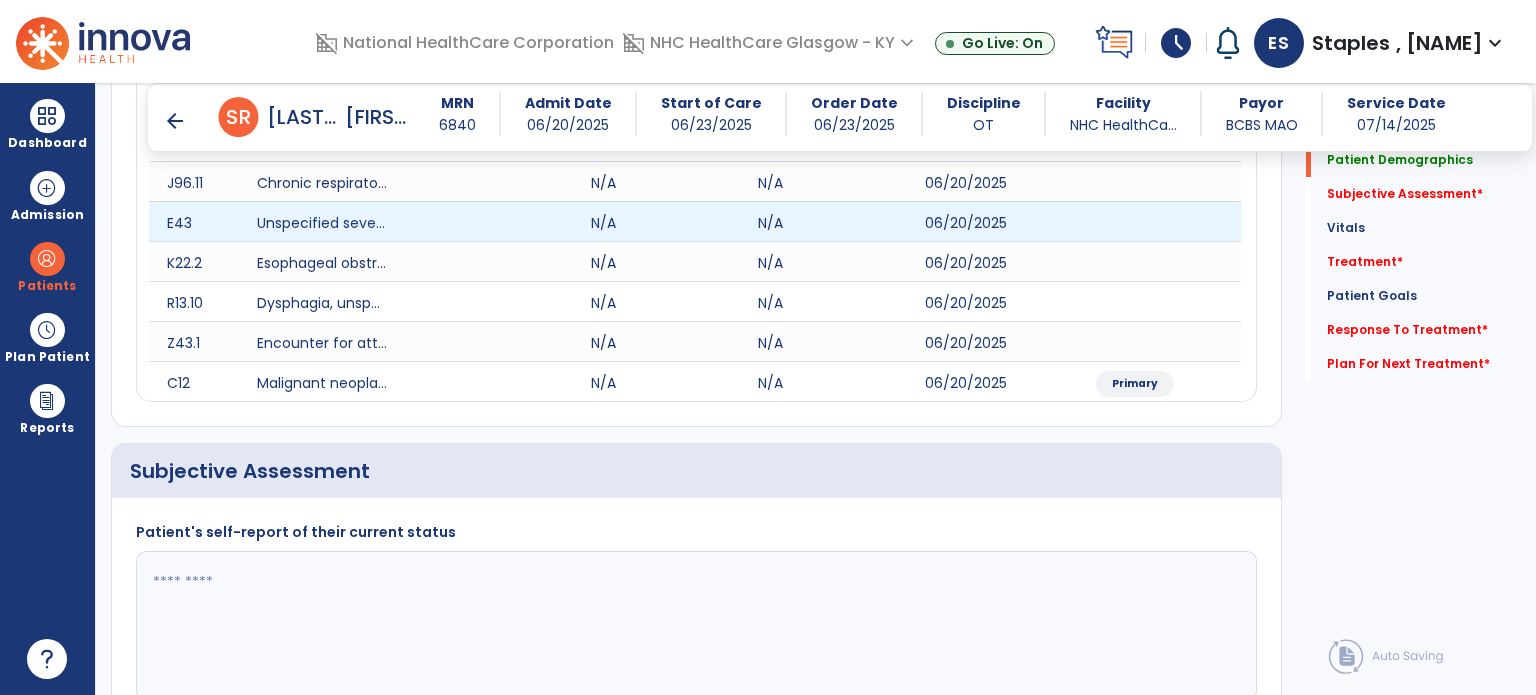 scroll, scrollTop: 400, scrollLeft: 0, axis: vertical 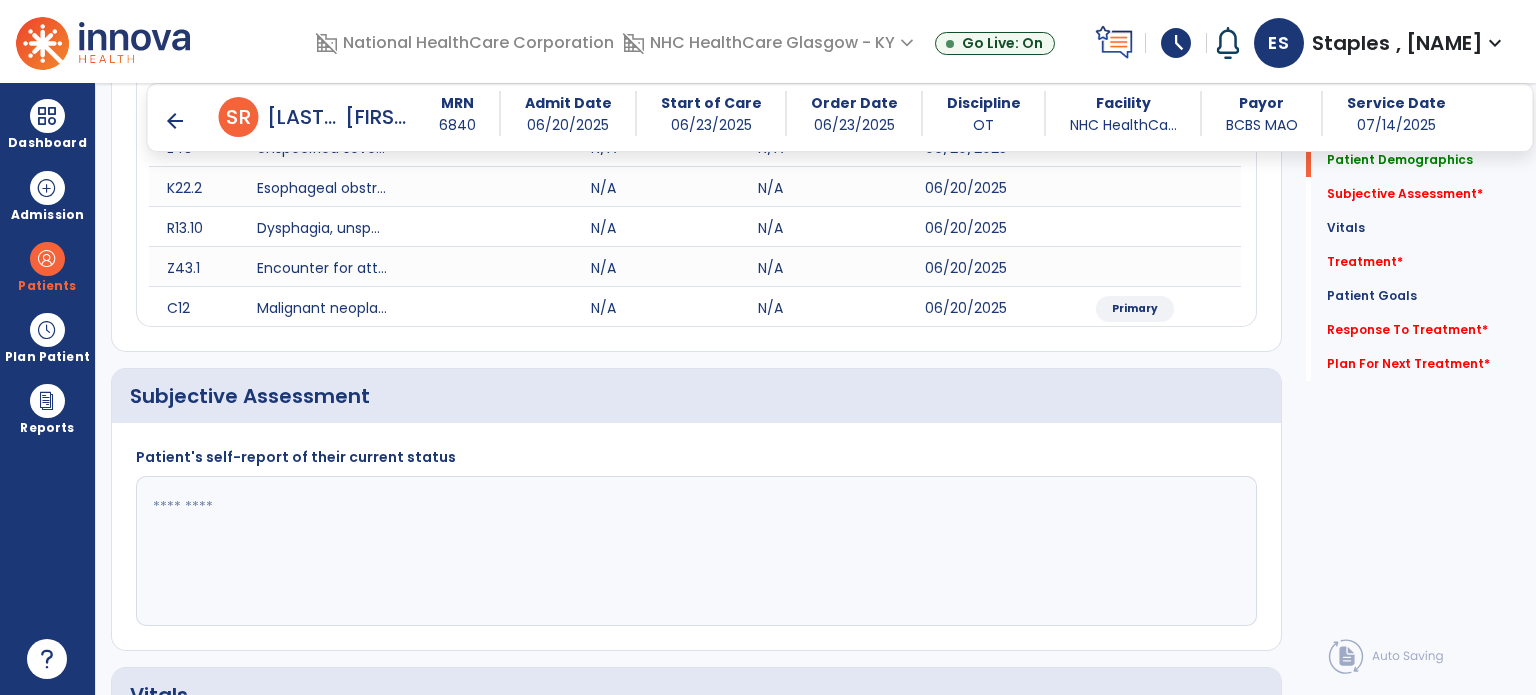click 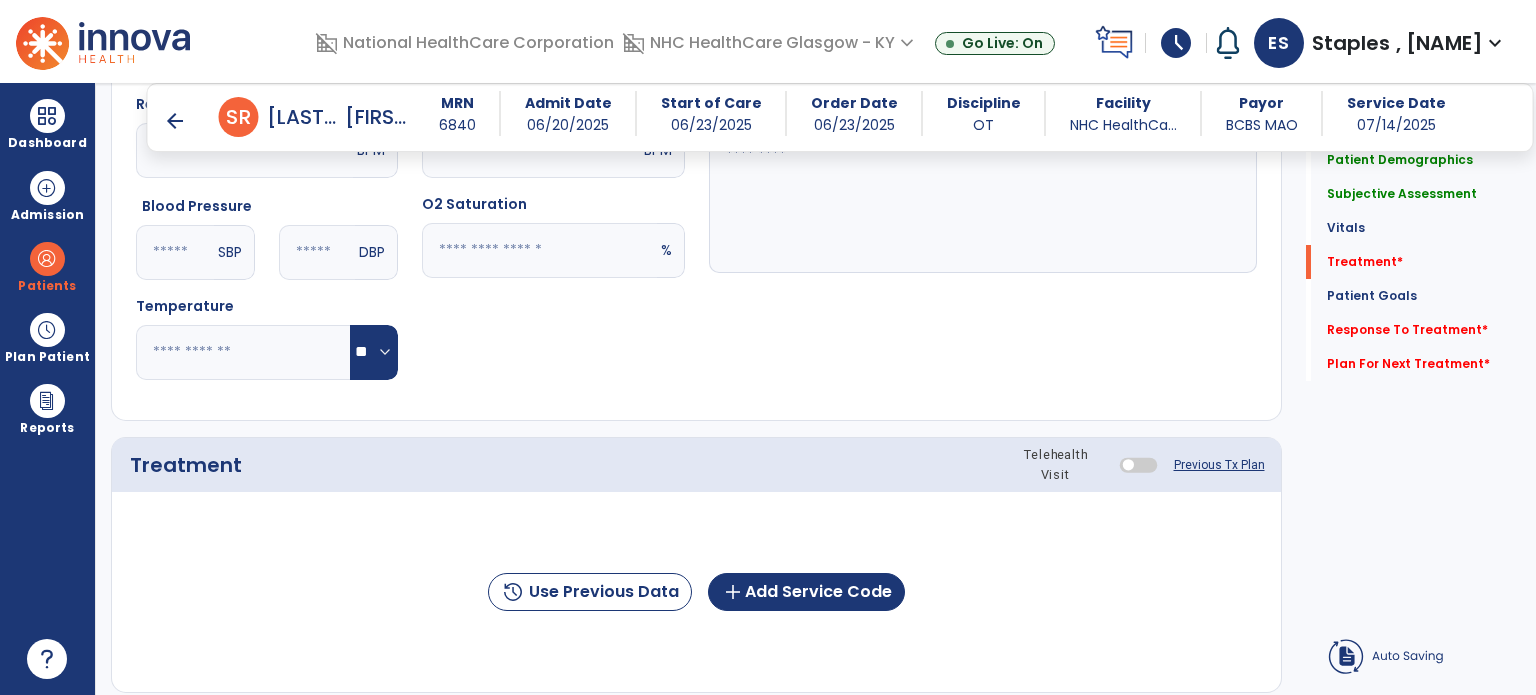 scroll, scrollTop: 1200, scrollLeft: 0, axis: vertical 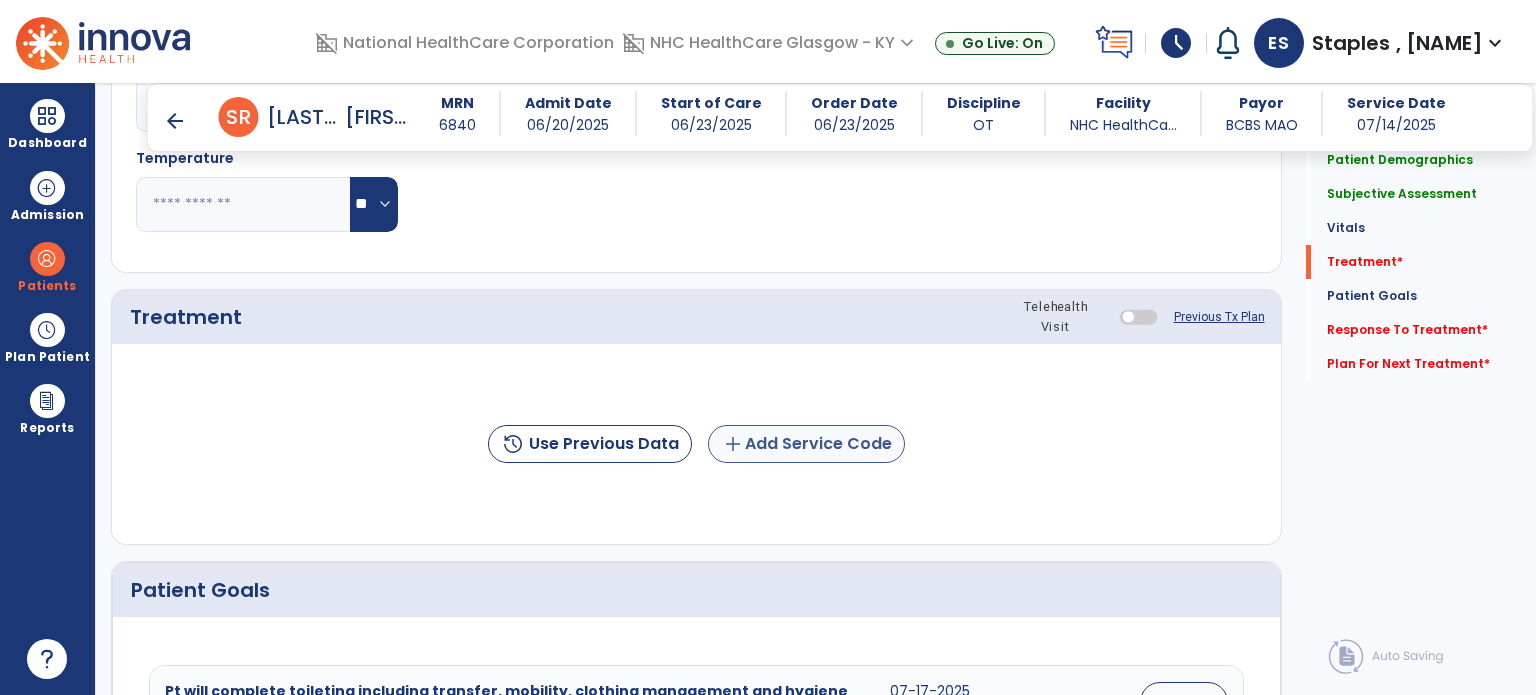 type on "**********" 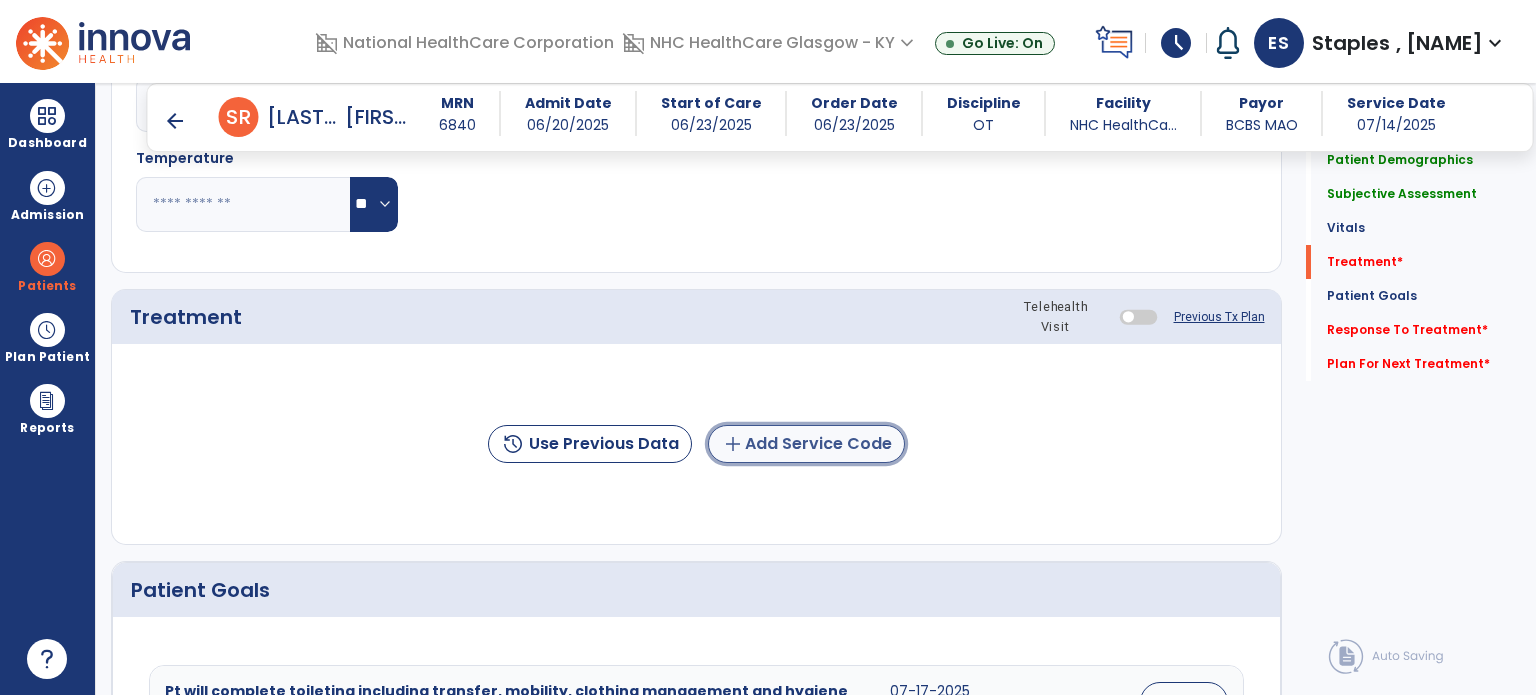 click on "add  Add Service Code" 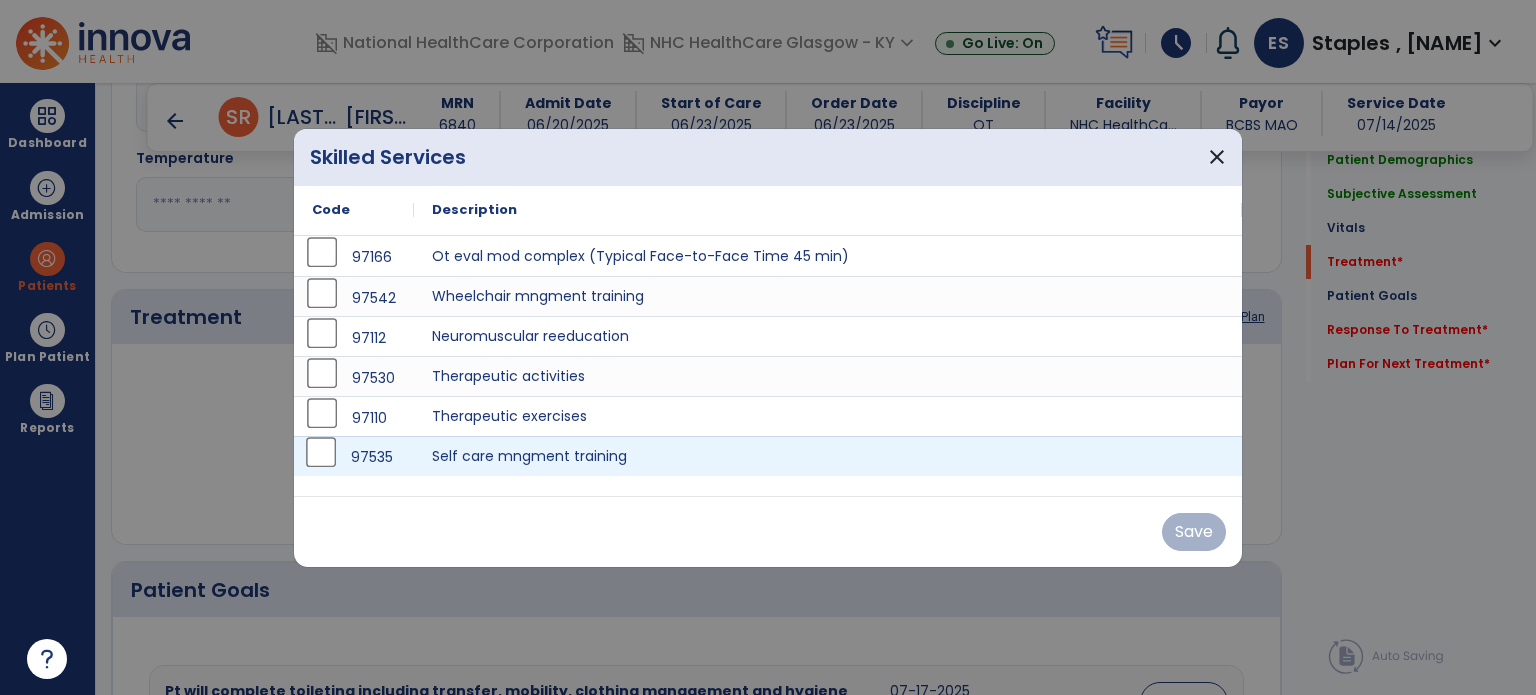 click on "97535" at bounding box center (354, 456) 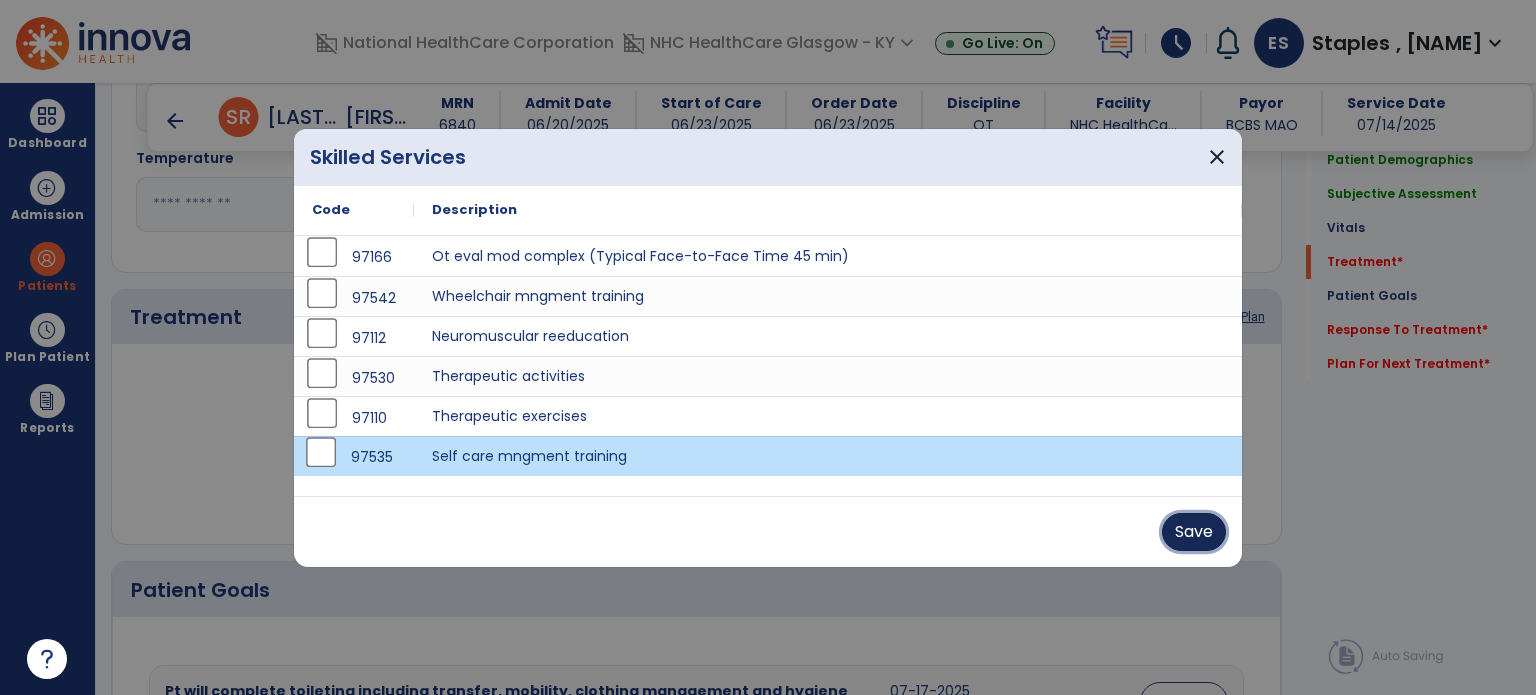 click on "Save" at bounding box center [1194, 532] 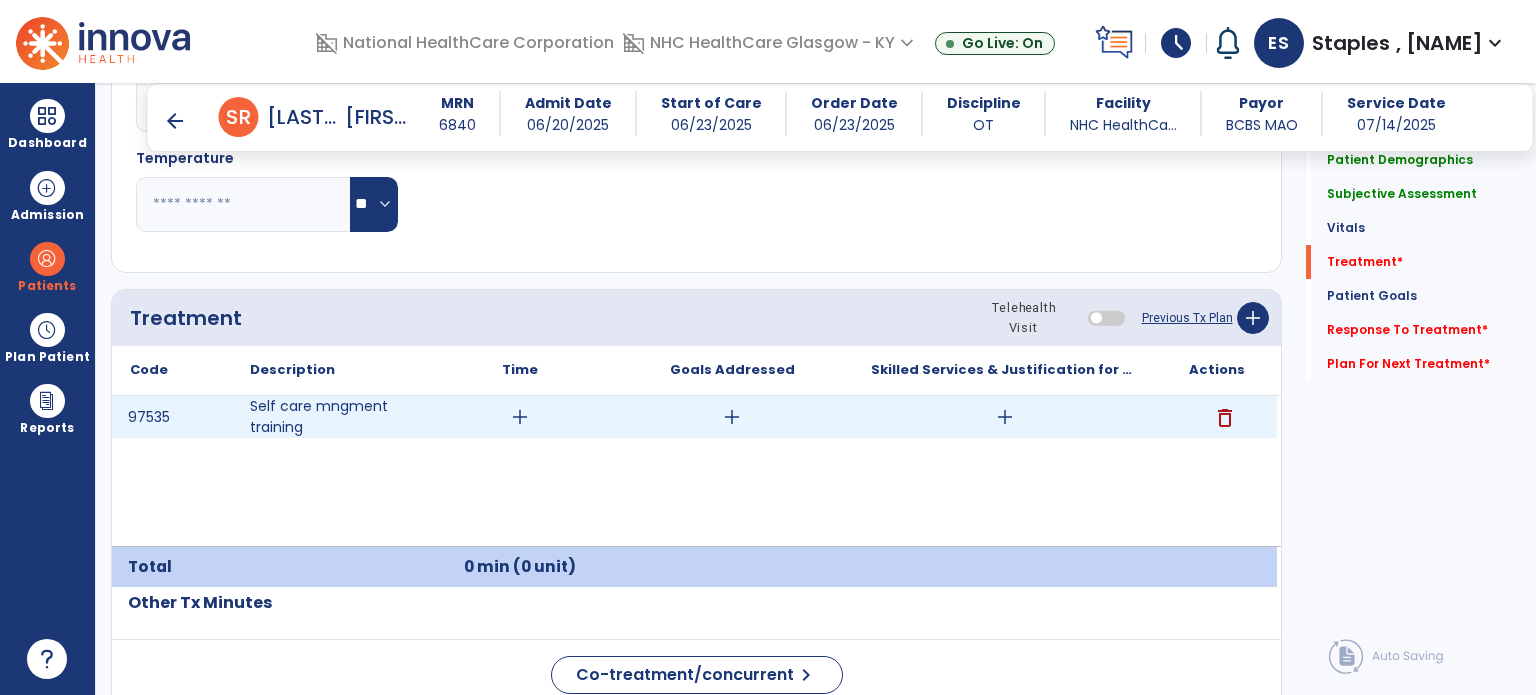 click on "add" at bounding box center [520, 417] 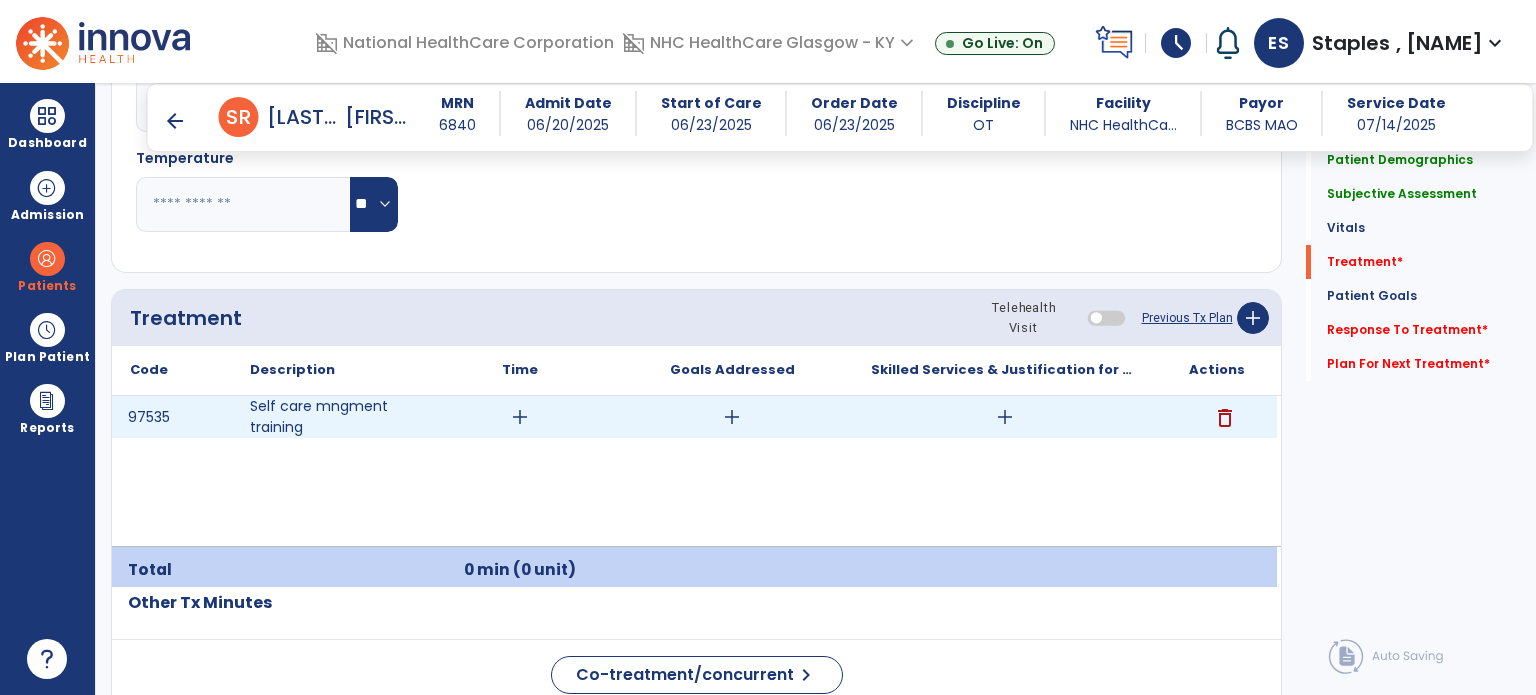click on "add" at bounding box center [520, 417] 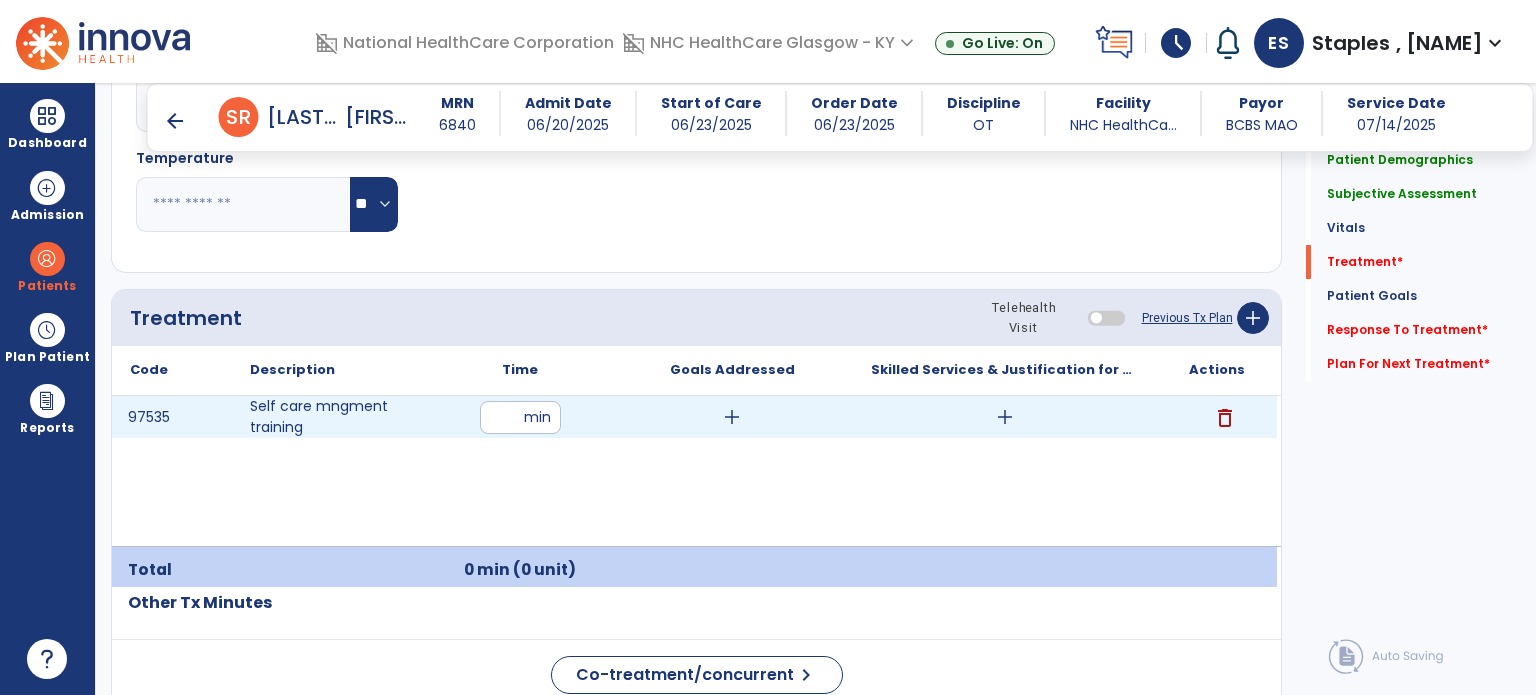 type on "**" 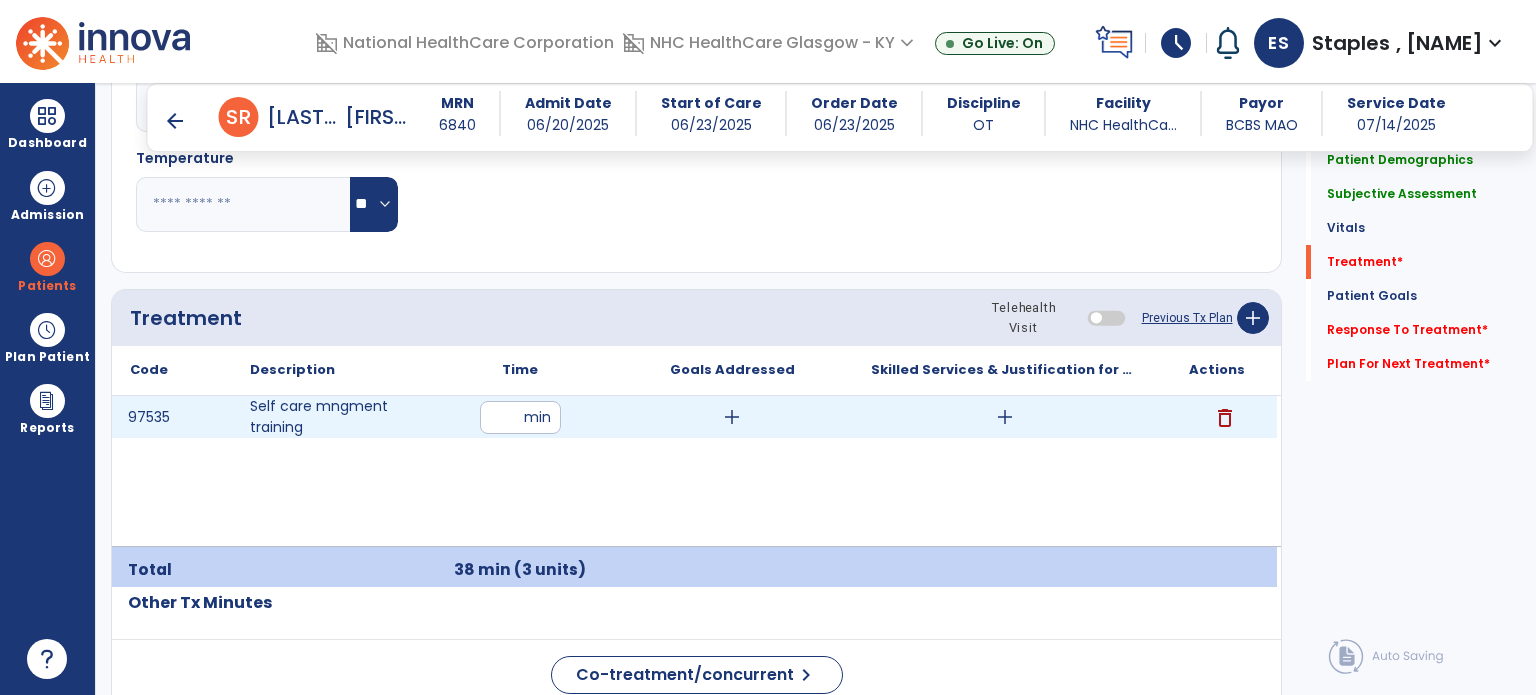 click on "add" at bounding box center [732, 417] 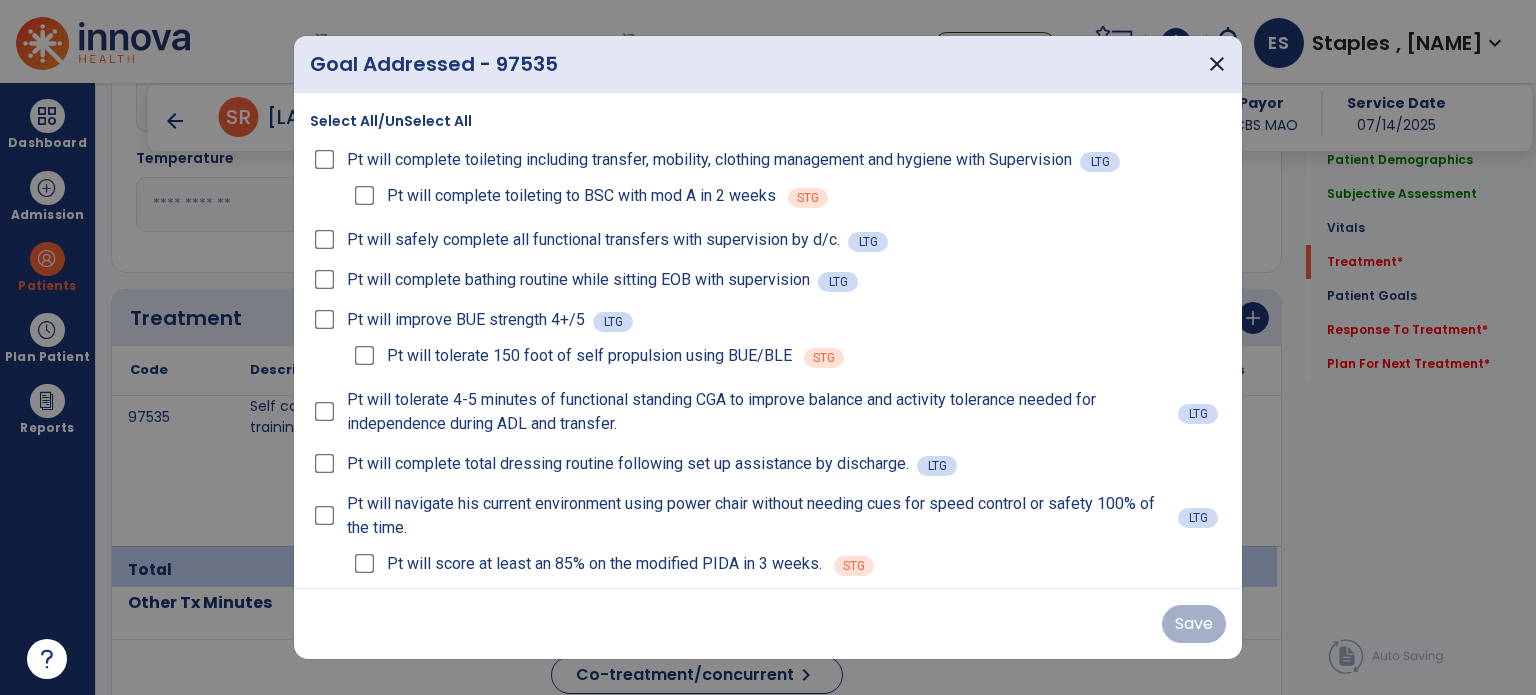 scroll, scrollTop: 15, scrollLeft: 0, axis: vertical 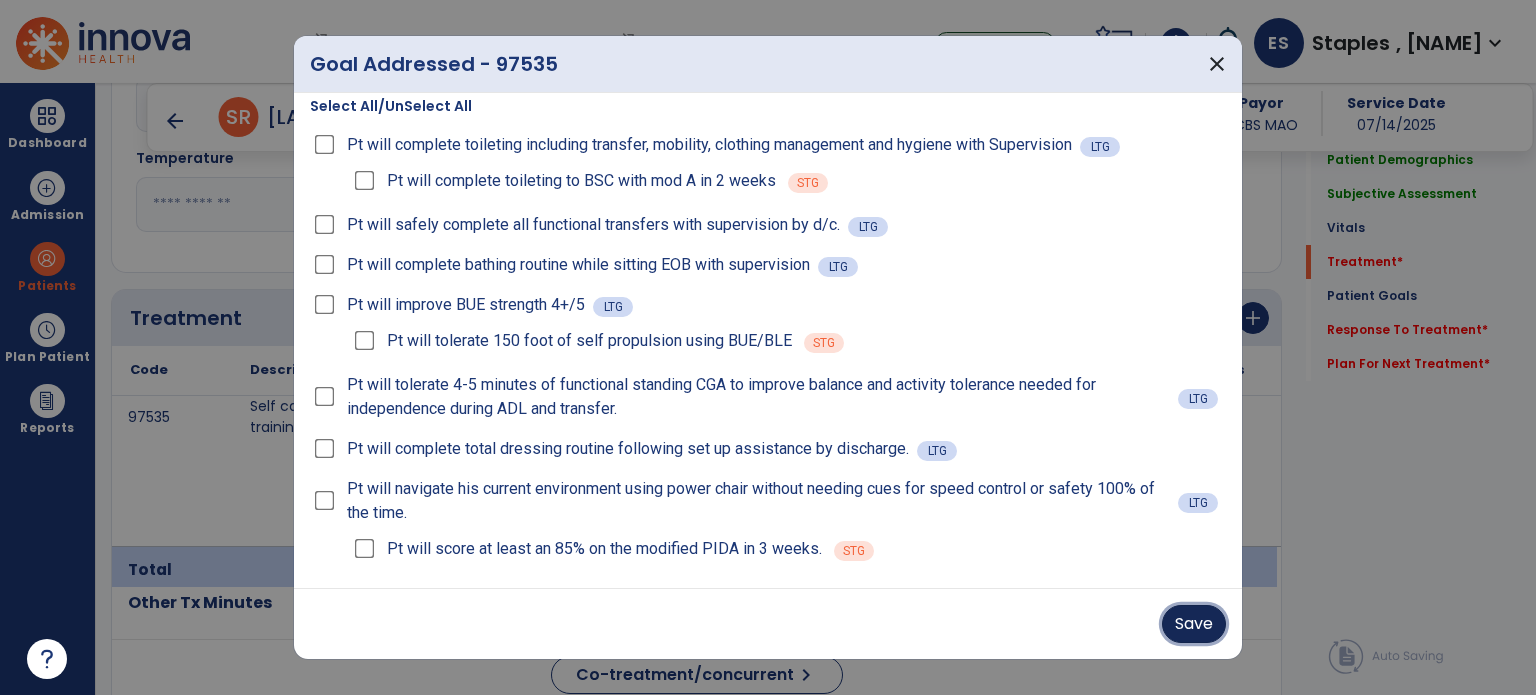click on "Save" at bounding box center [1194, 624] 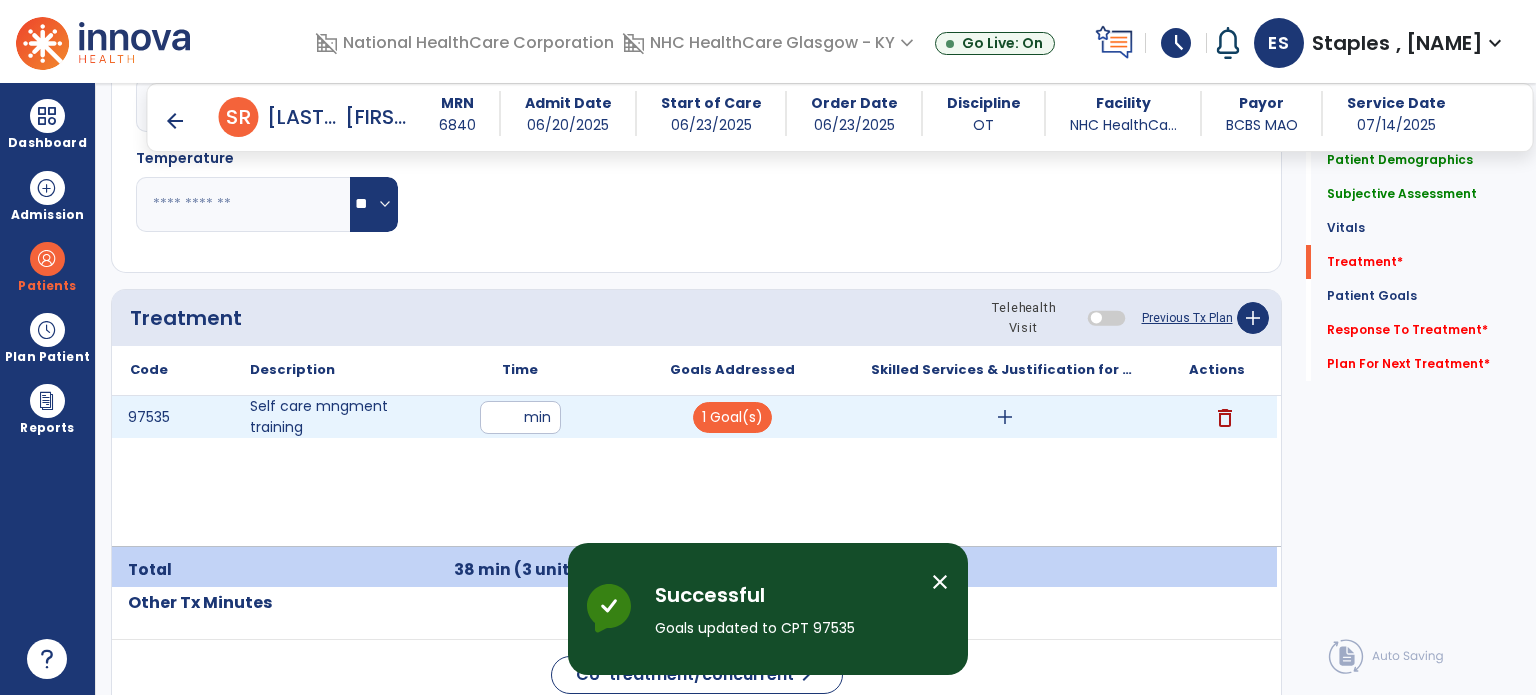 click on "add" at bounding box center [1005, 417] 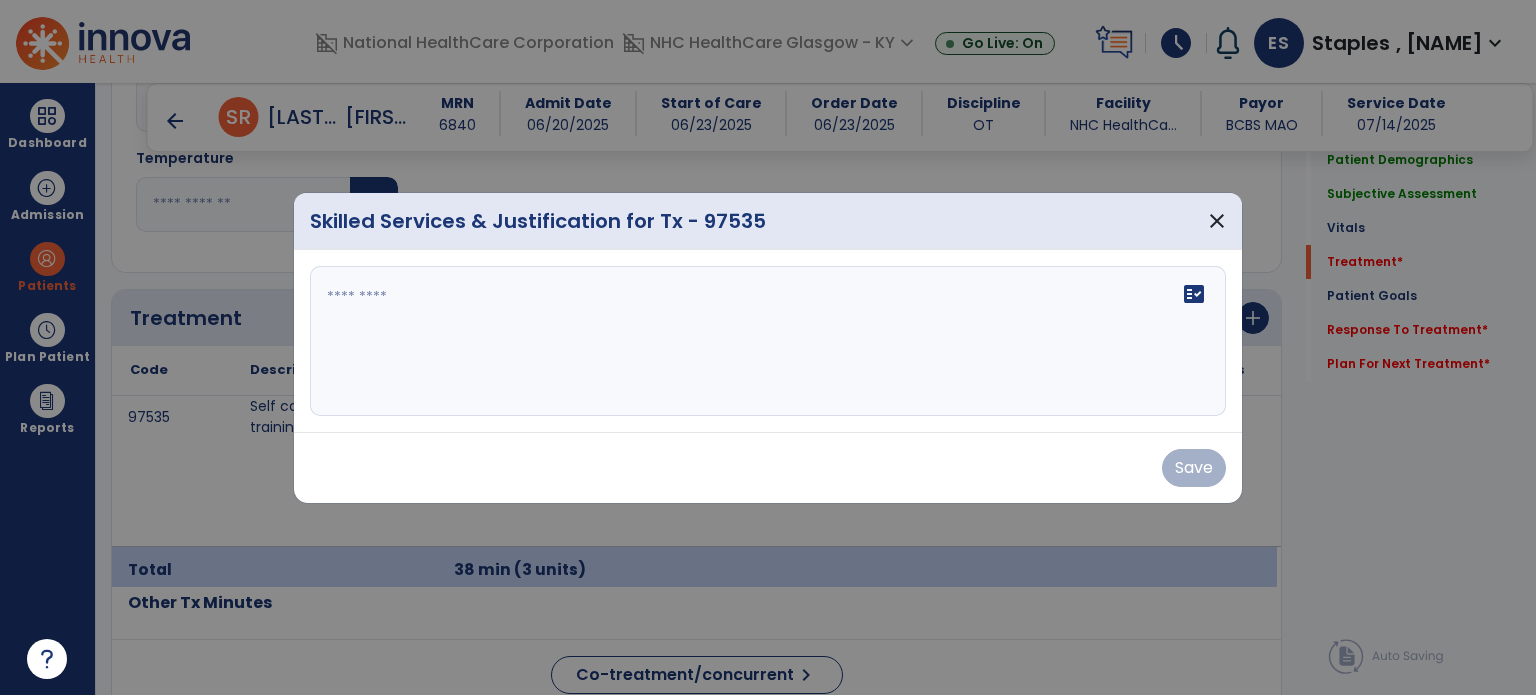 click on "fact_check" at bounding box center (768, 341) 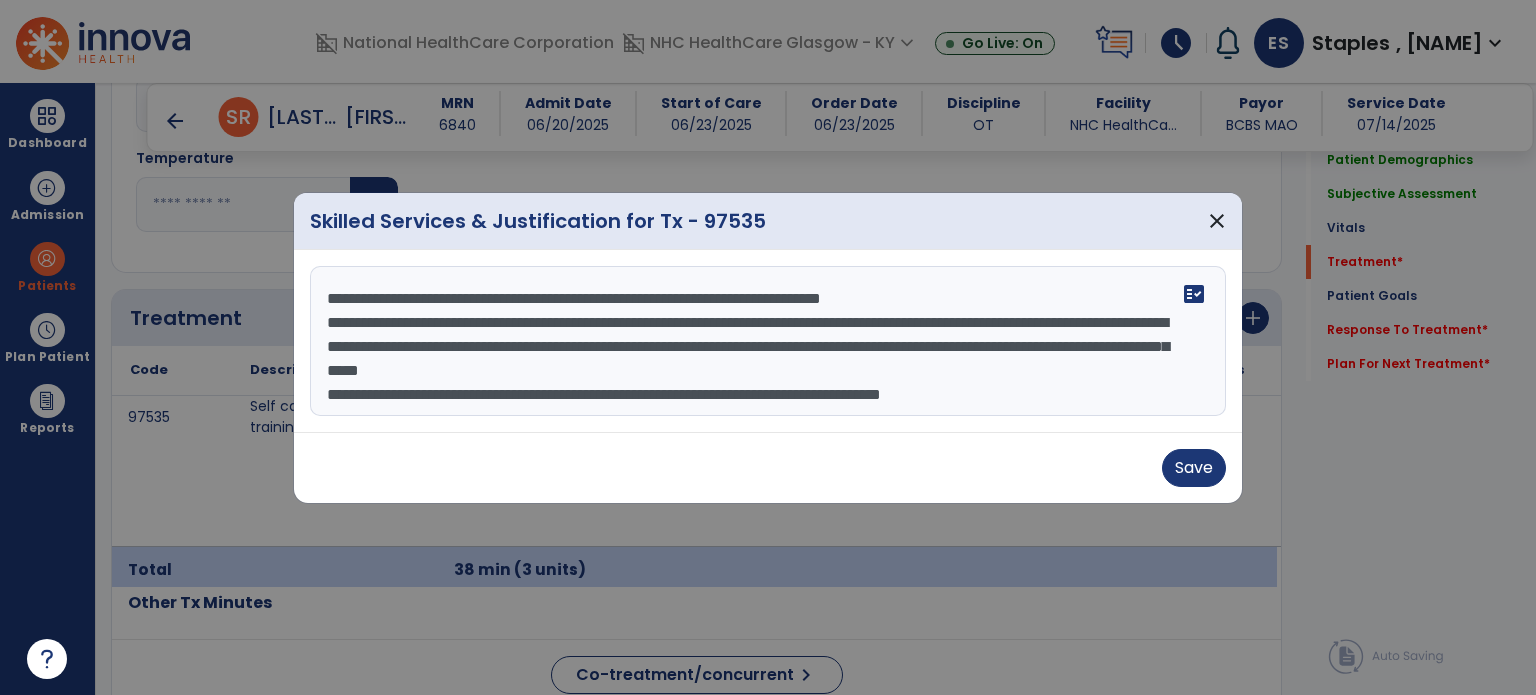 scroll, scrollTop: 15, scrollLeft: 0, axis: vertical 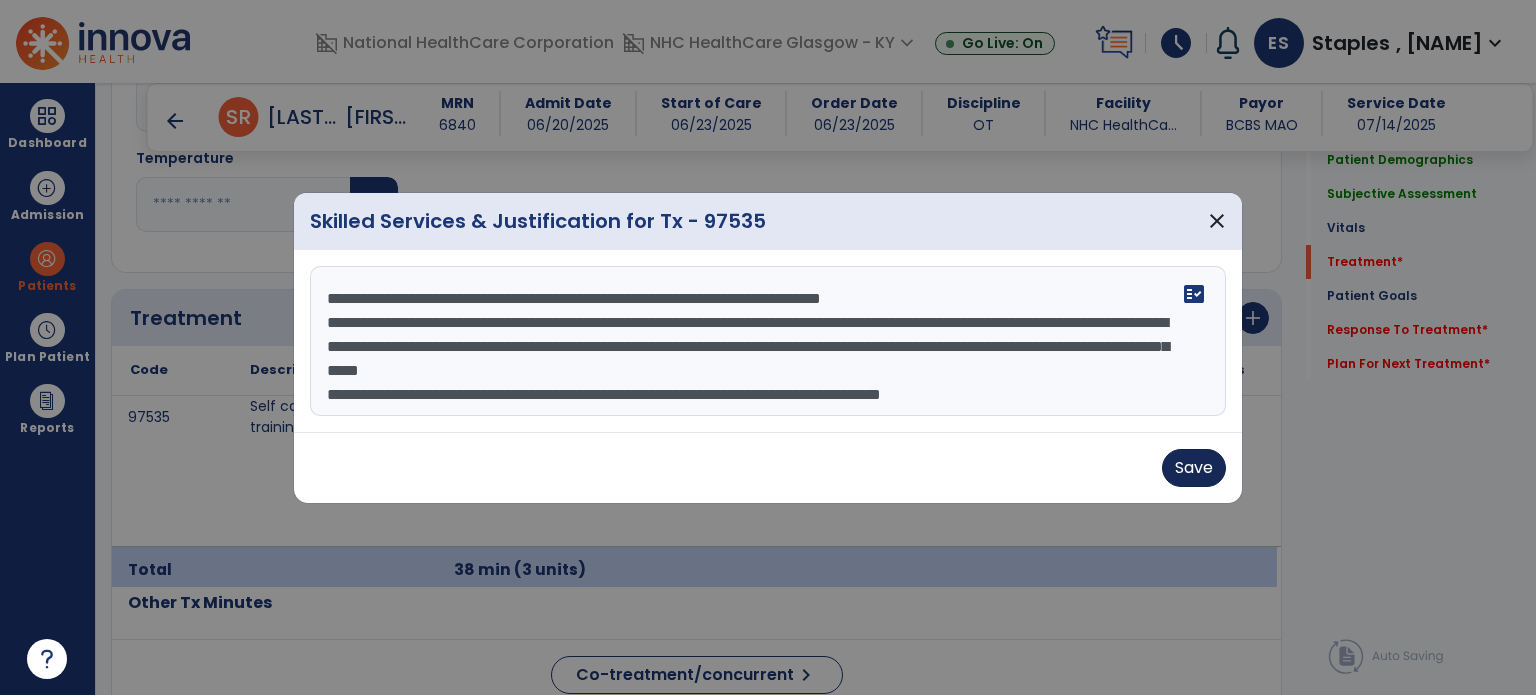 type on "**********" 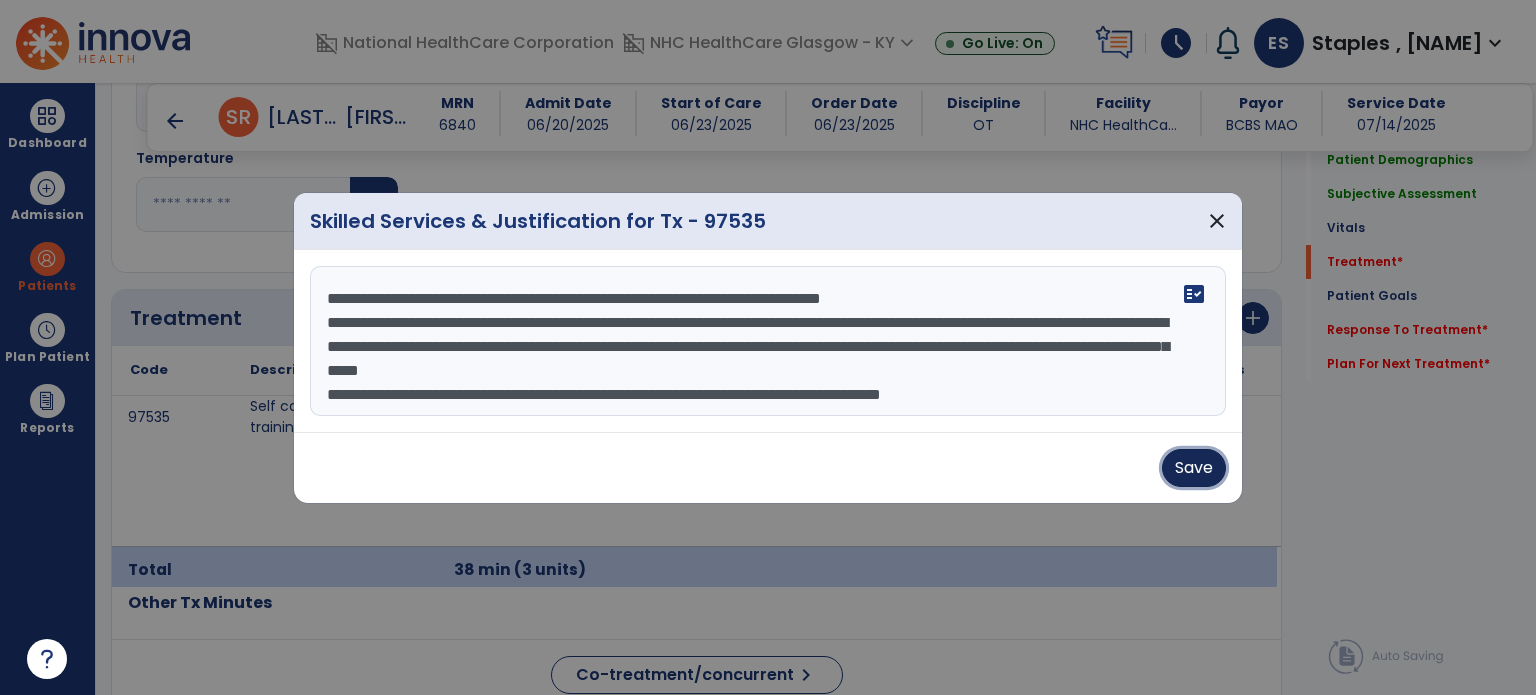 click on "Save" at bounding box center (1194, 468) 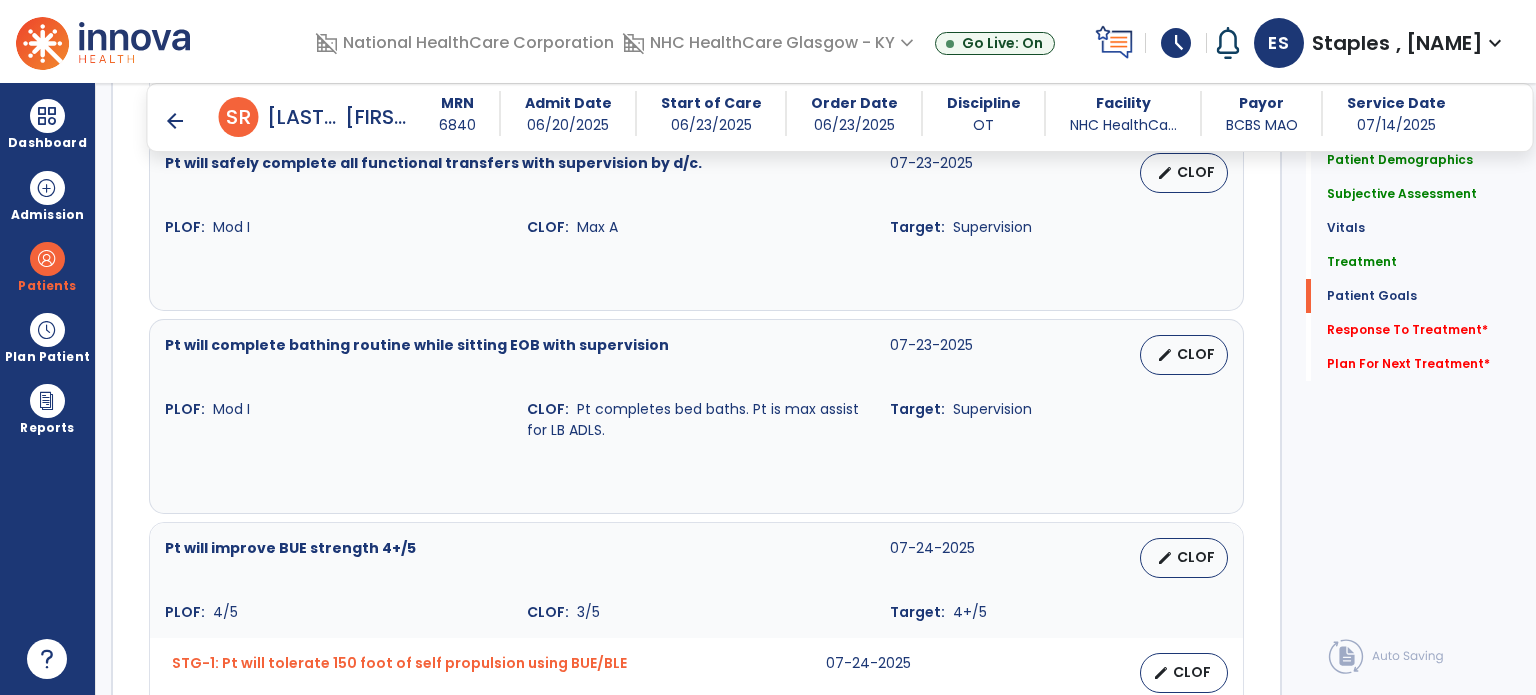 scroll, scrollTop: 2200, scrollLeft: 0, axis: vertical 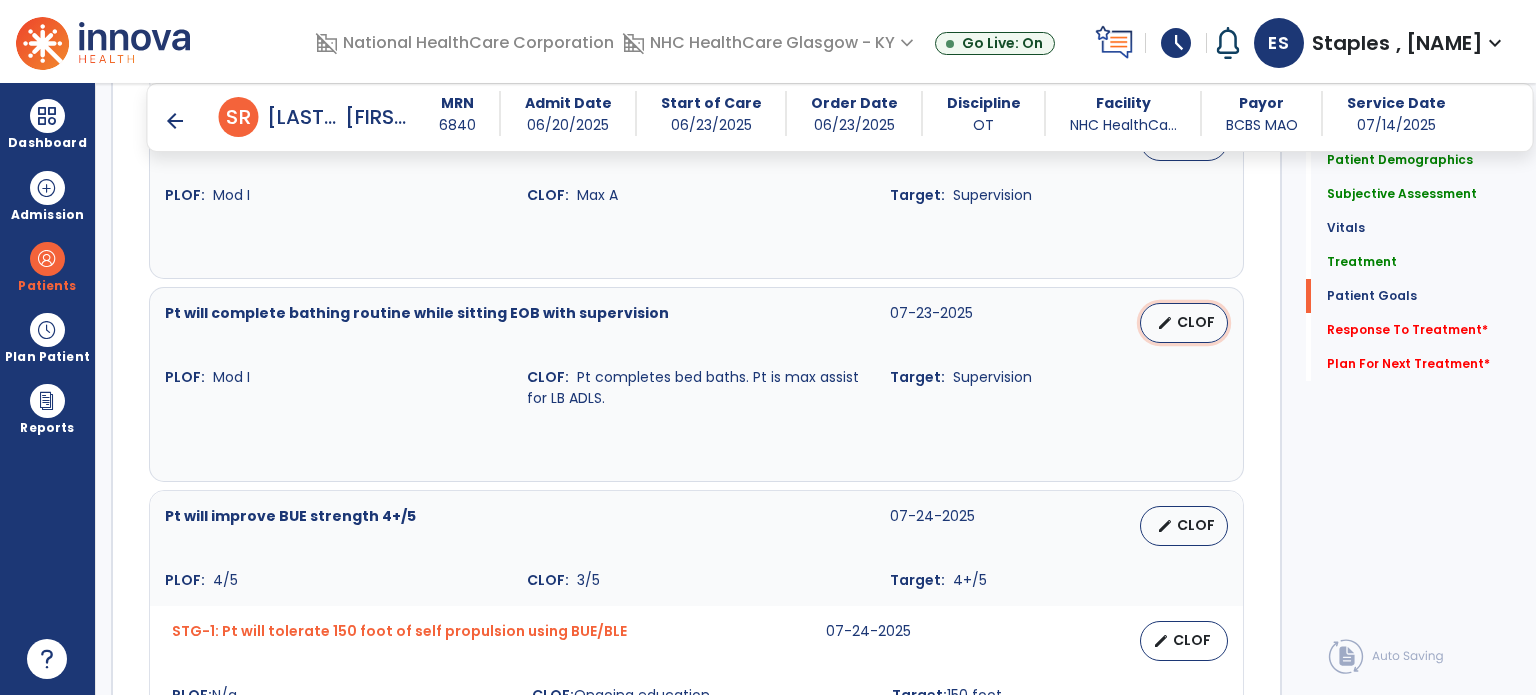 click on "edit" at bounding box center [1165, 323] 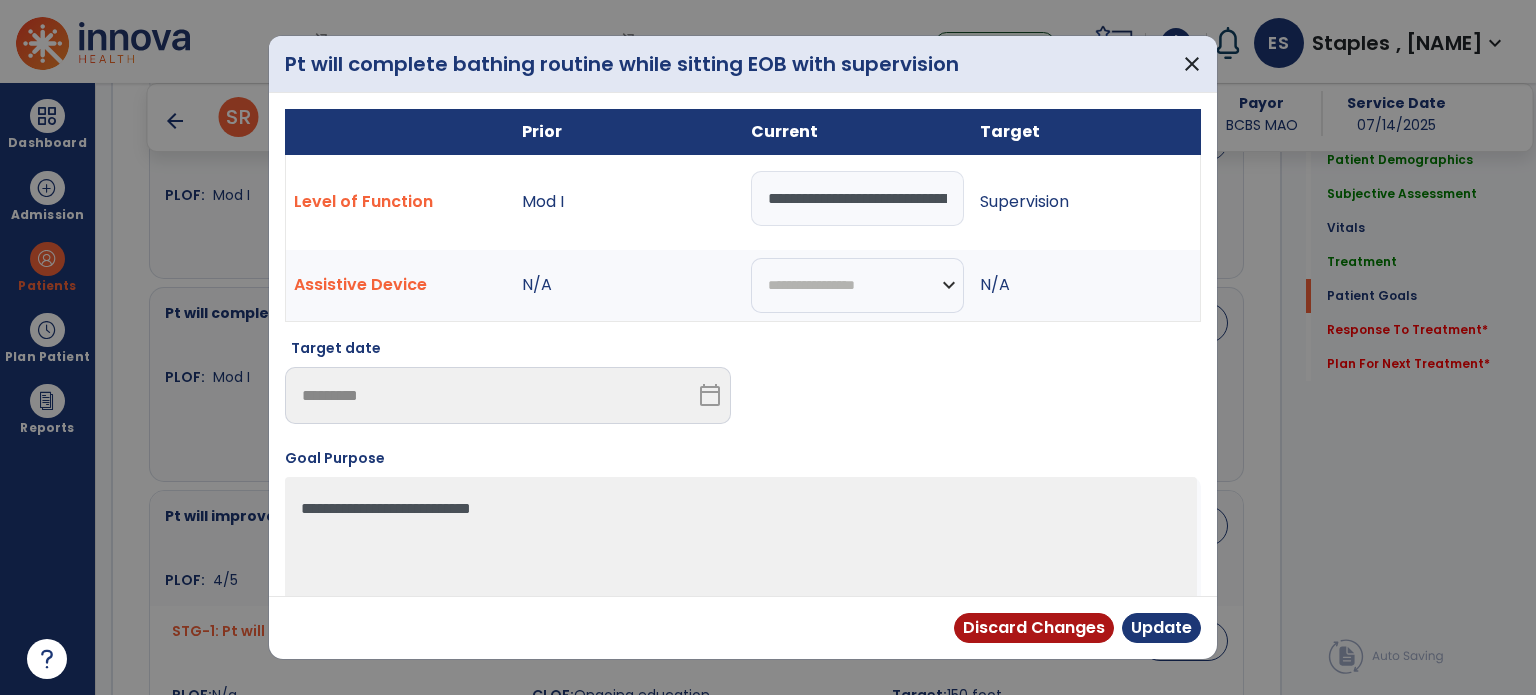 click on "**********" at bounding box center (857, 198) 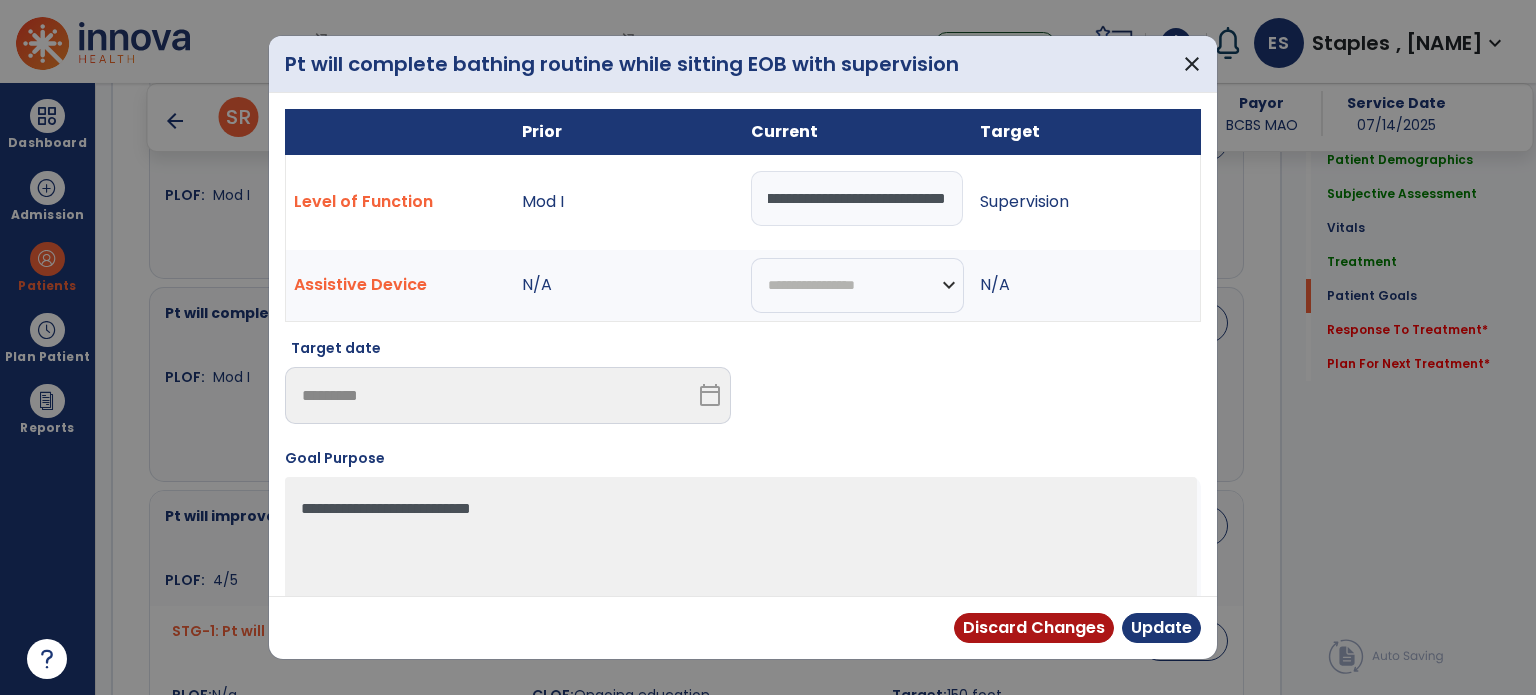 scroll, scrollTop: 0, scrollLeft: 93, axis: horizontal 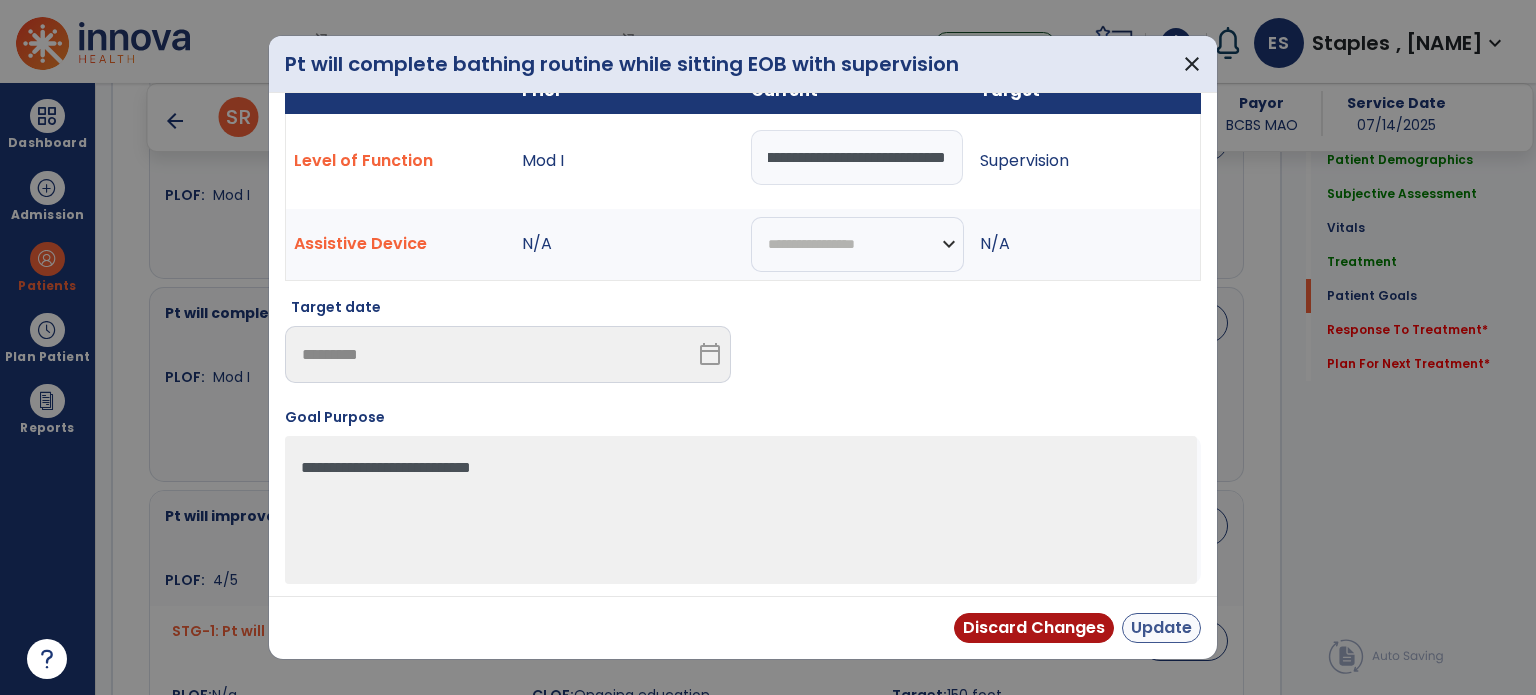 type on "**********" 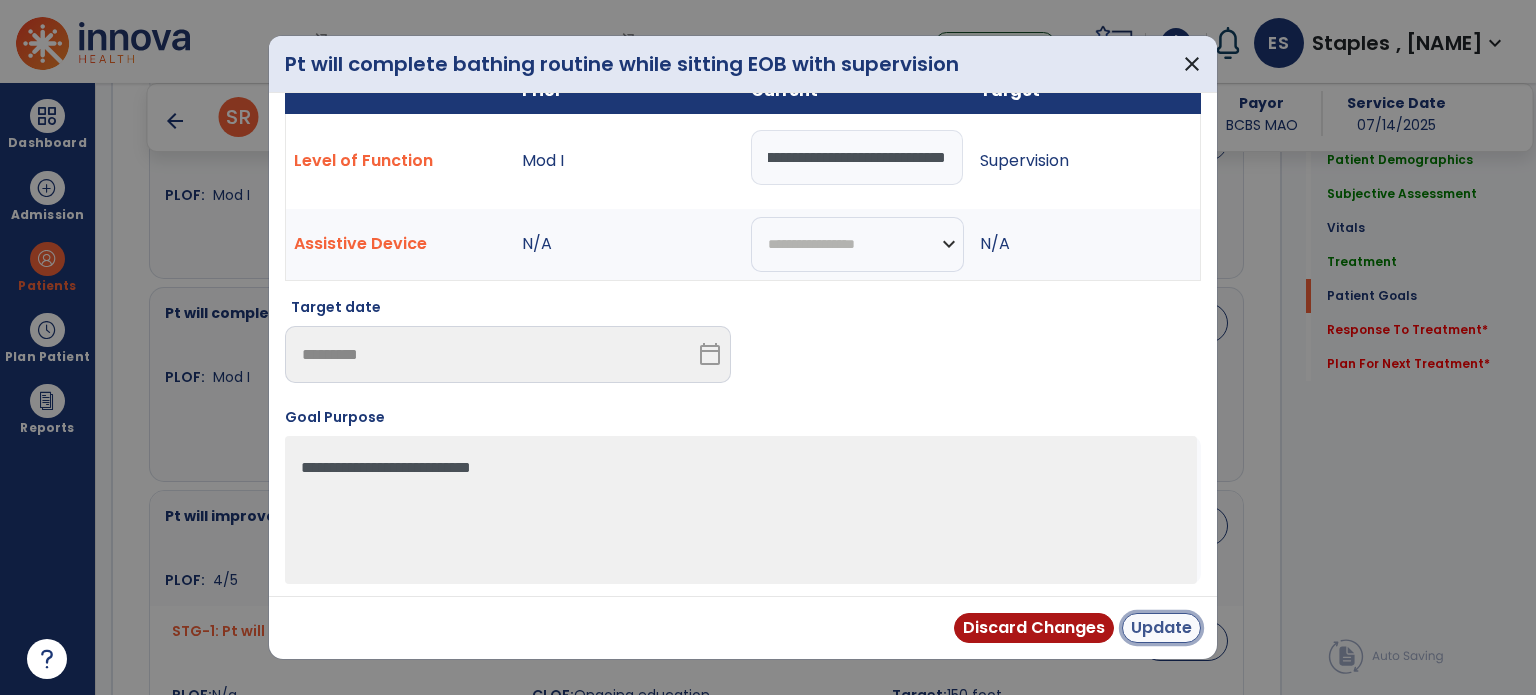 click on "Update" at bounding box center (1161, 628) 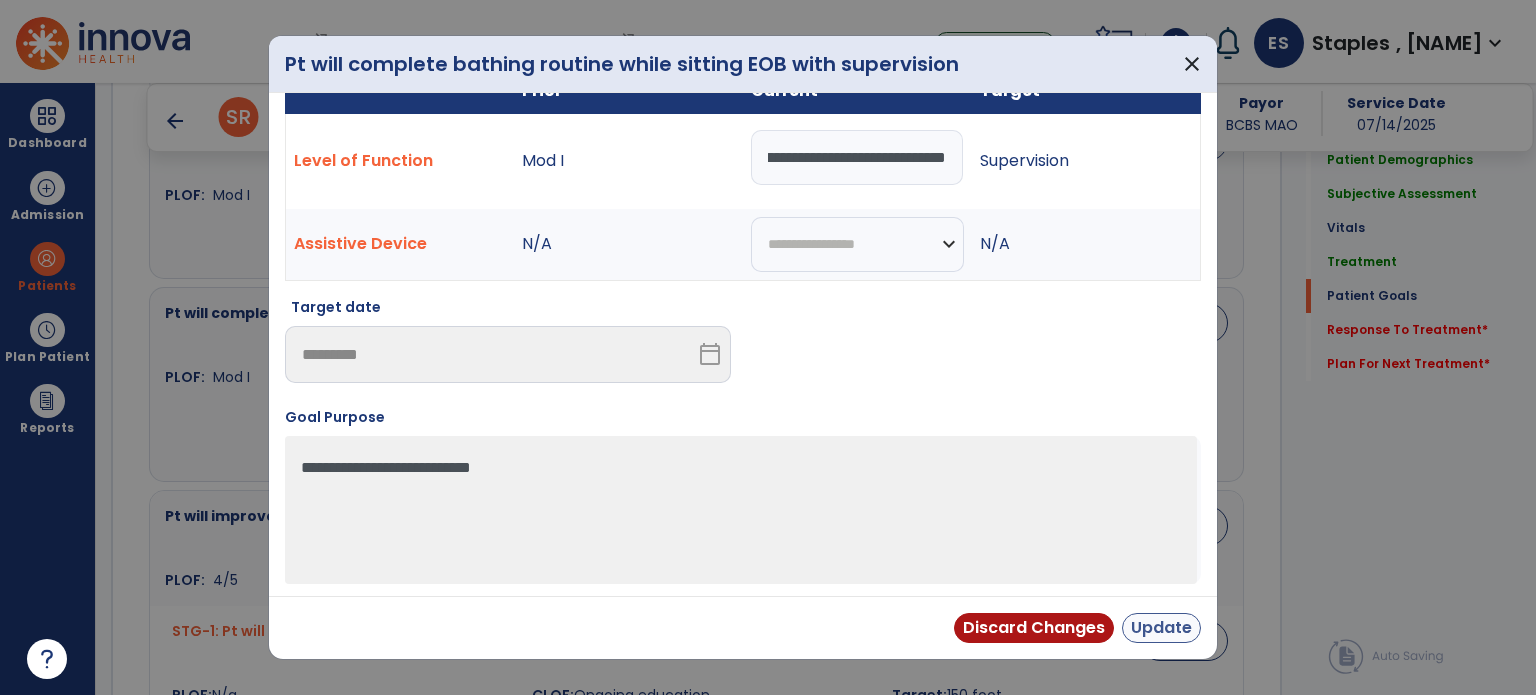 scroll, scrollTop: 0, scrollLeft: 0, axis: both 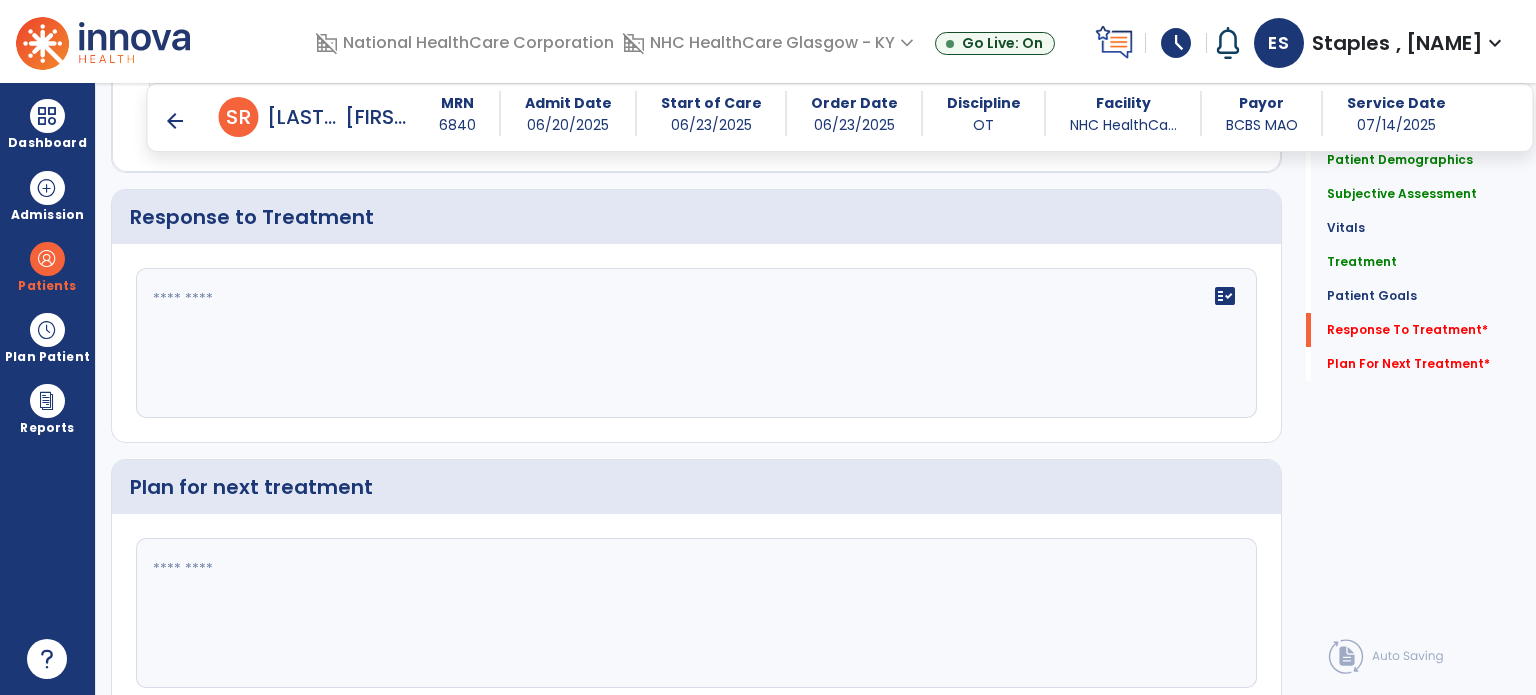 click on "fact_check" 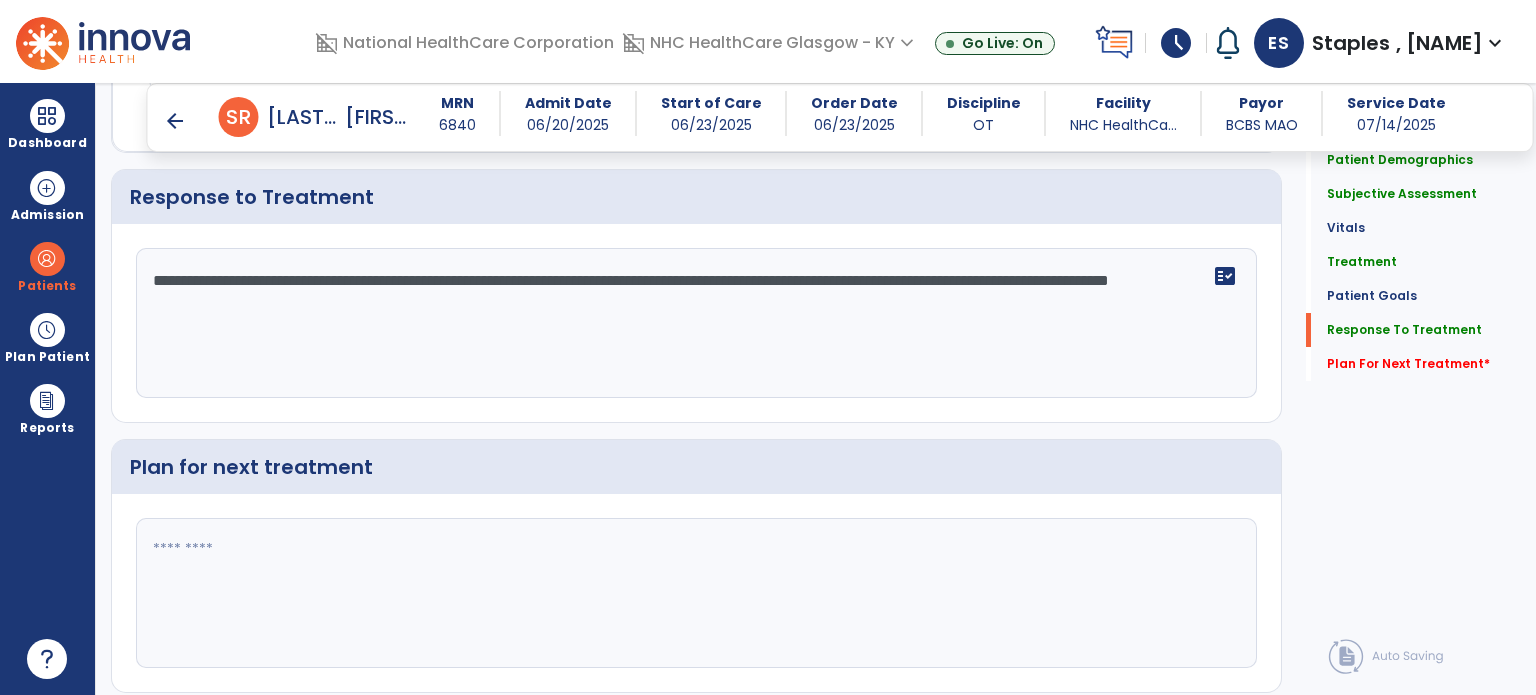 scroll, scrollTop: 3576, scrollLeft: 0, axis: vertical 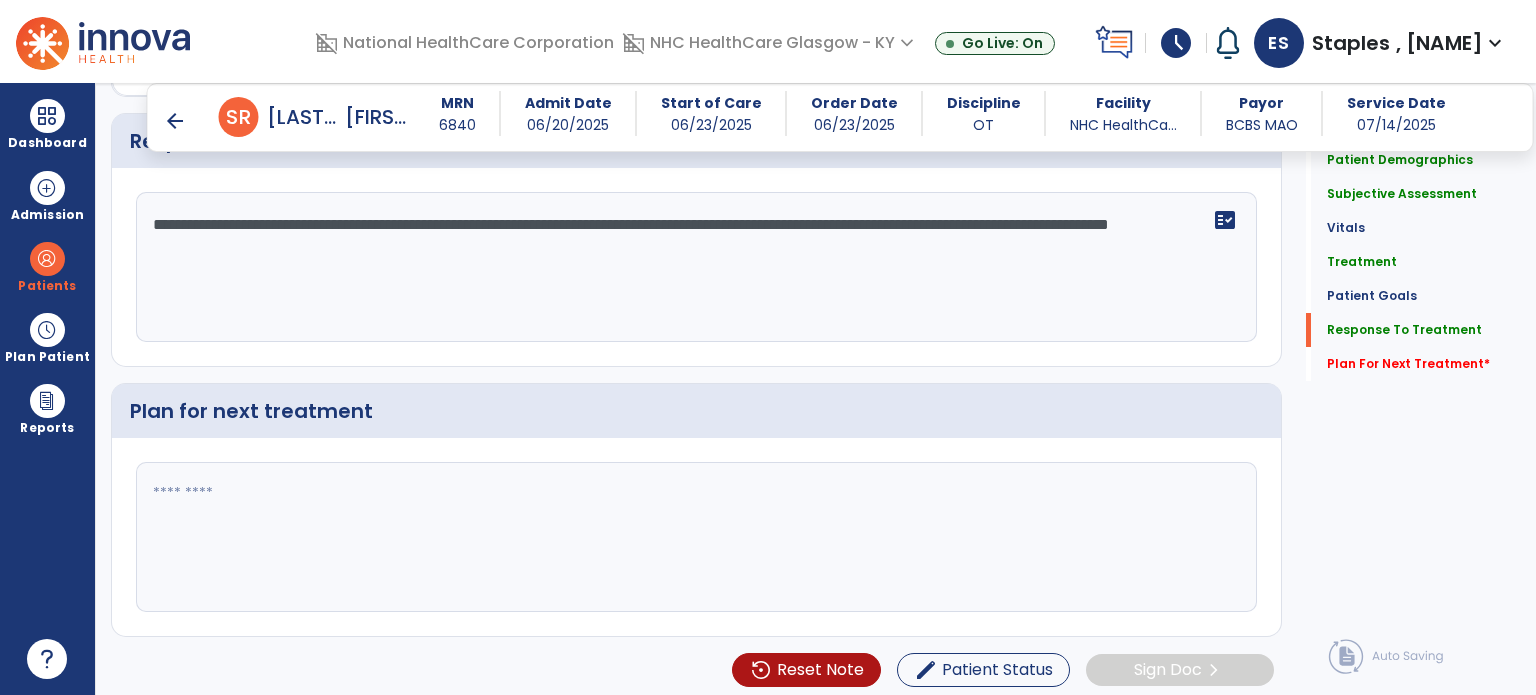 type on "**********" 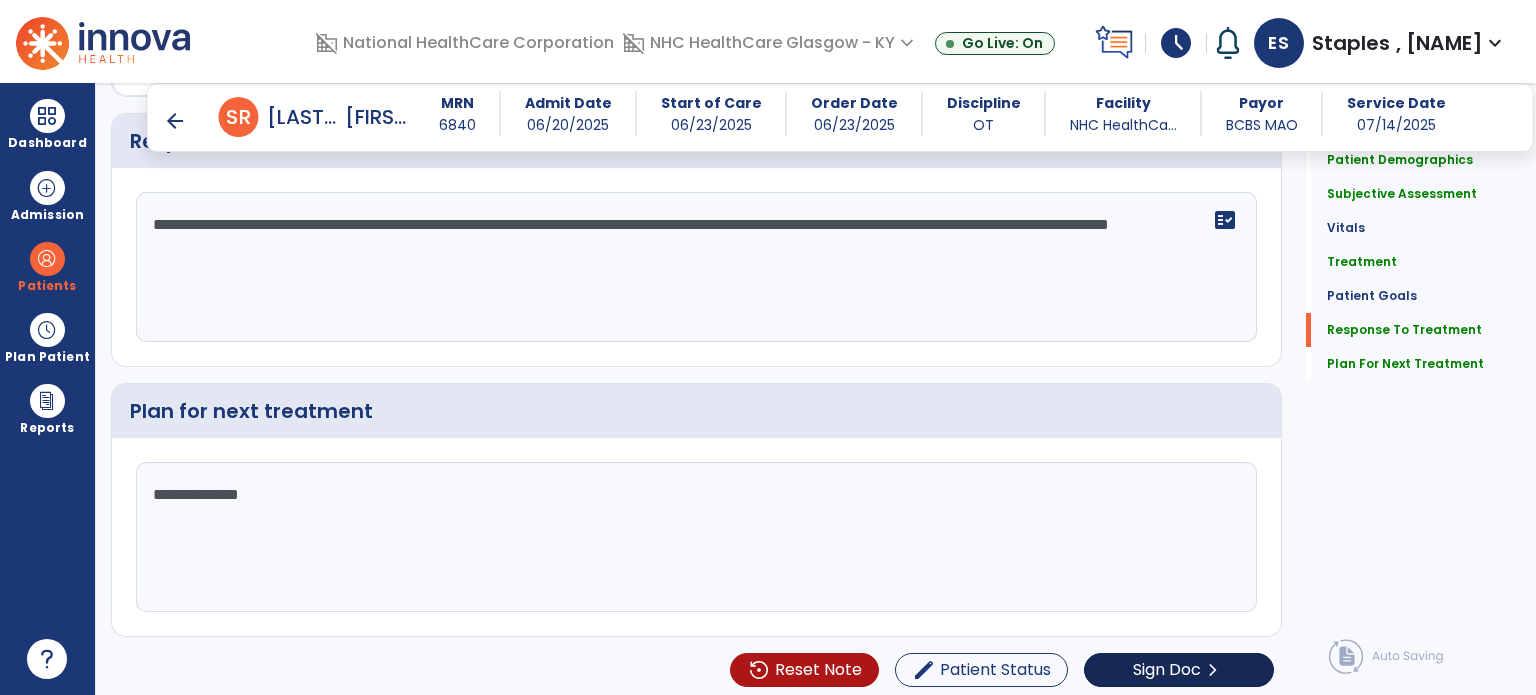 type on "**********" 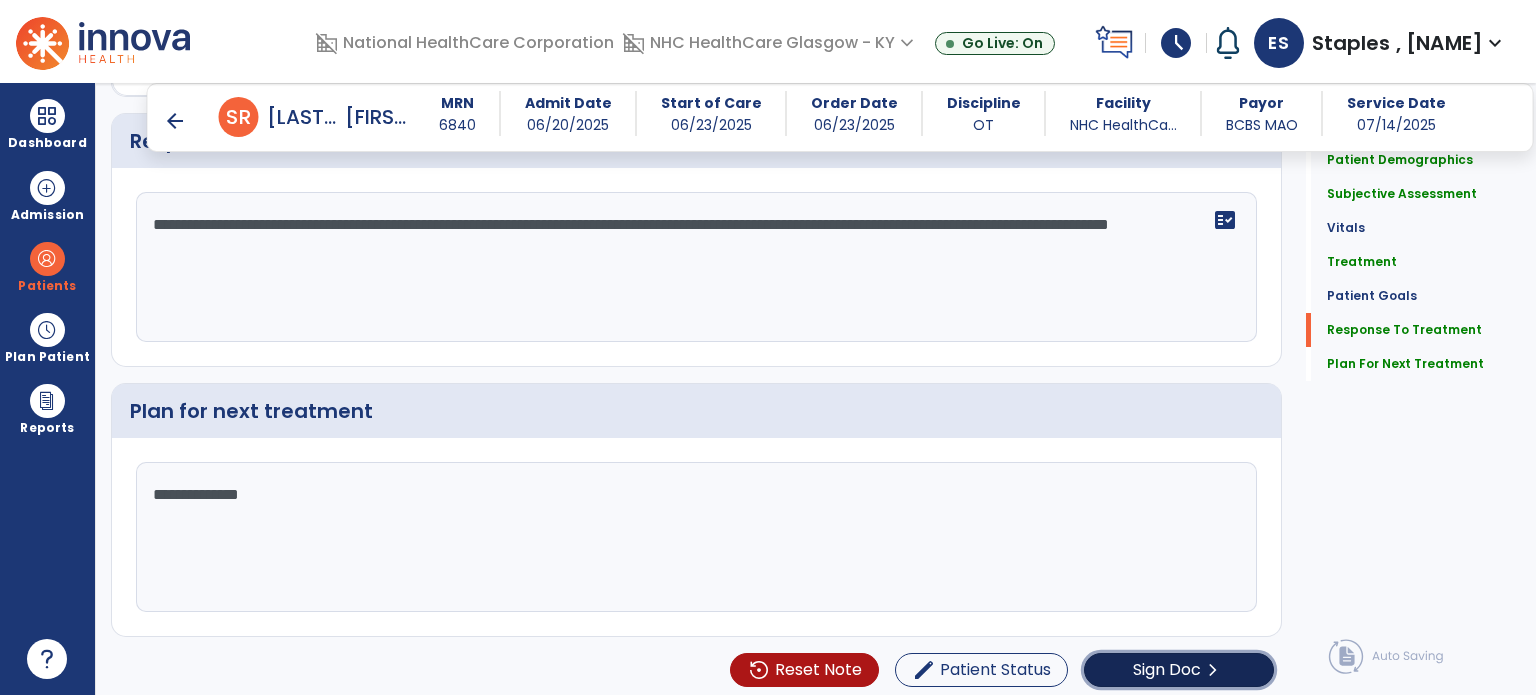 click on "Sign Doc  chevron_right" 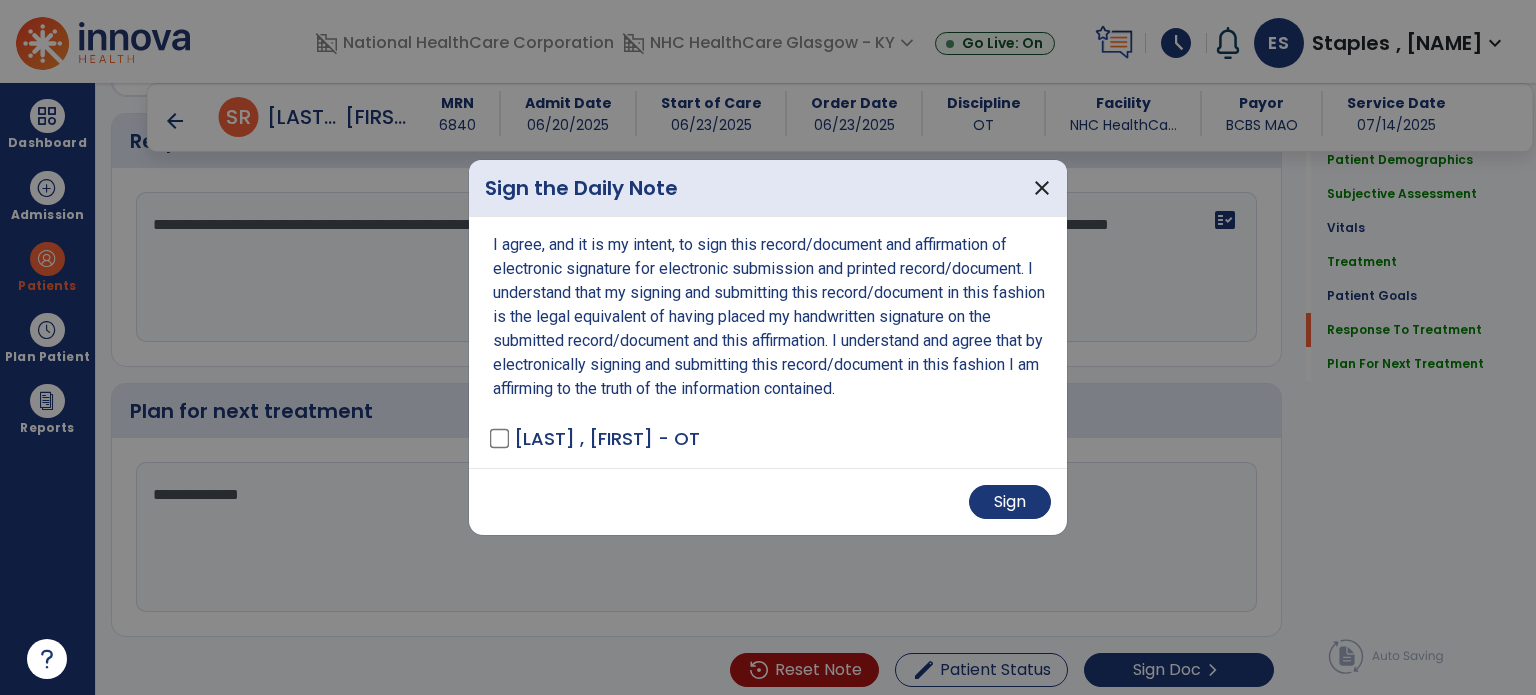 click on "Sign the Daily Note   close   I agree, and it is my intent, to sign this record/document and affirmation of electronic signature for electronic submission and printed record/document. I understand that my signing and submitting this record/document in this fashion is the legal equivalent of having placed my handwritten signature on the submitted record/document and this affirmation. I understand and agree that by electronically signing and submitting this record/document in this fashion I am affirming to the truth of the information contained.  [LAST] , [ROLE]  Sign" at bounding box center (768, 347) 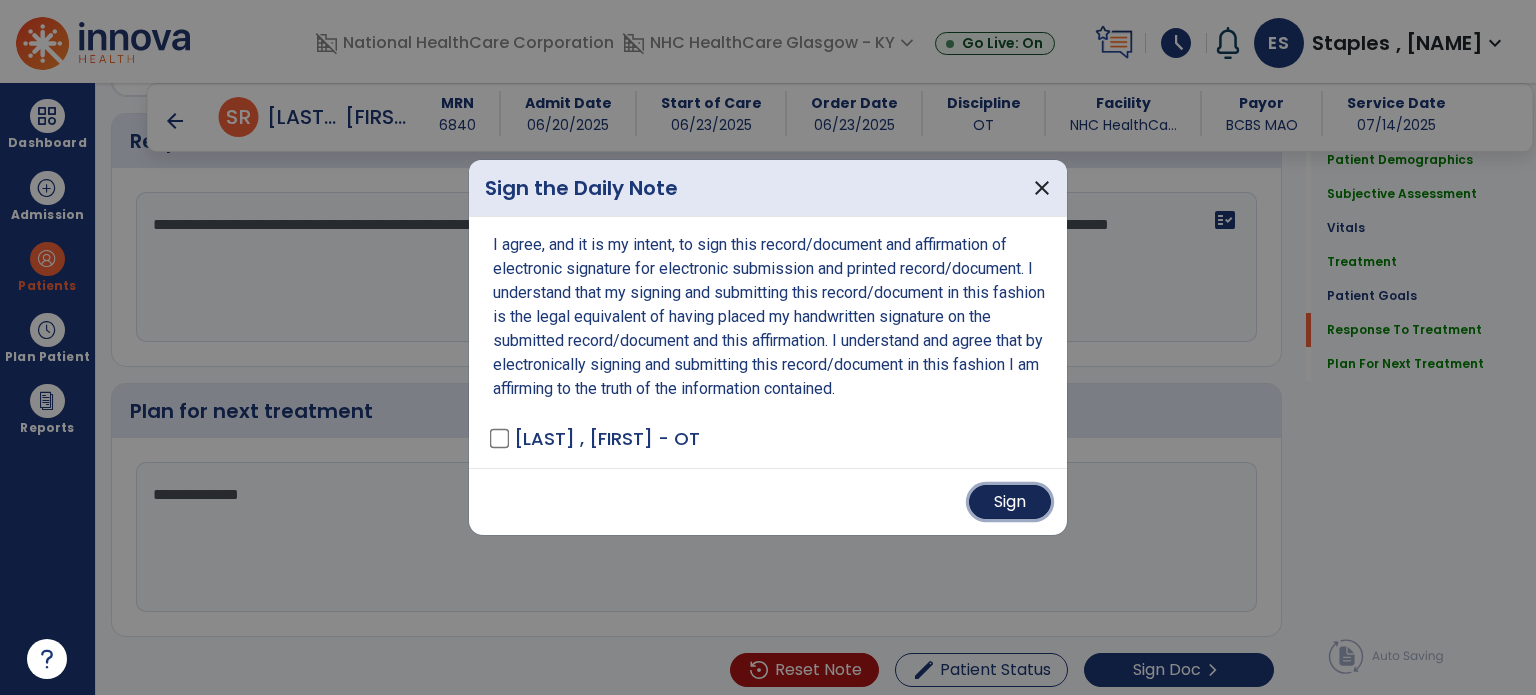 drag, startPoint x: 1022, startPoint y: 499, endPoint x: 1004, endPoint y: 507, distance: 19.697716 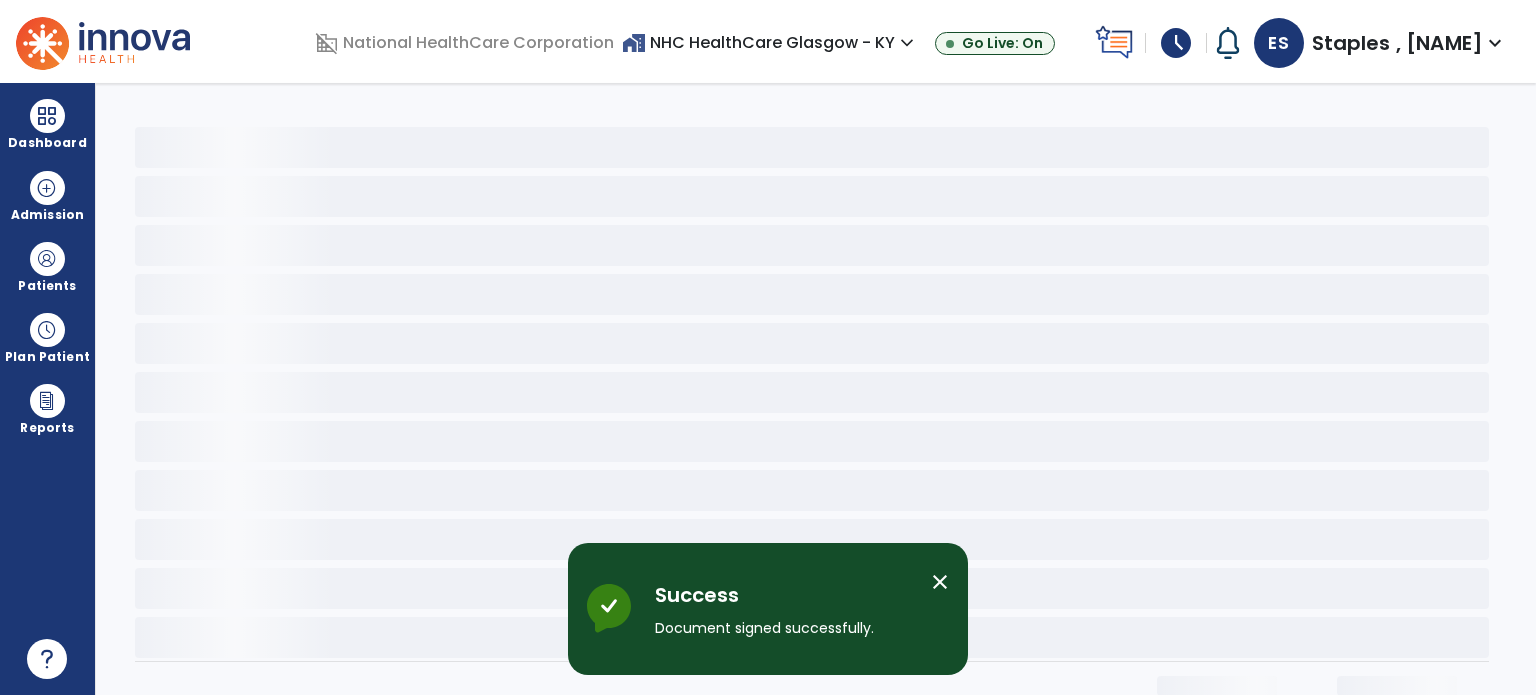 scroll, scrollTop: 0, scrollLeft: 0, axis: both 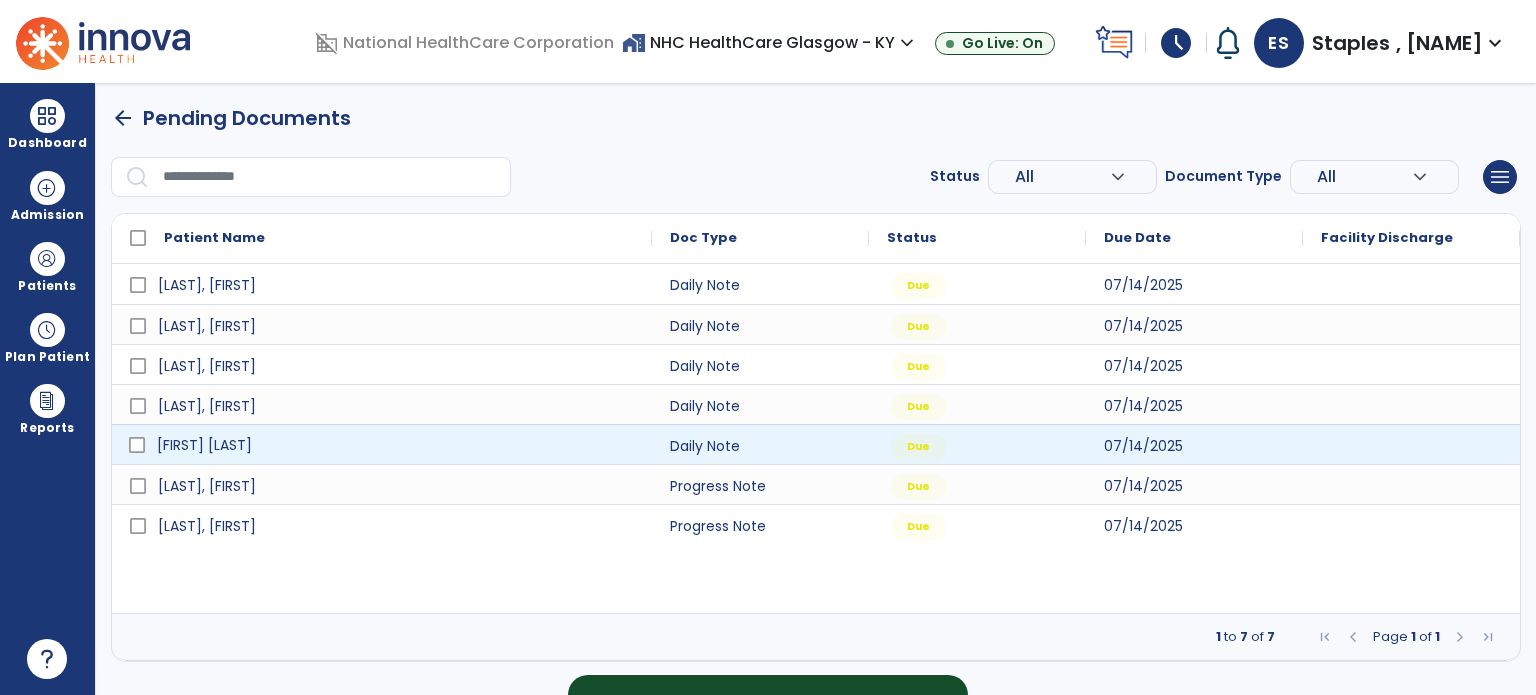 click on "[FIRST] [LAST]" at bounding box center [396, 445] 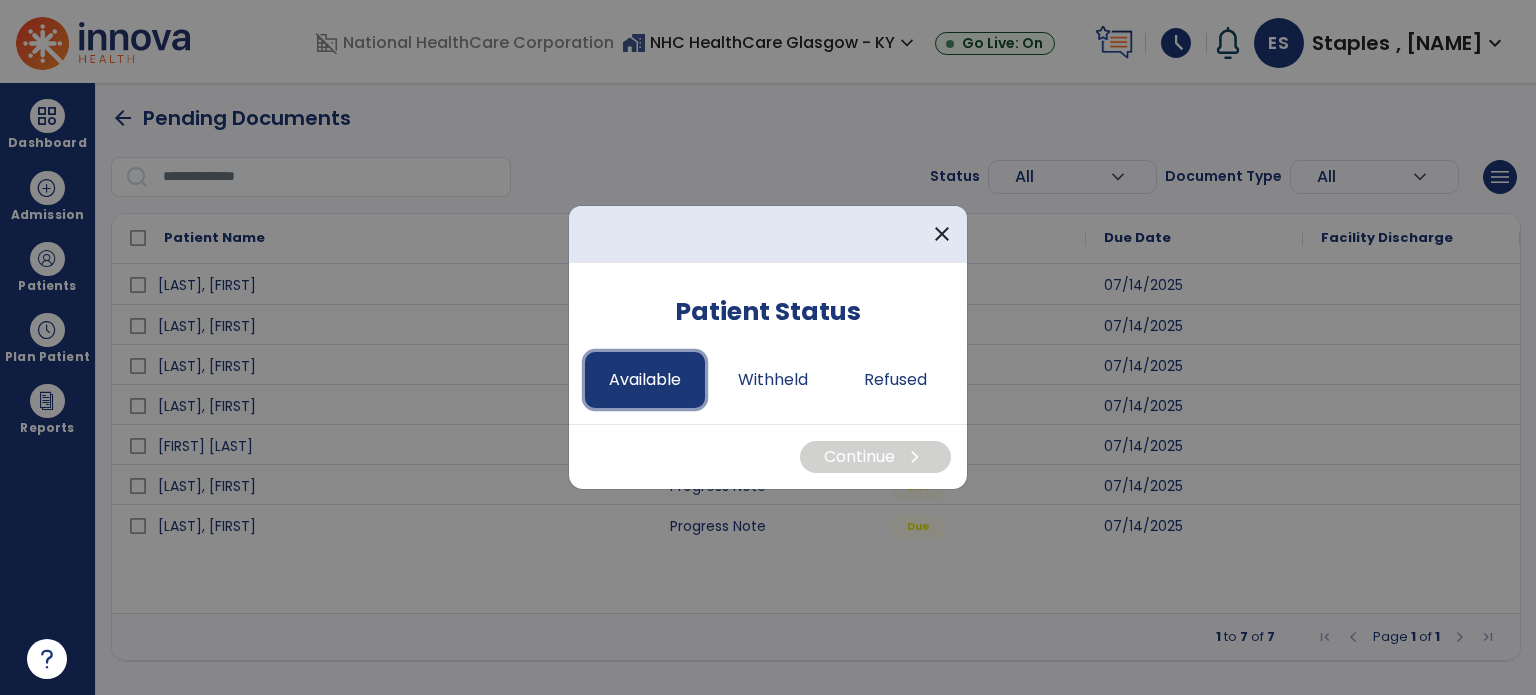 click on "Available" at bounding box center [645, 380] 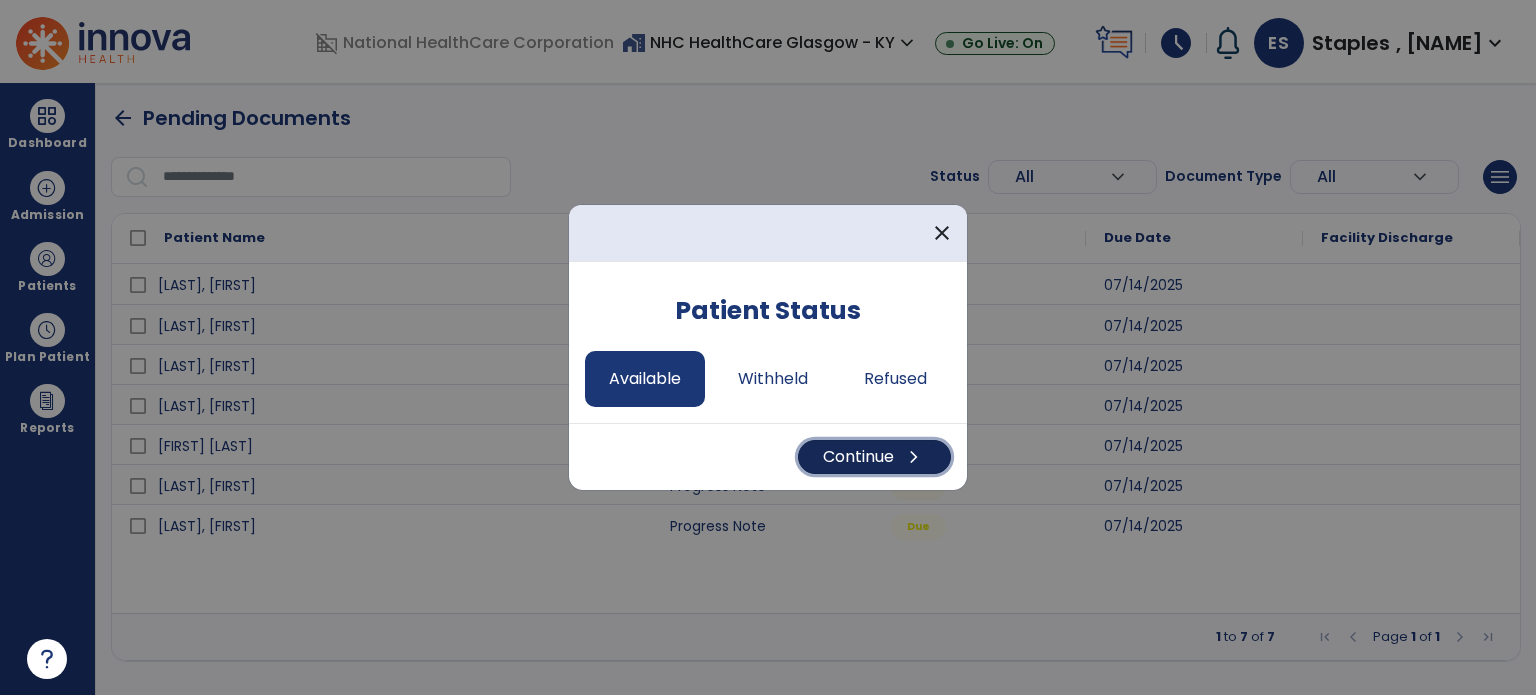 click on "chevron_right" at bounding box center (914, 457) 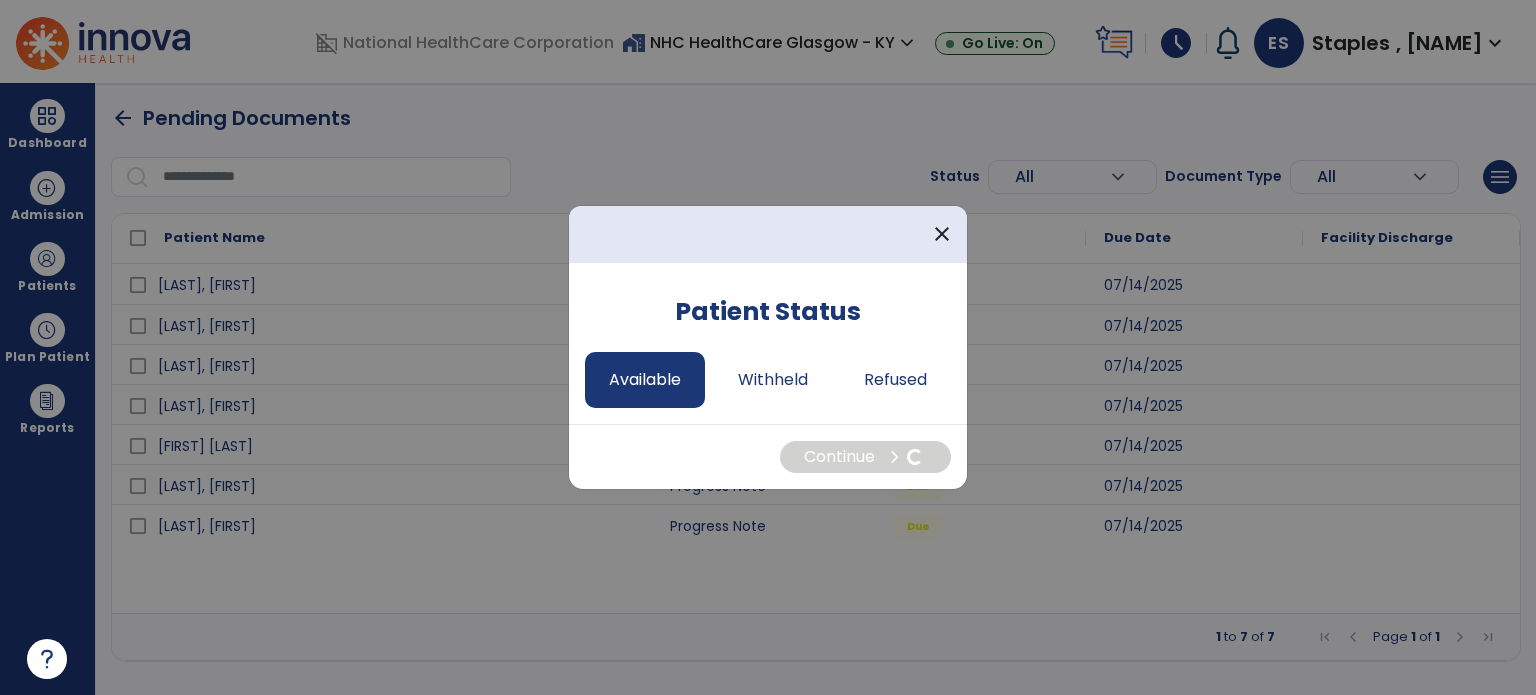 select on "*" 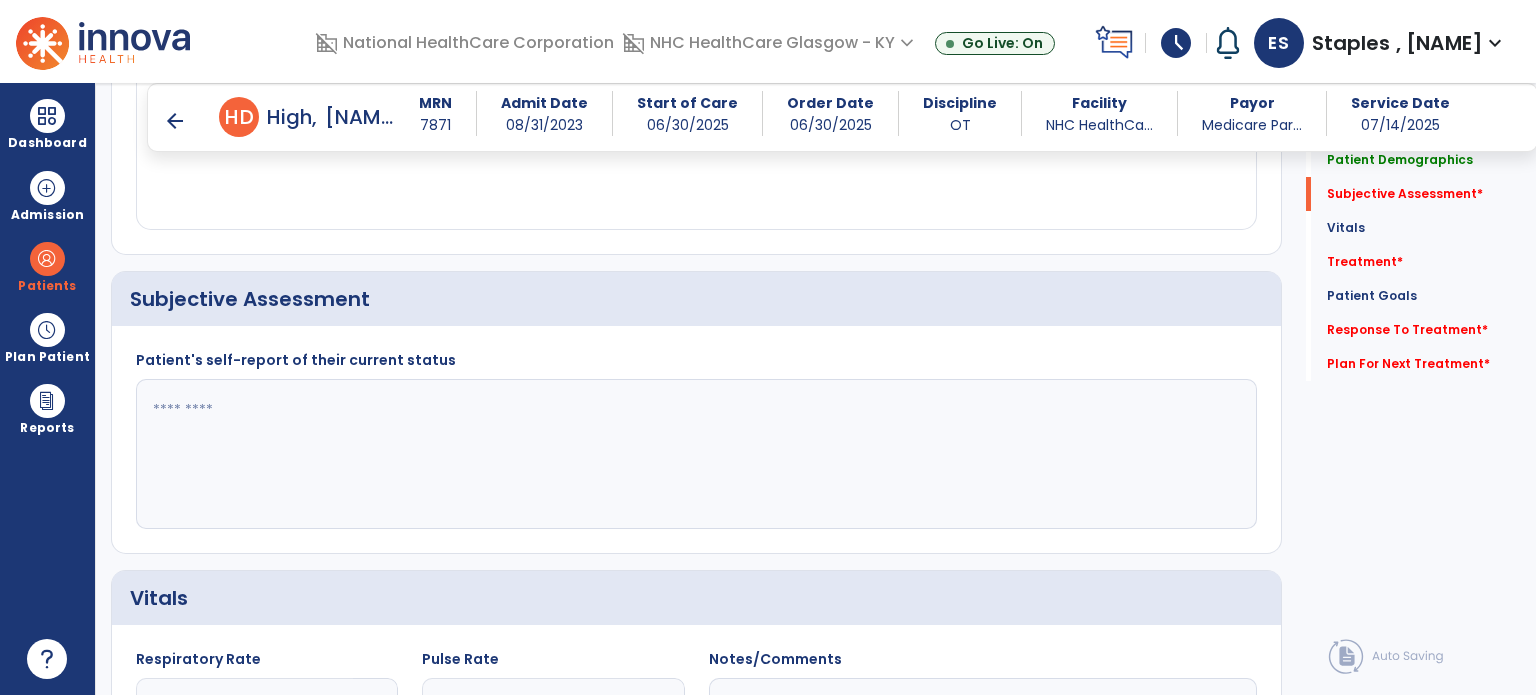 scroll, scrollTop: 400, scrollLeft: 0, axis: vertical 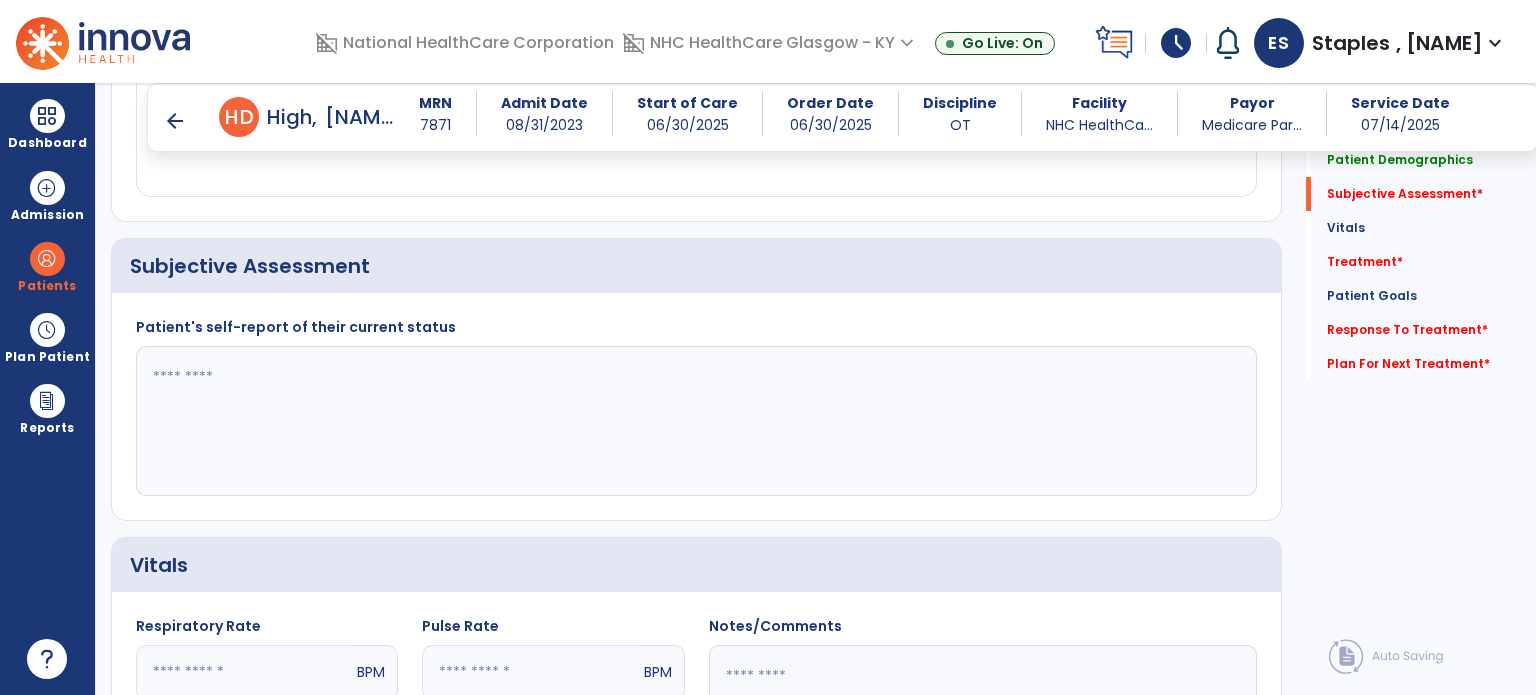 click 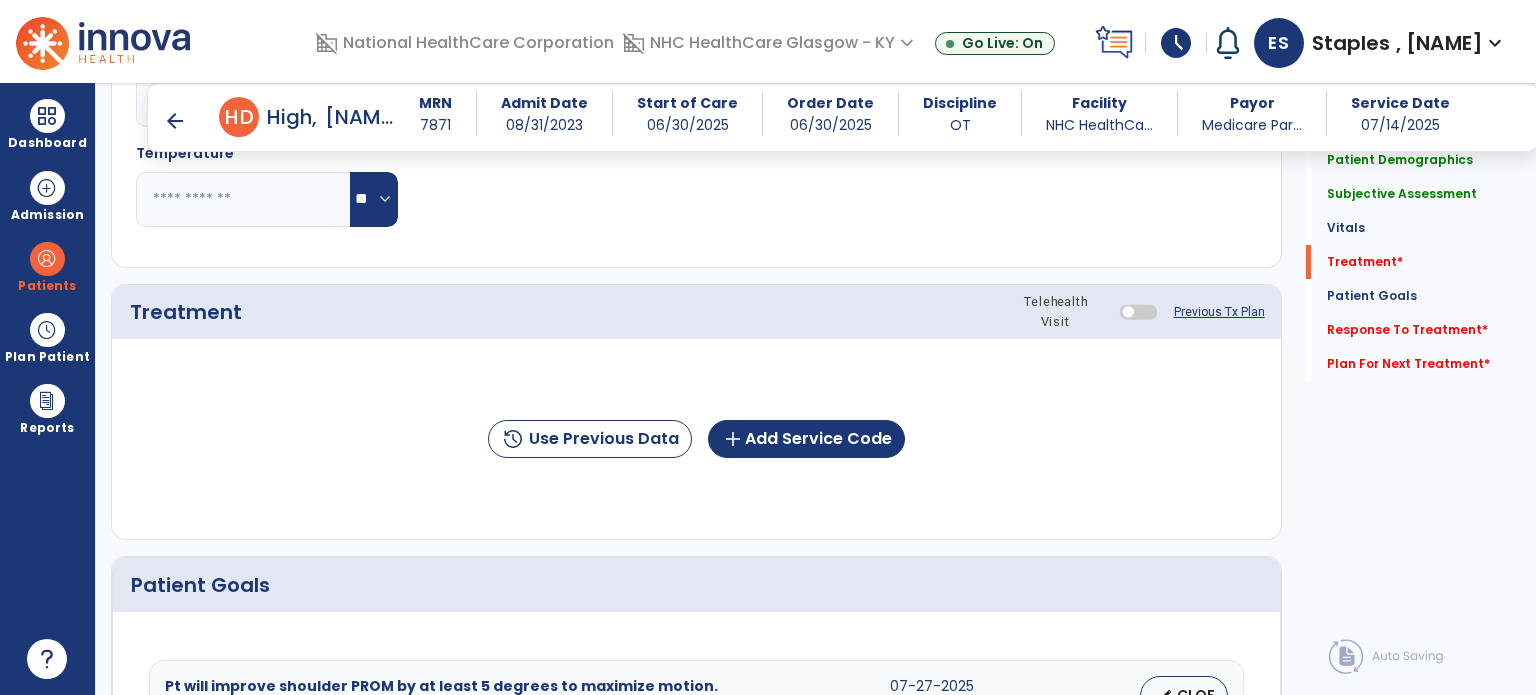 scroll, scrollTop: 1100, scrollLeft: 0, axis: vertical 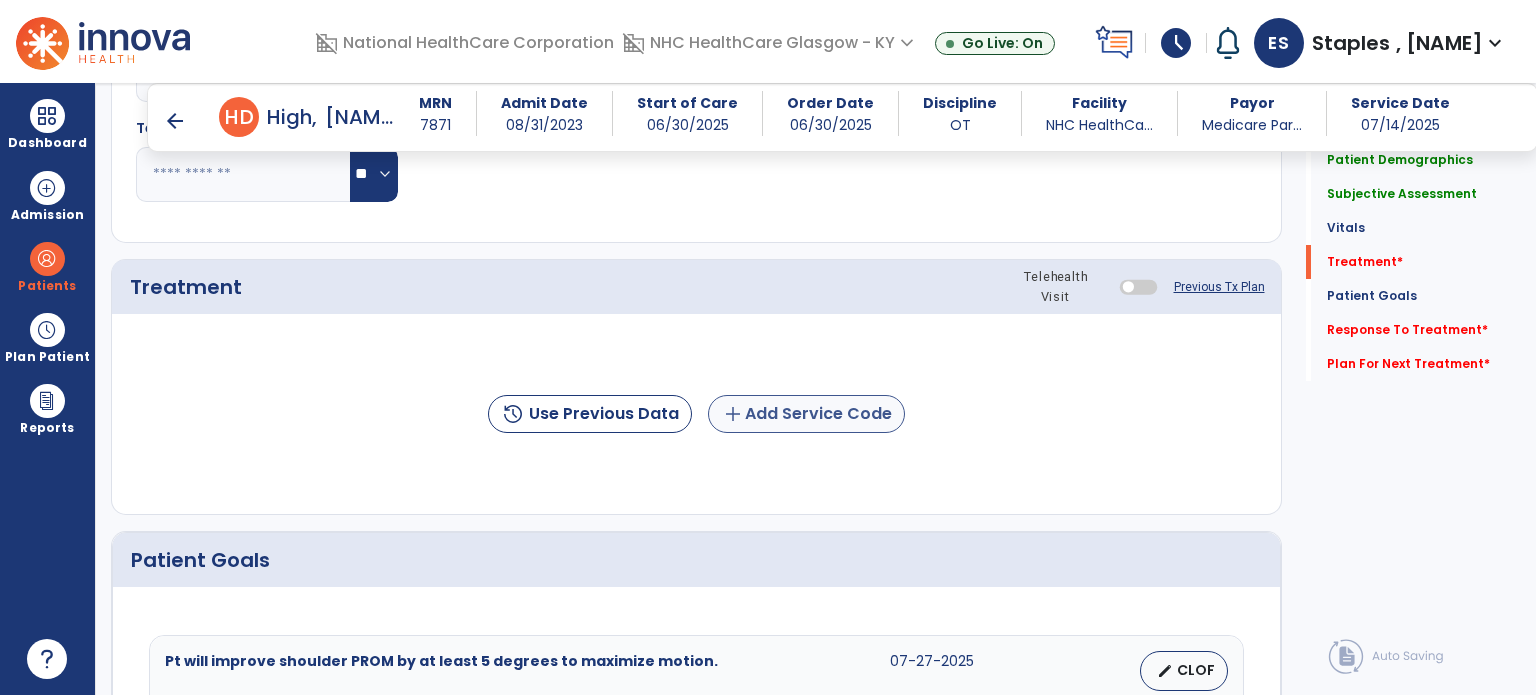 type on "**********" 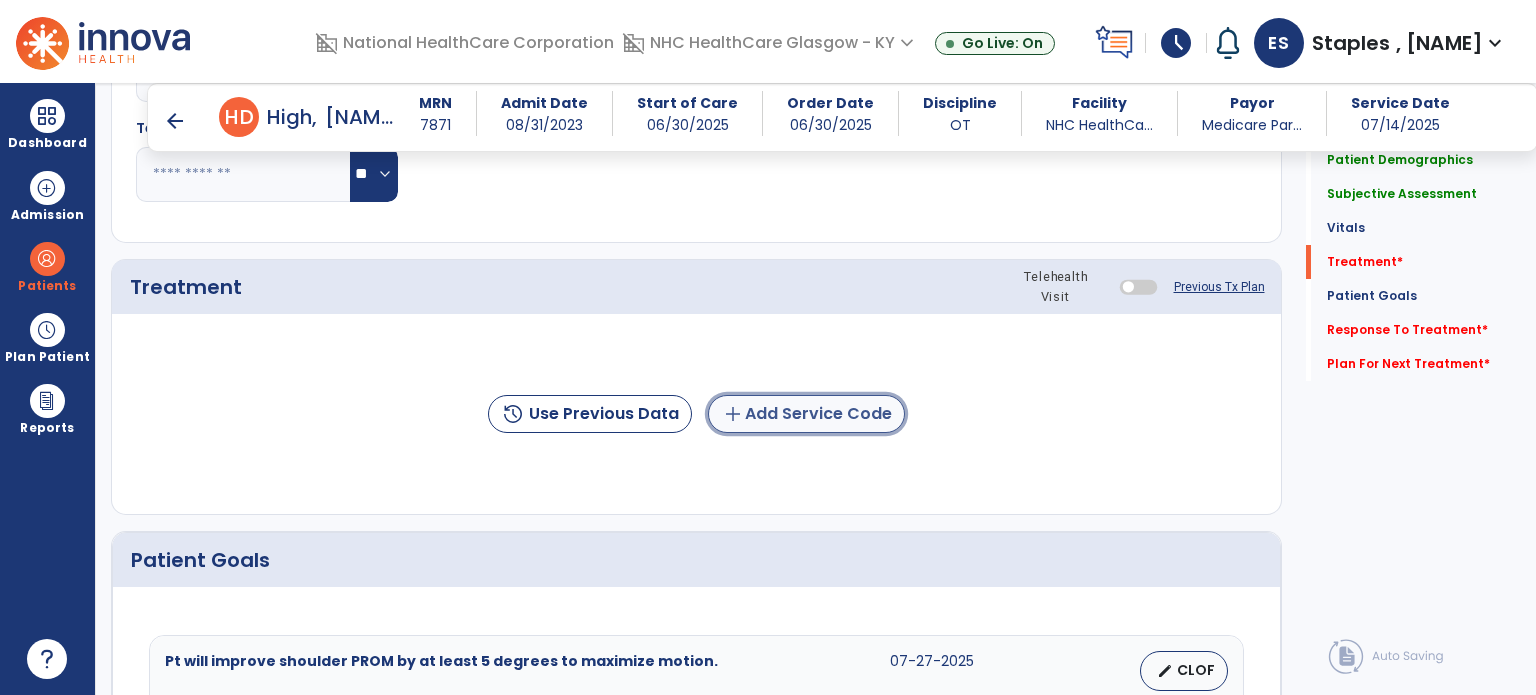 click on "add  Add Service Code" 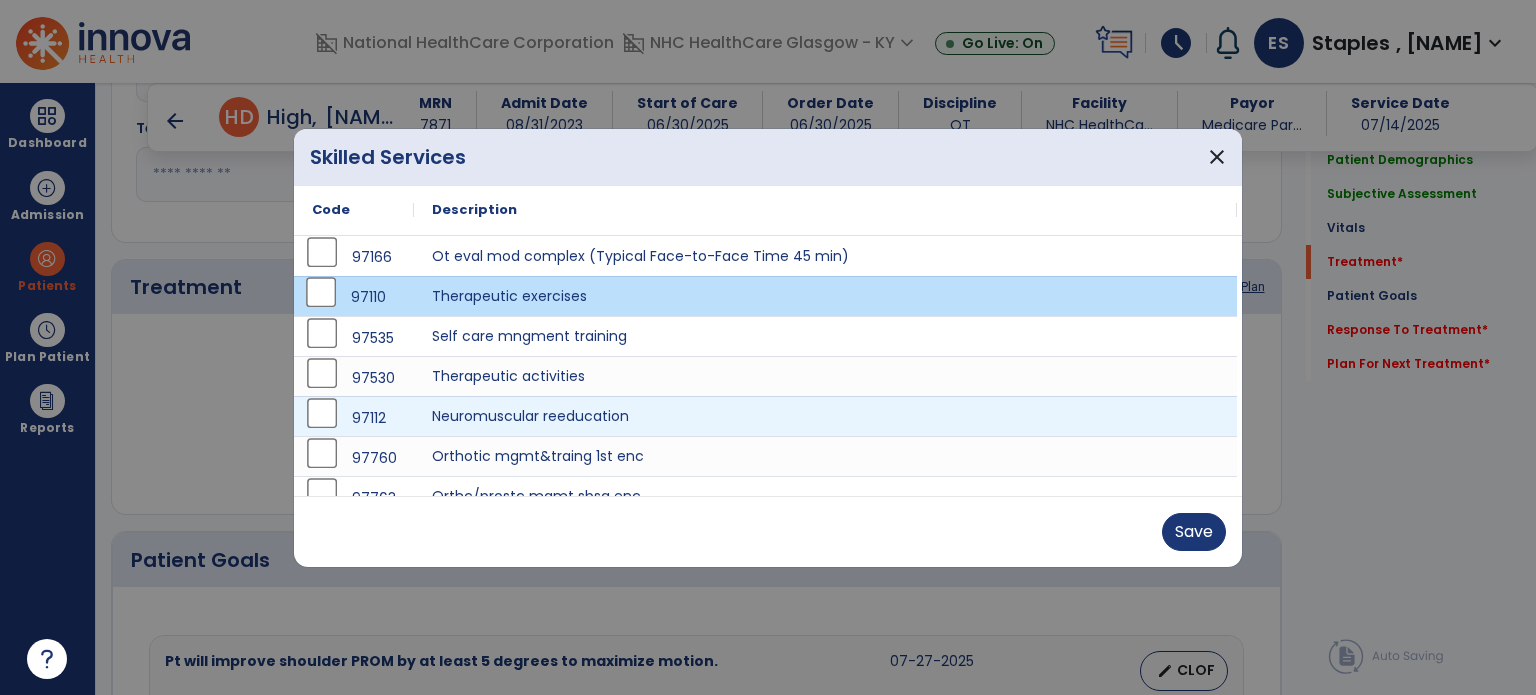 scroll, scrollTop: 20, scrollLeft: 0, axis: vertical 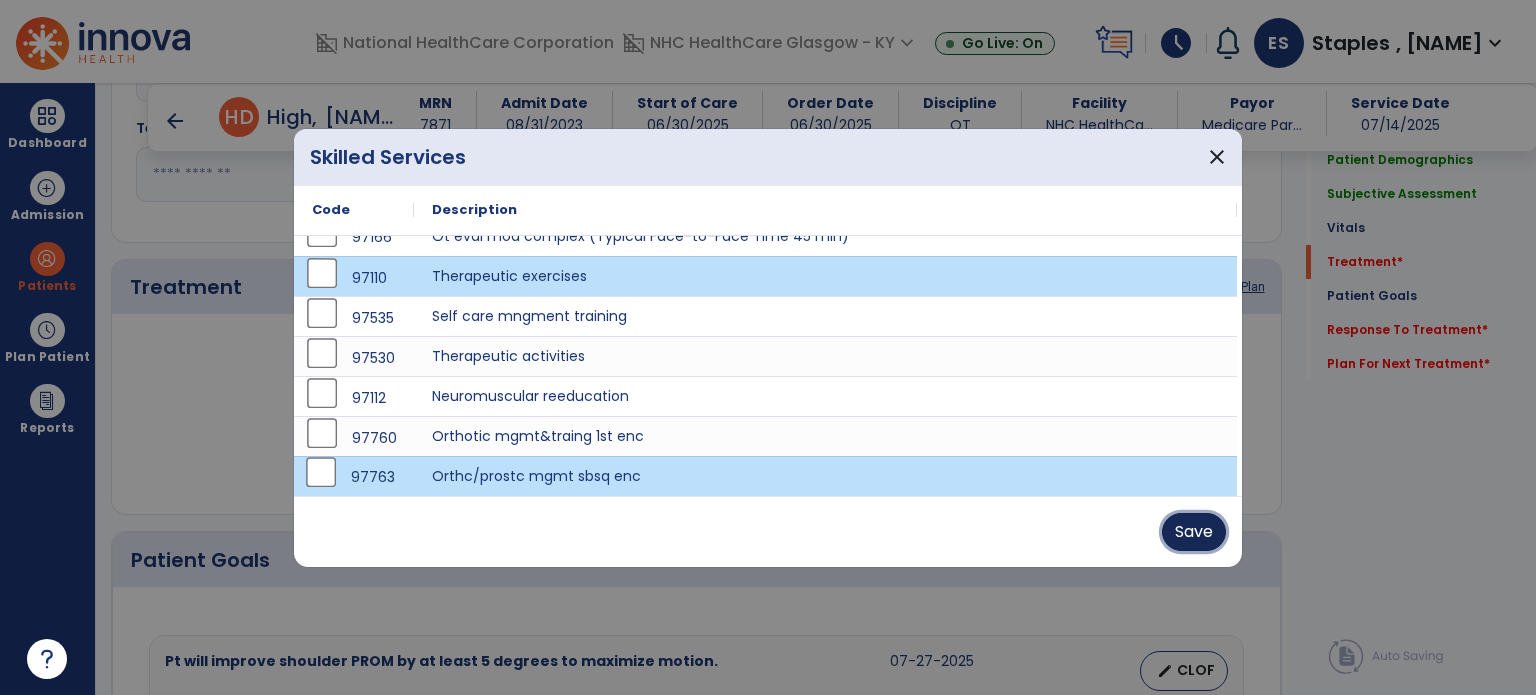 click on "Save" at bounding box center (1194, 532) 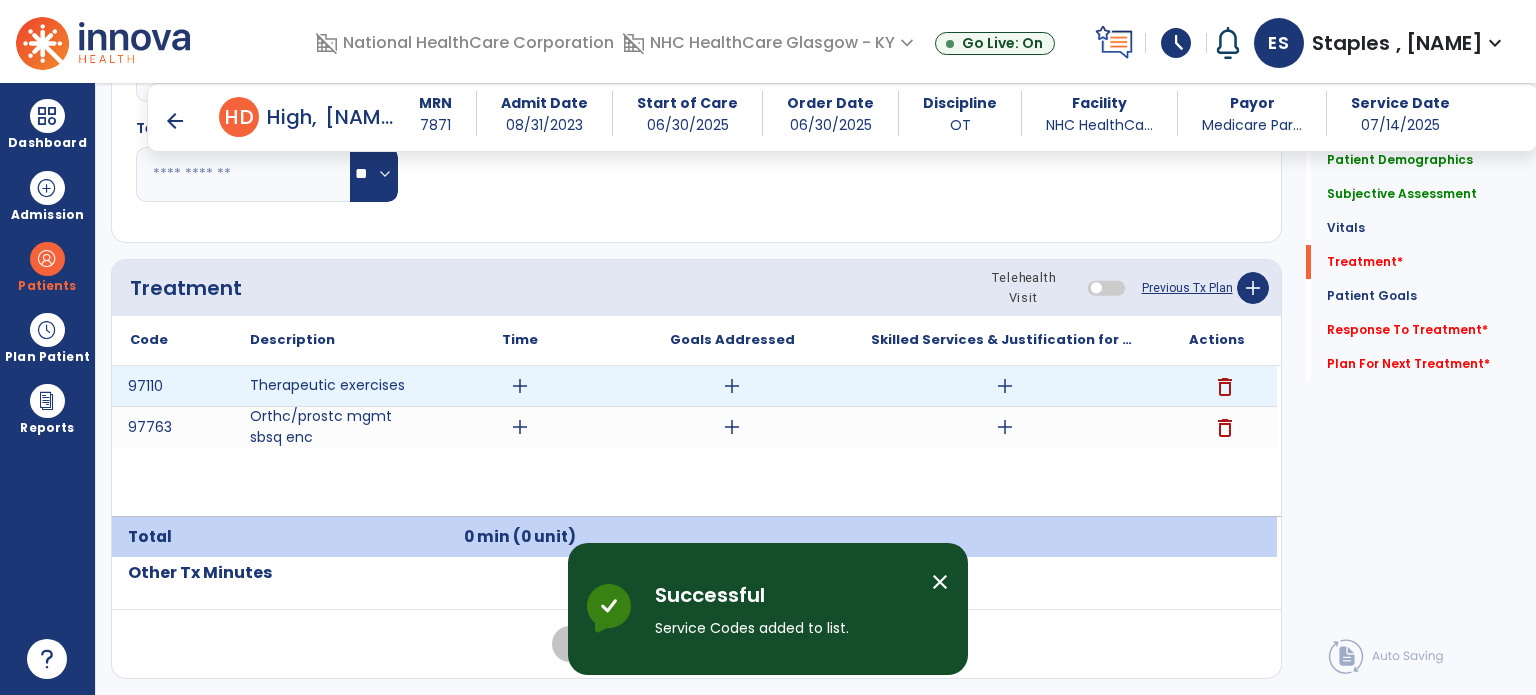 click on "add" at bounding box center (520, 386) 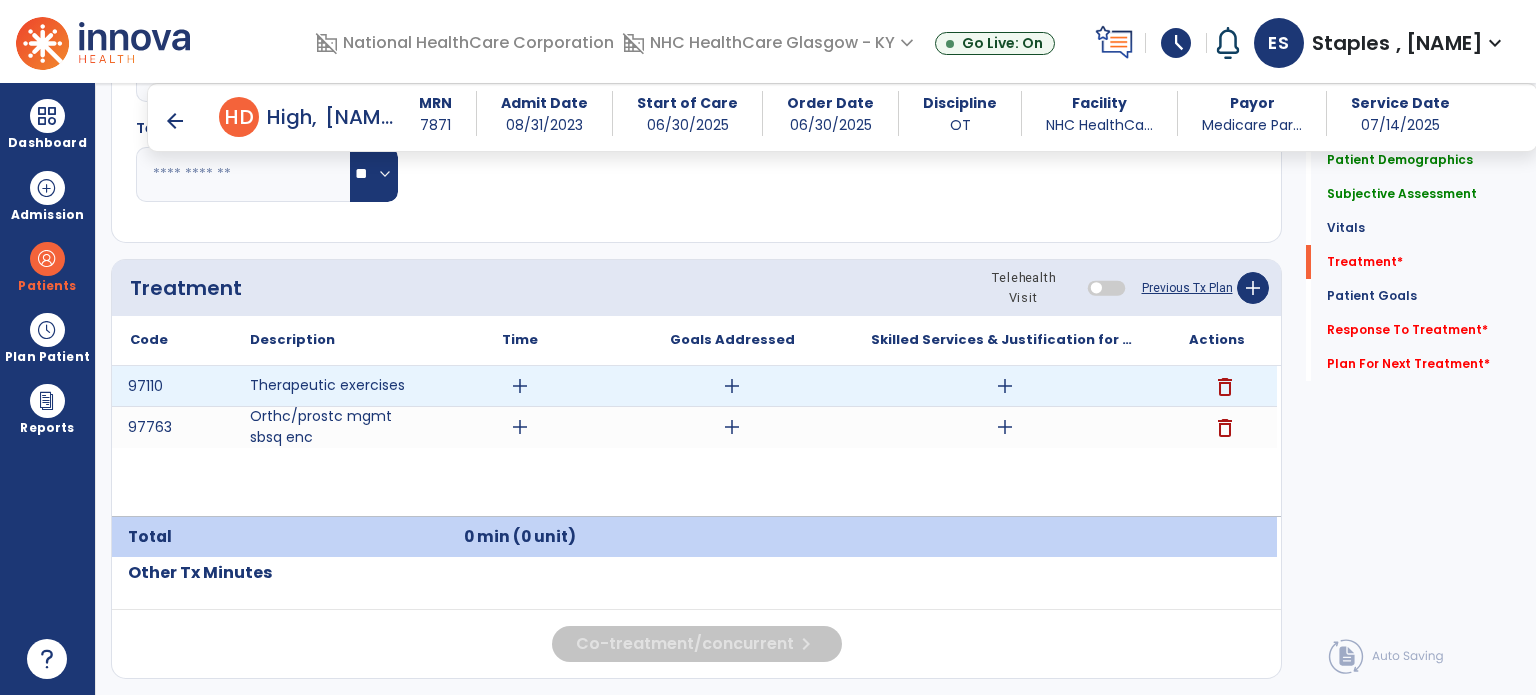 click on "add" at bounding box center (520, 386) 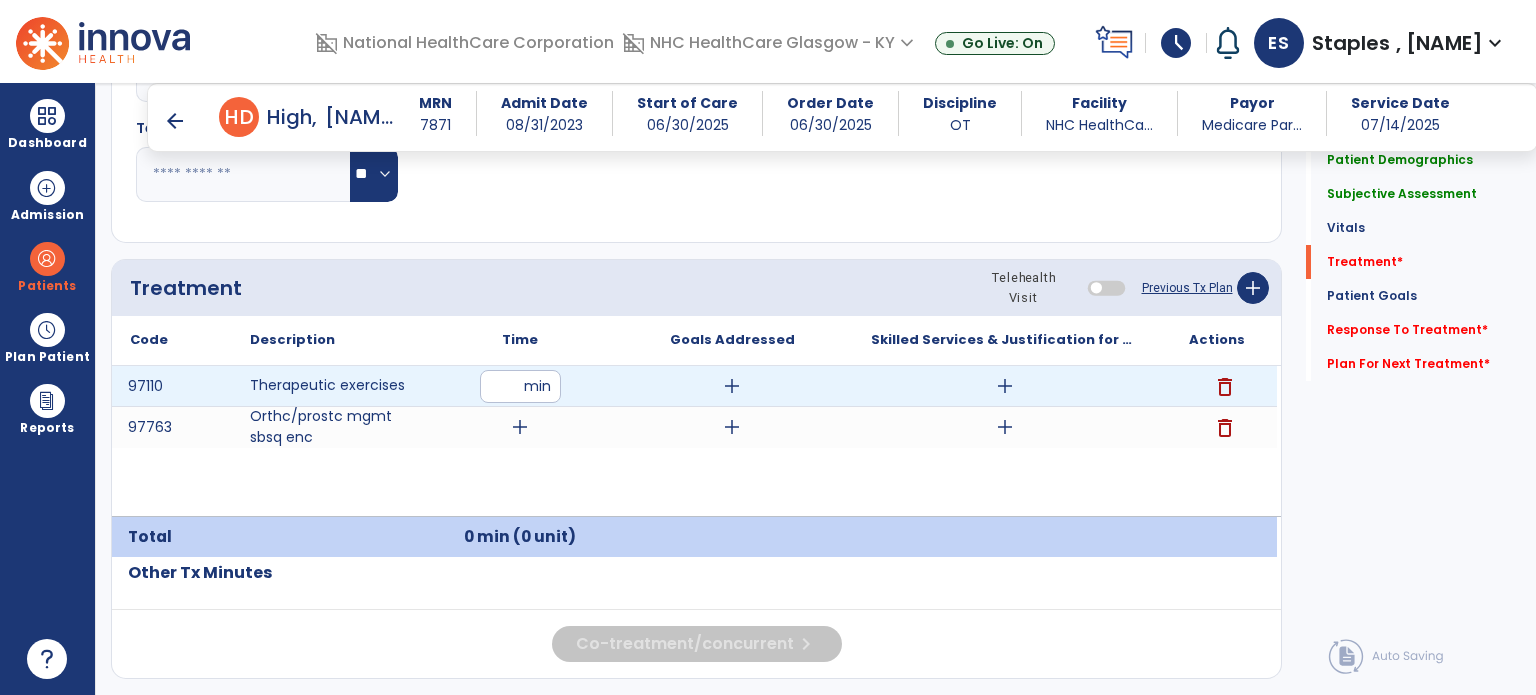 click at bounding box center (520, 386) 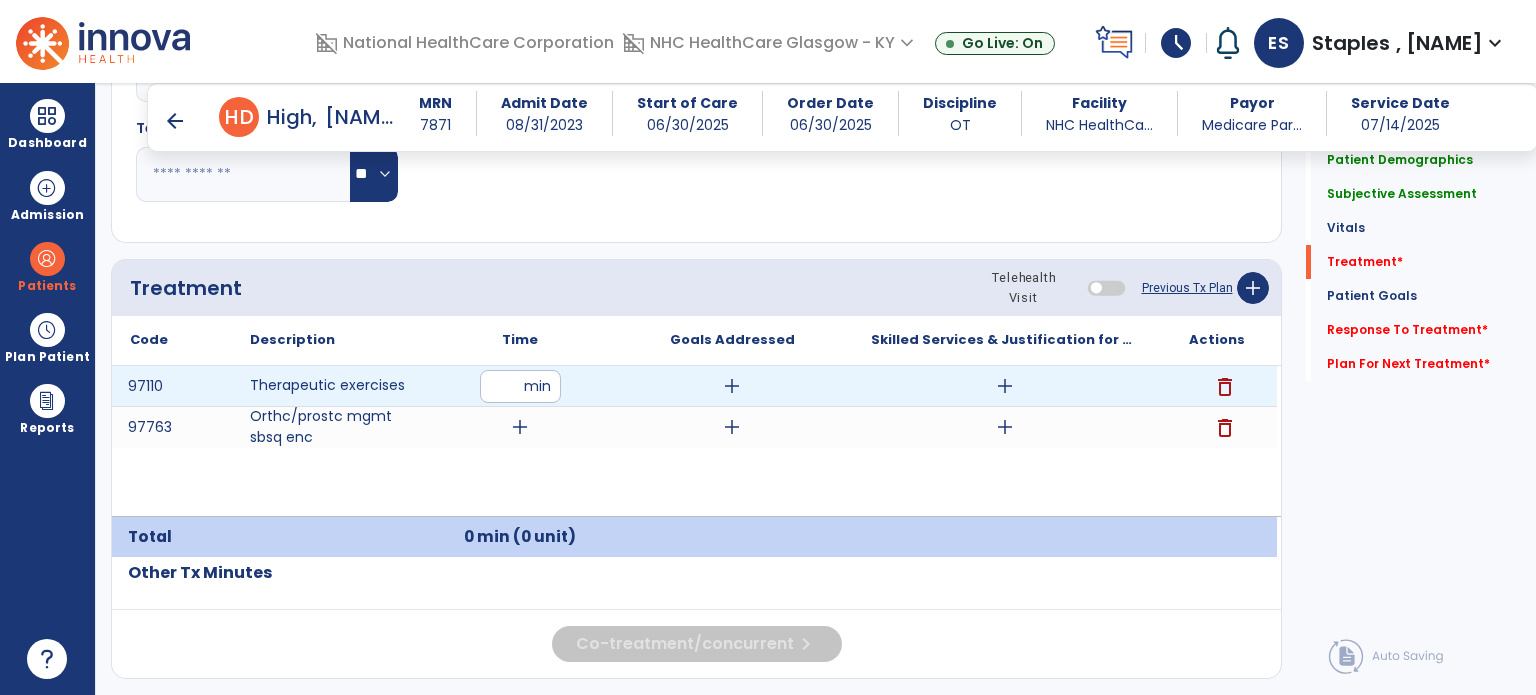 type on "*" 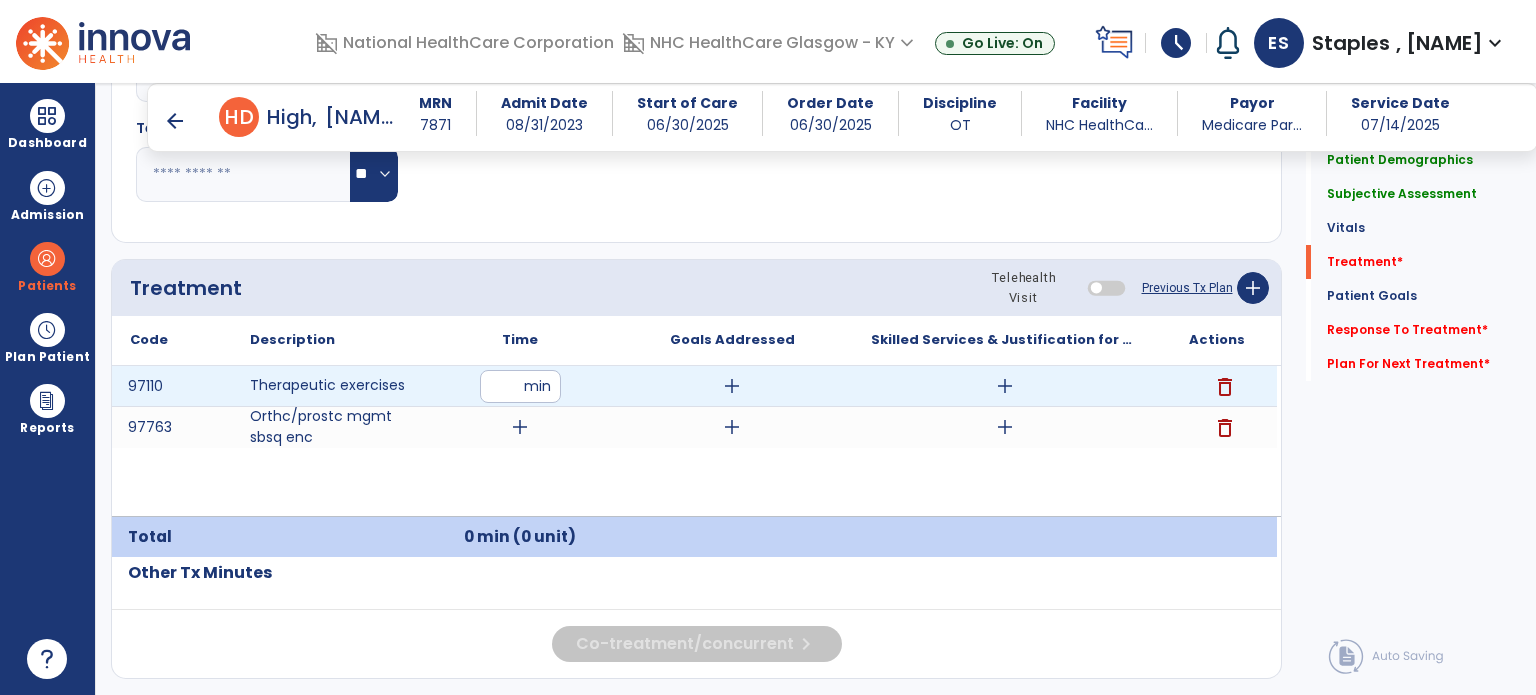 type on "**" 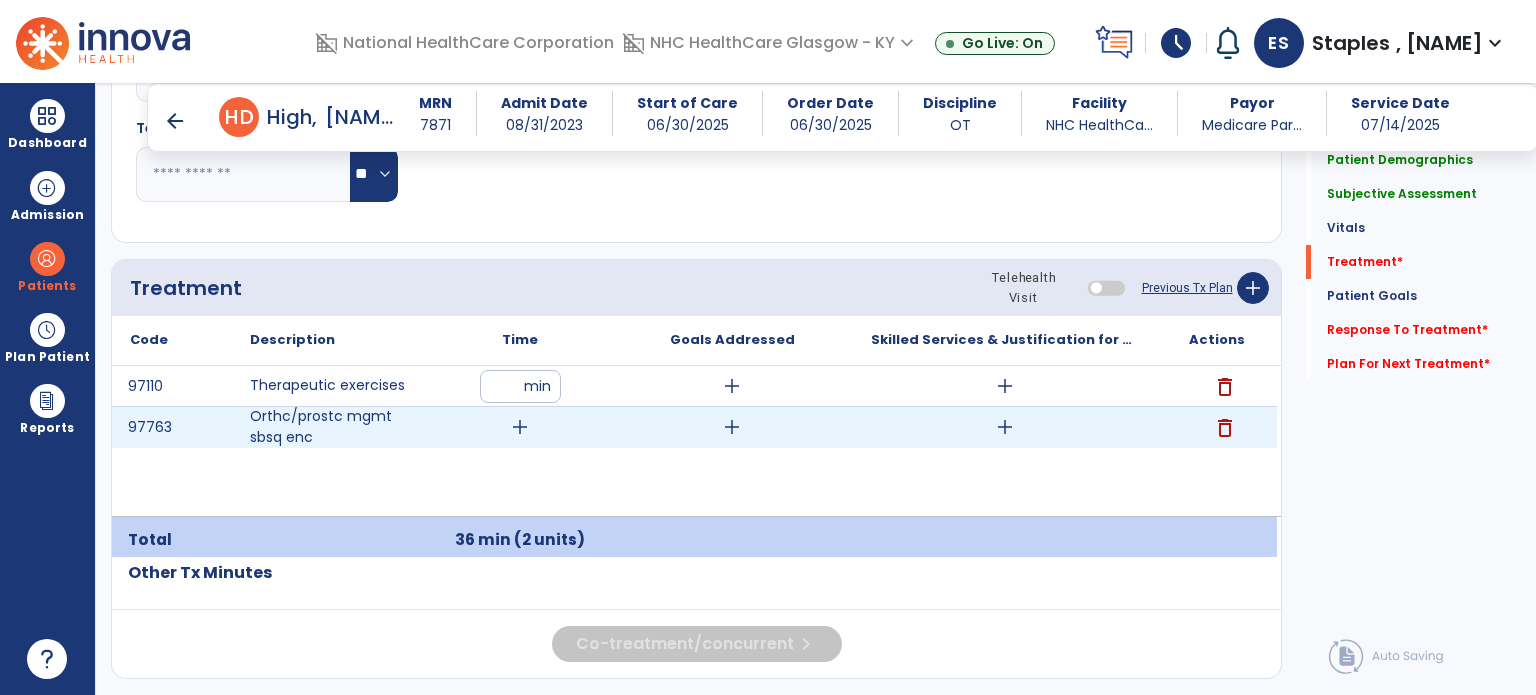 click on "add" at bounding box center [520, 427] 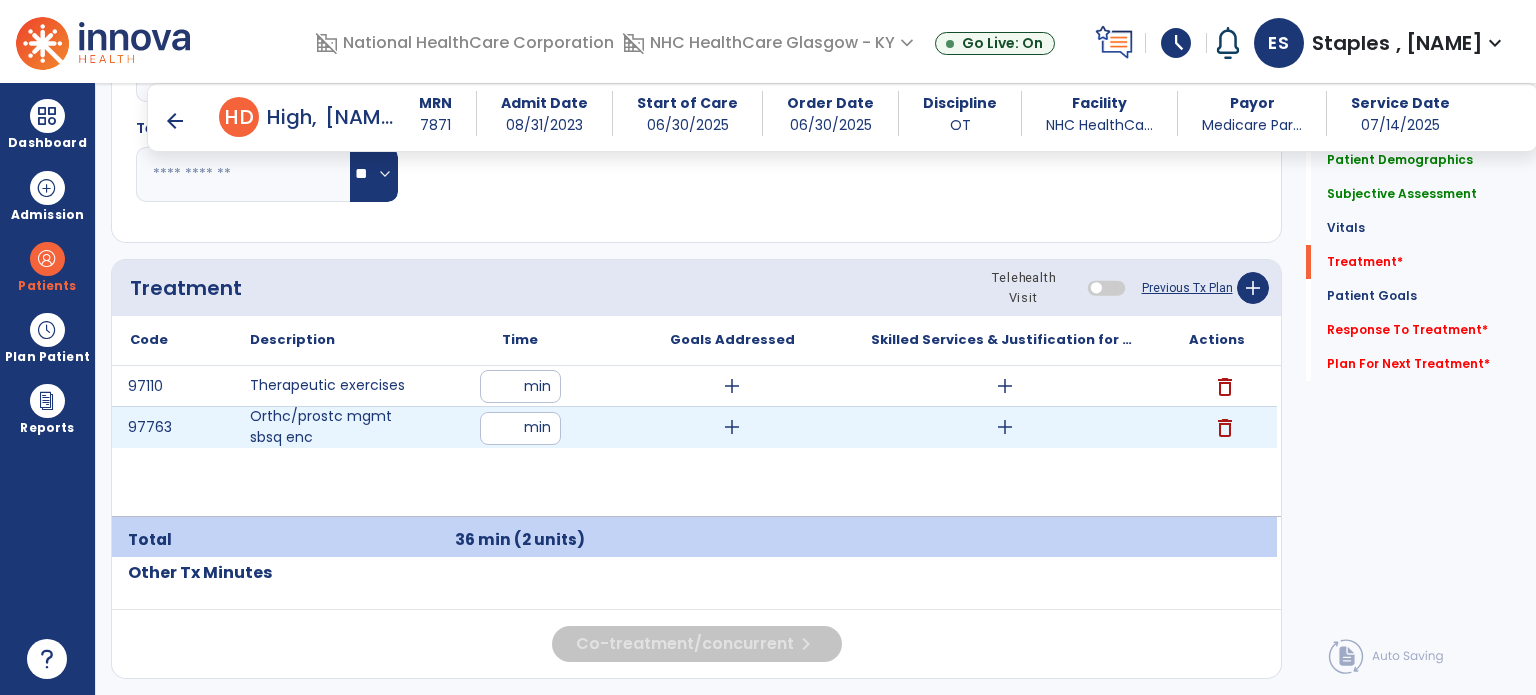 click at bounding box center [520, 428] 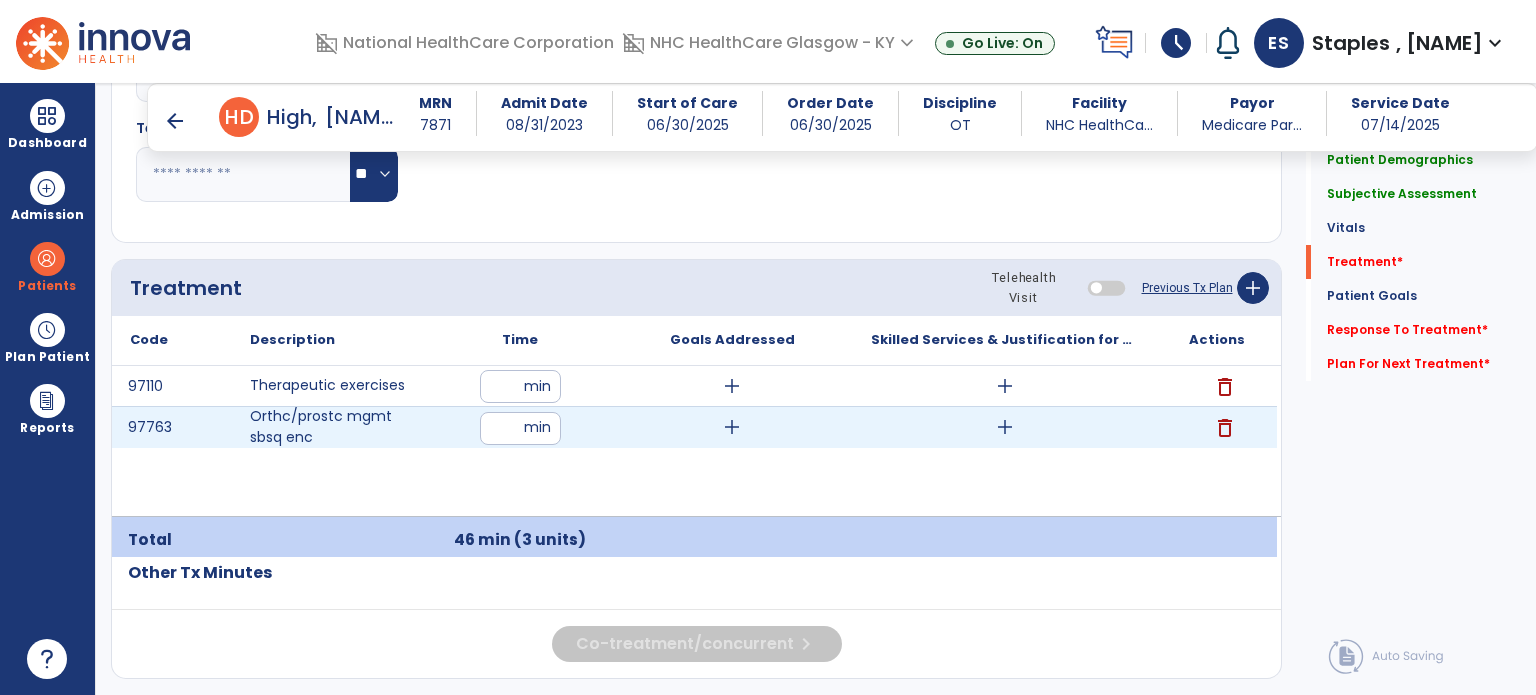 click on "add" at bounding box center [732, 427] 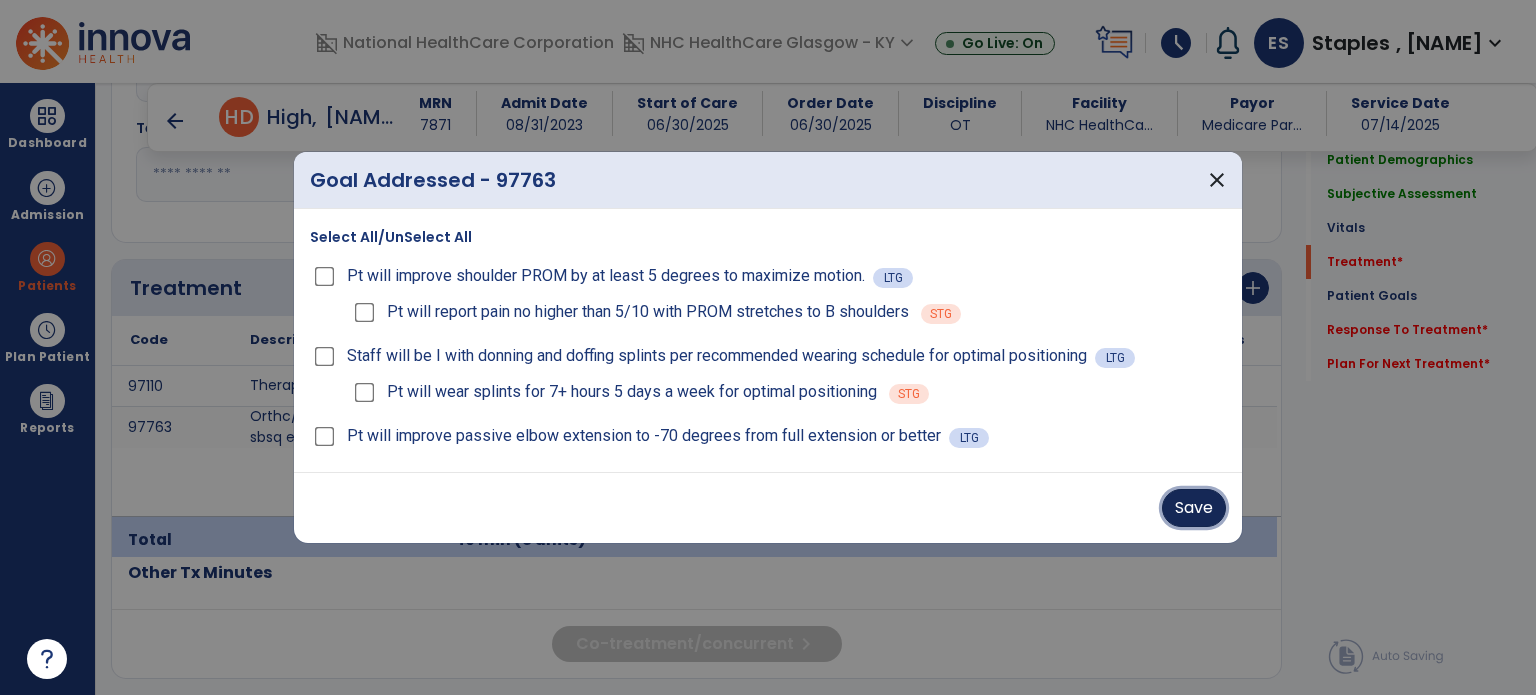 click on "Save" at bounding box center (1194, 508) 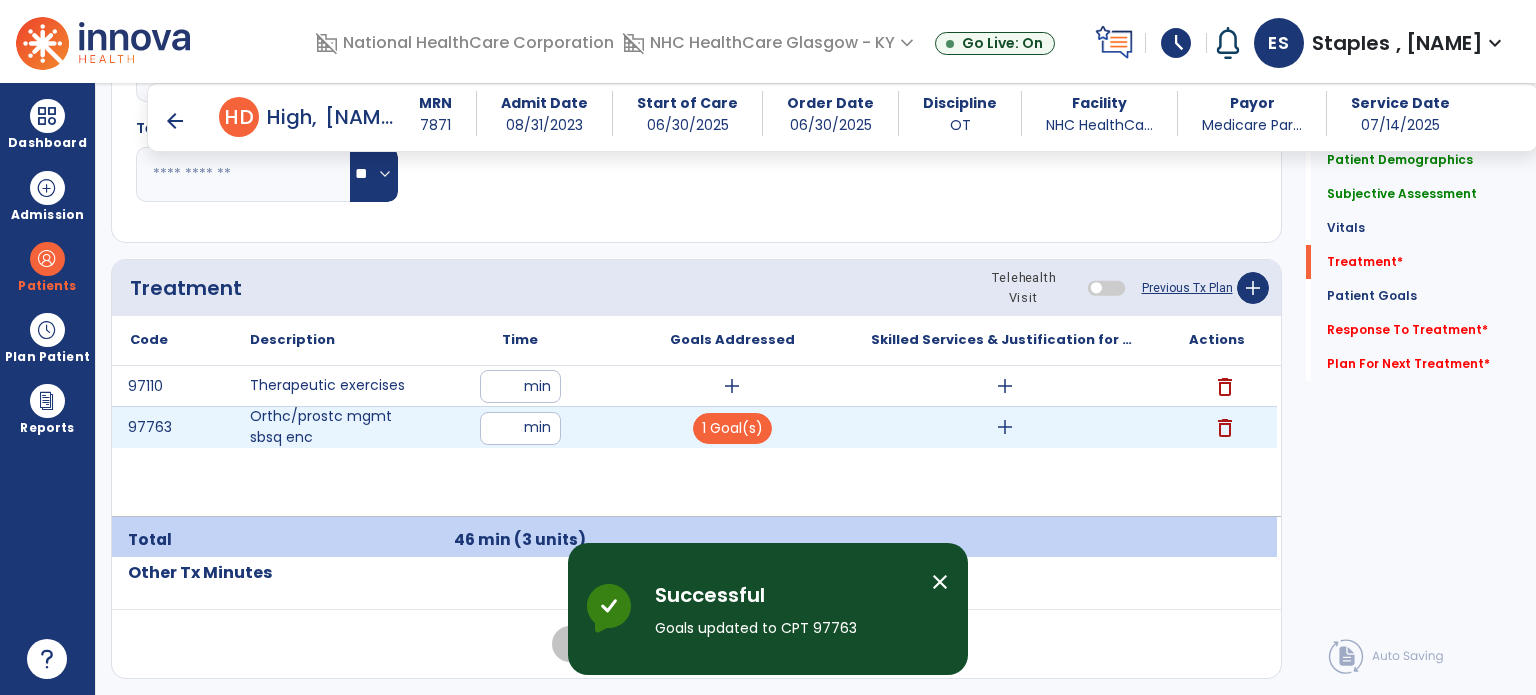 click on "add" at bounding box center (1005, 427) 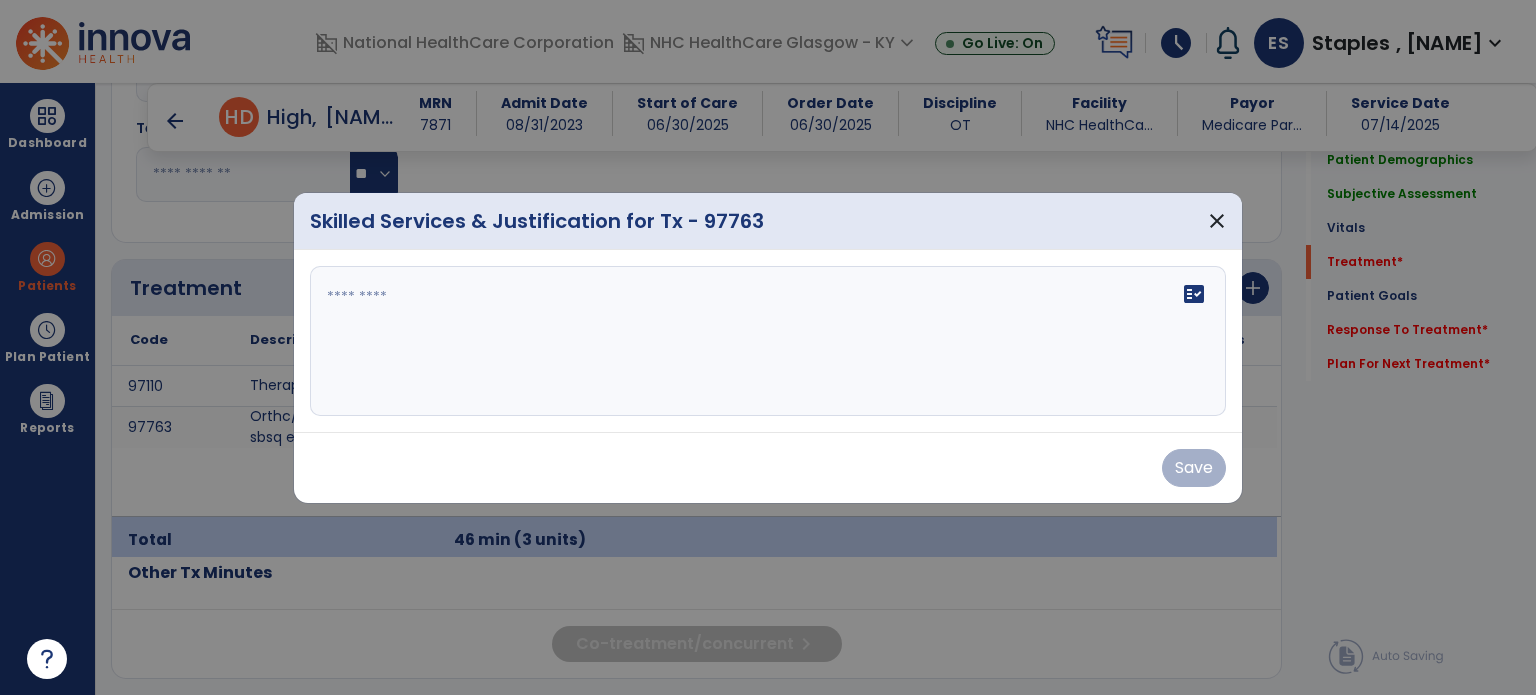 click on "Save" at bounding box center [768, 467] 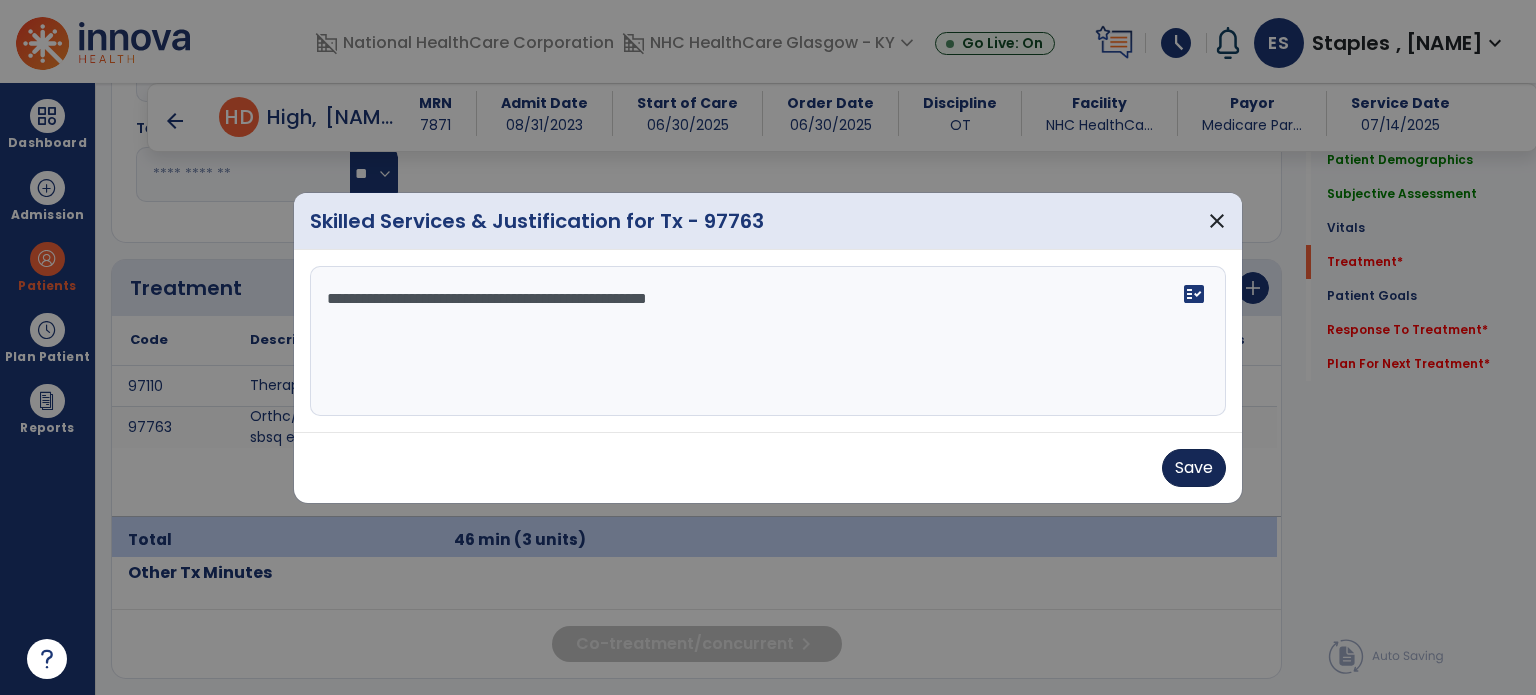 type on "**********" 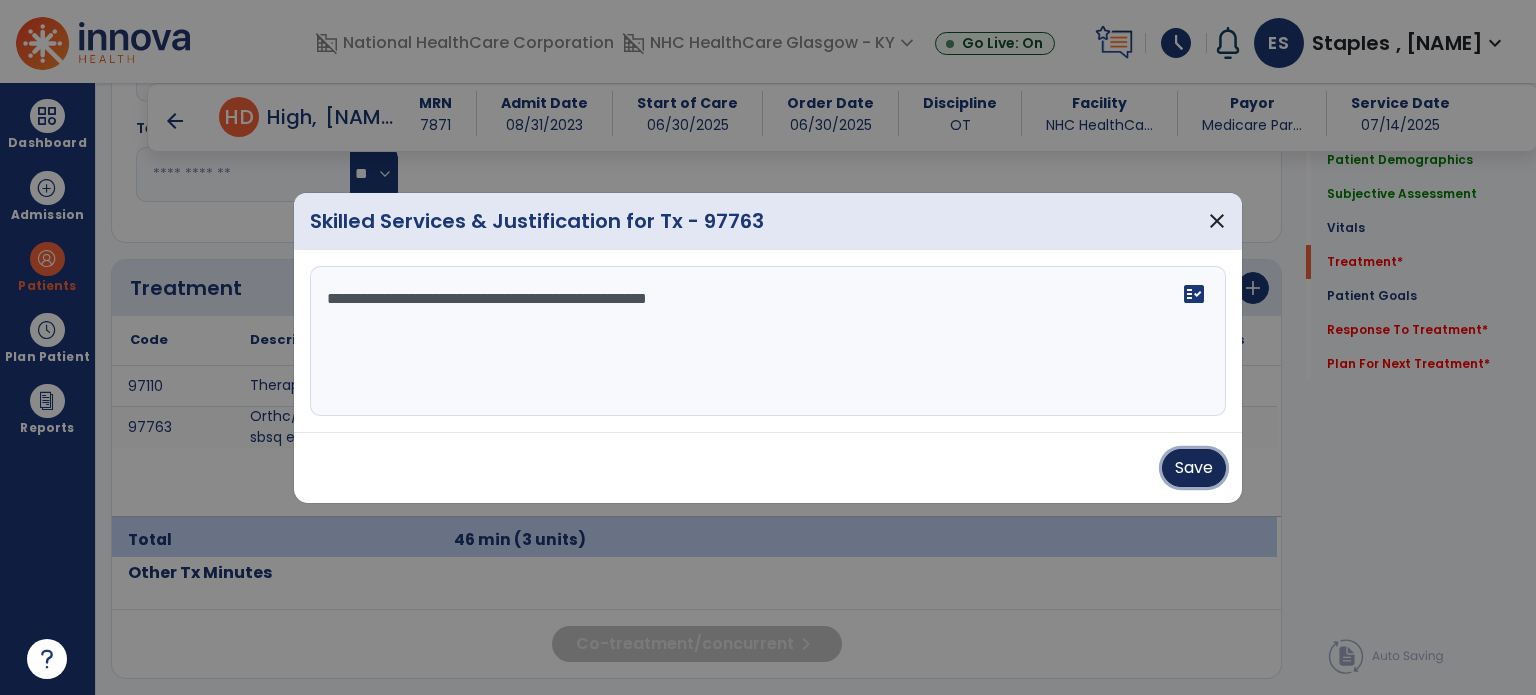 click on "Save" at bounding box center [1194, 468] 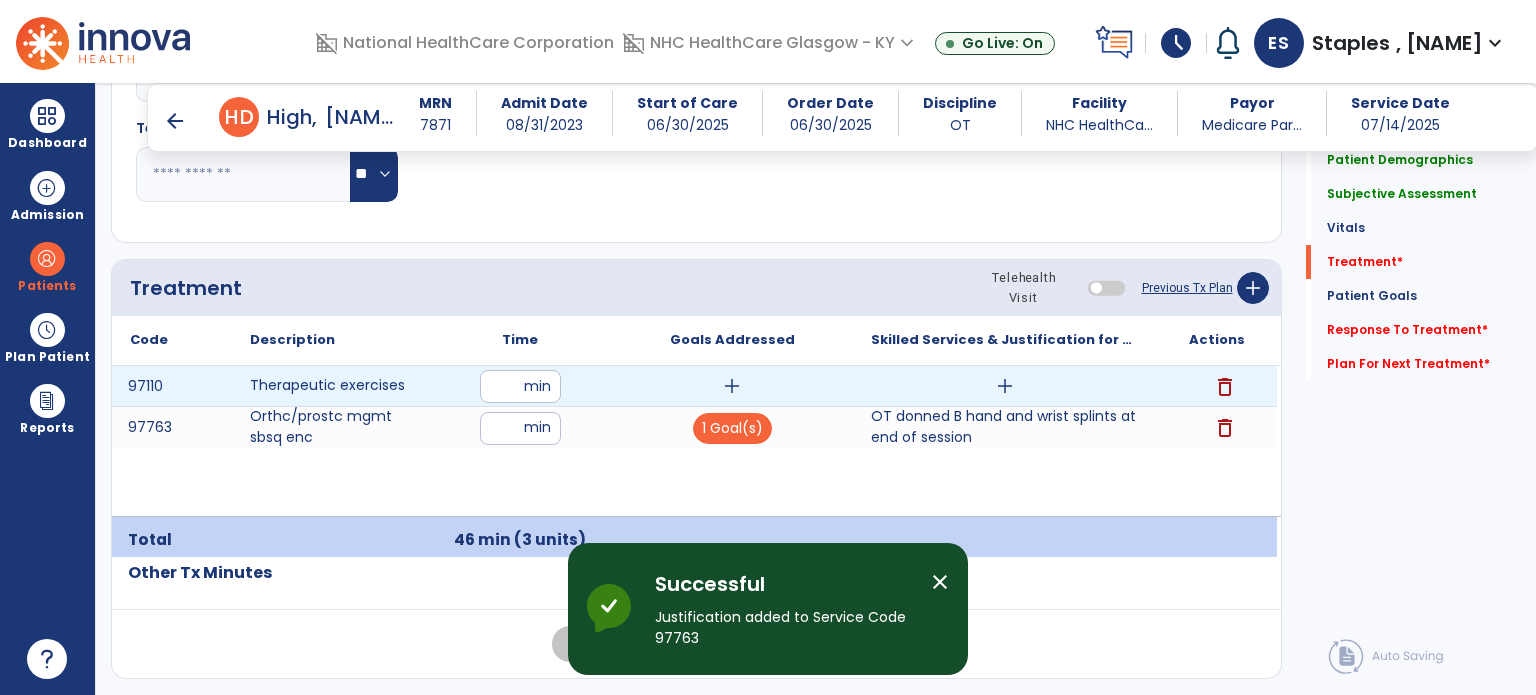 click on "add" at bounding box center [732, 386] 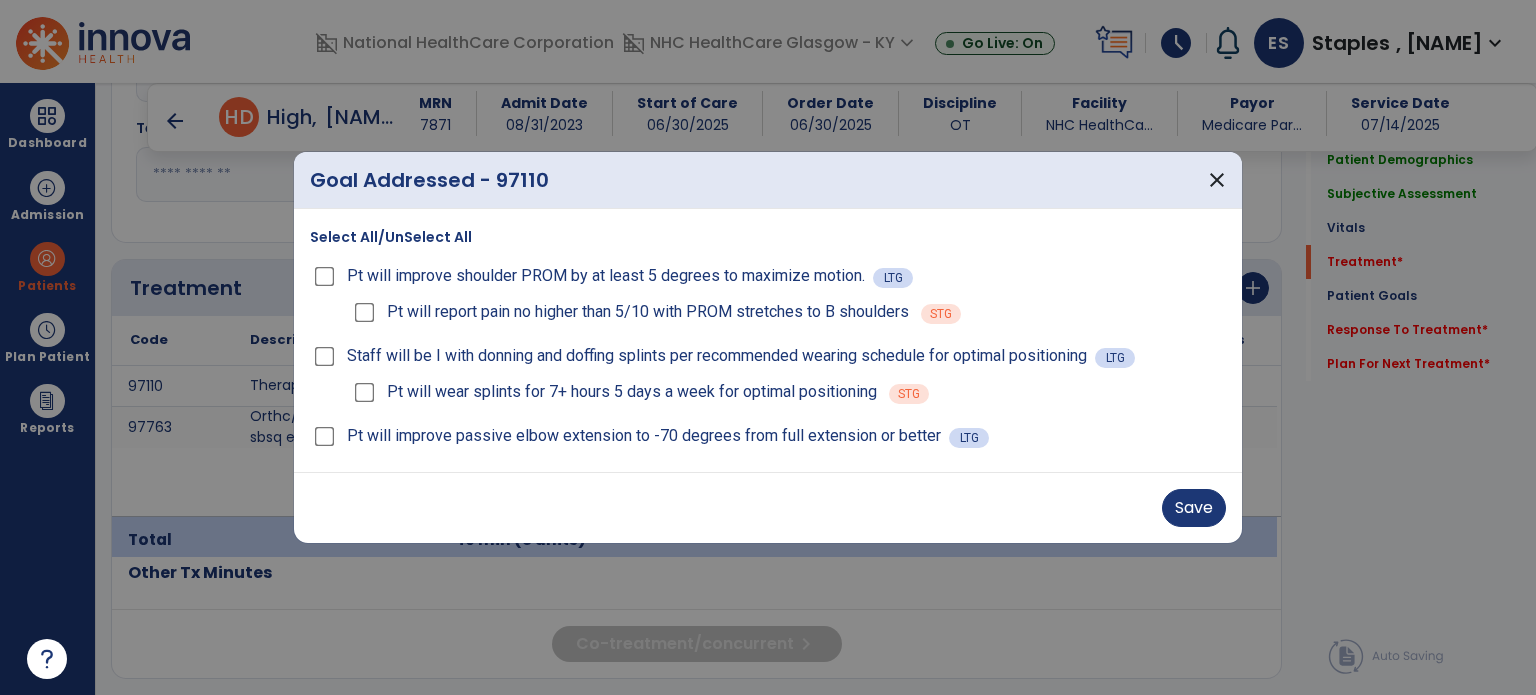 click on "Pt will report pain no higher than 5/10 with PROM stretches to B shoulders   STG" at bounding box center (788, 312) 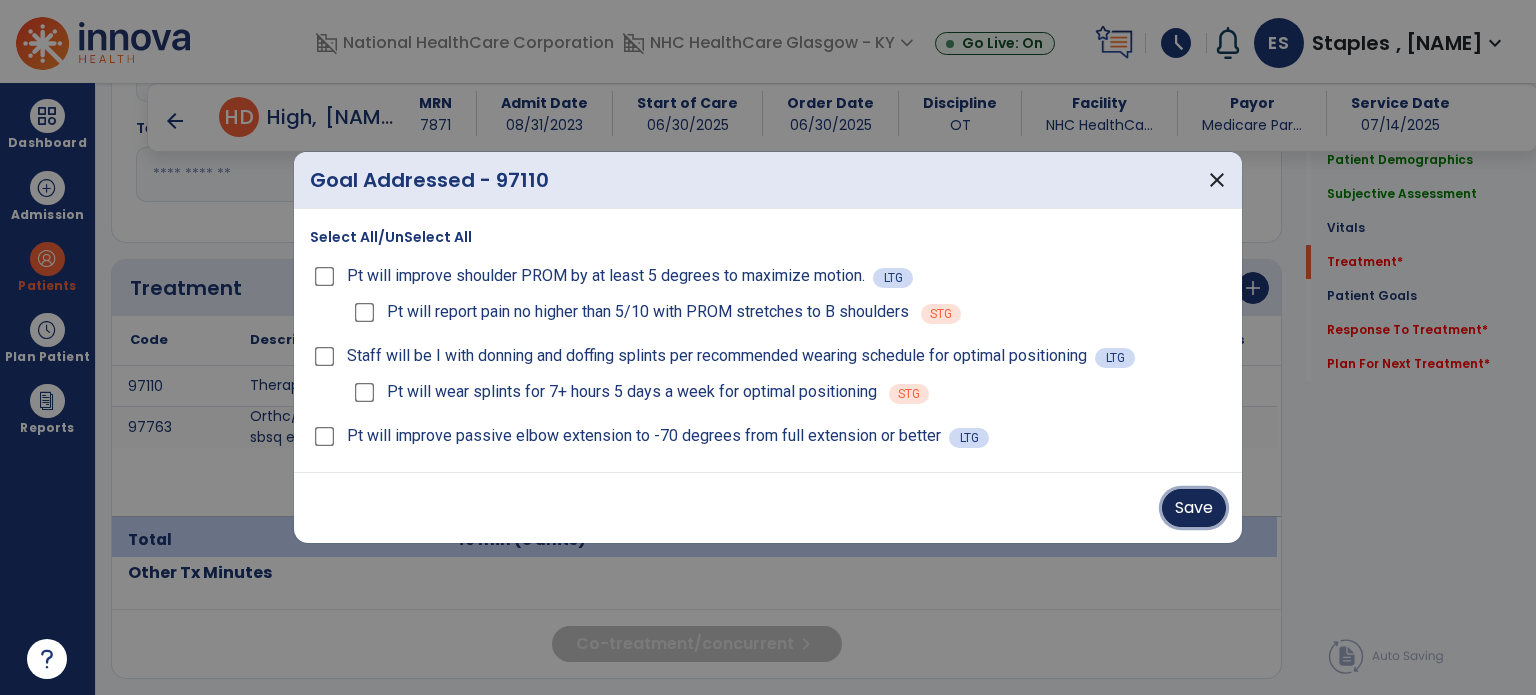 click on "Save" at bounding box center [1194, 508] 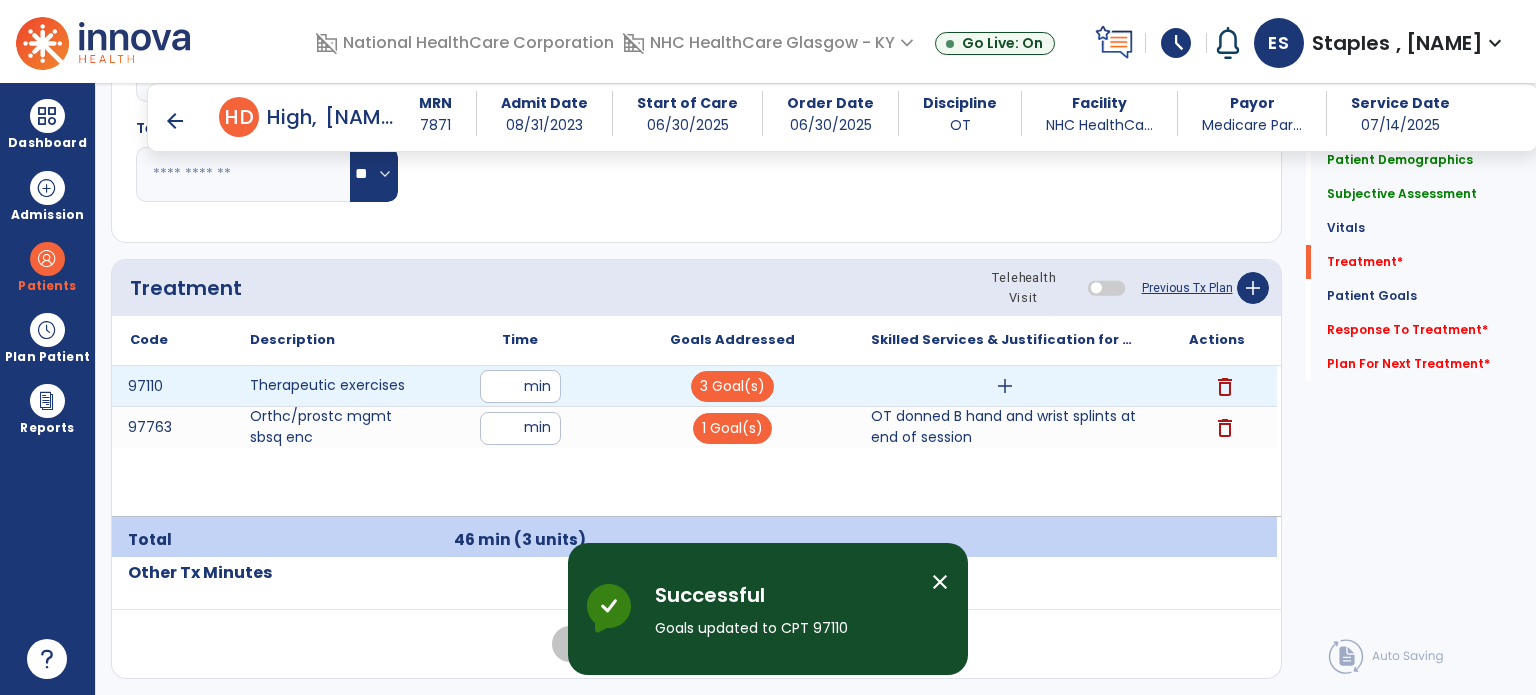click on "add" at bounding box center [1005, 386] 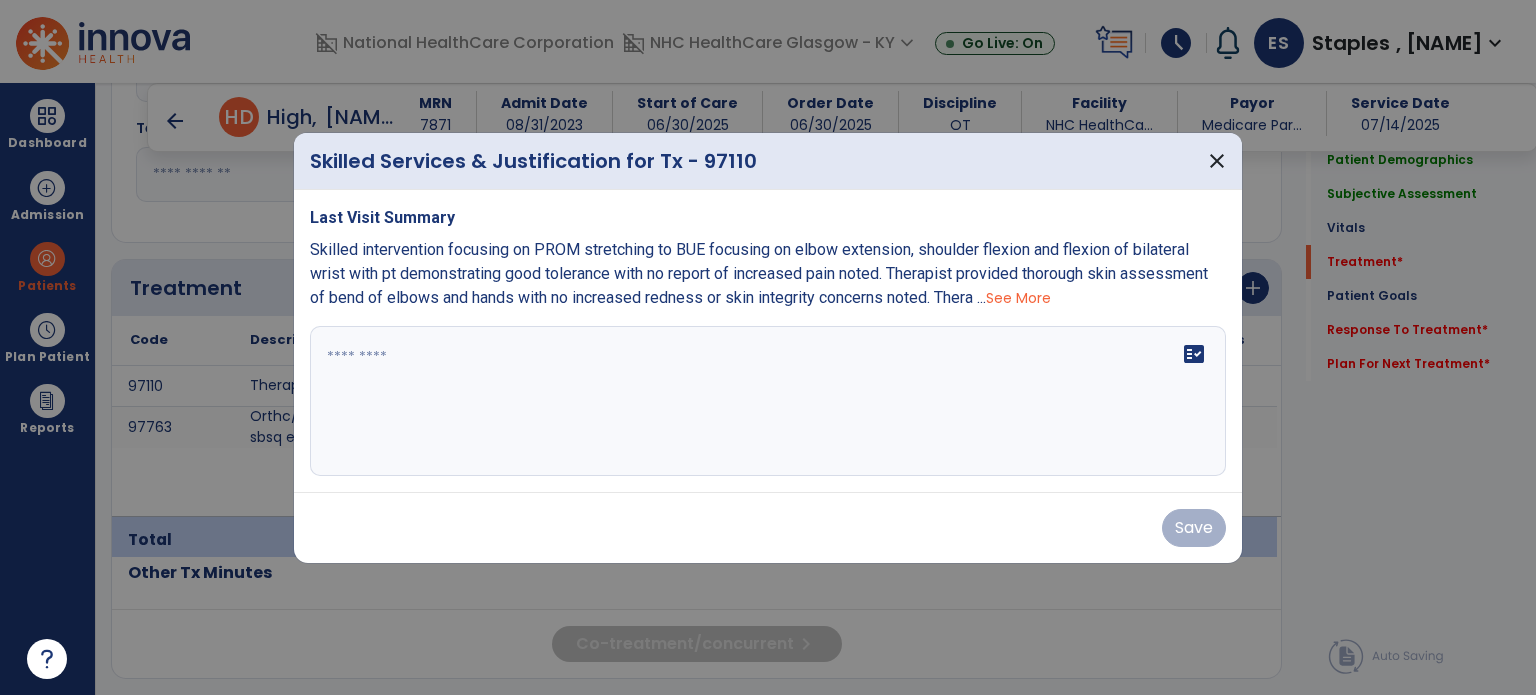 click on "fact_check" at bounding box center (768, 401) 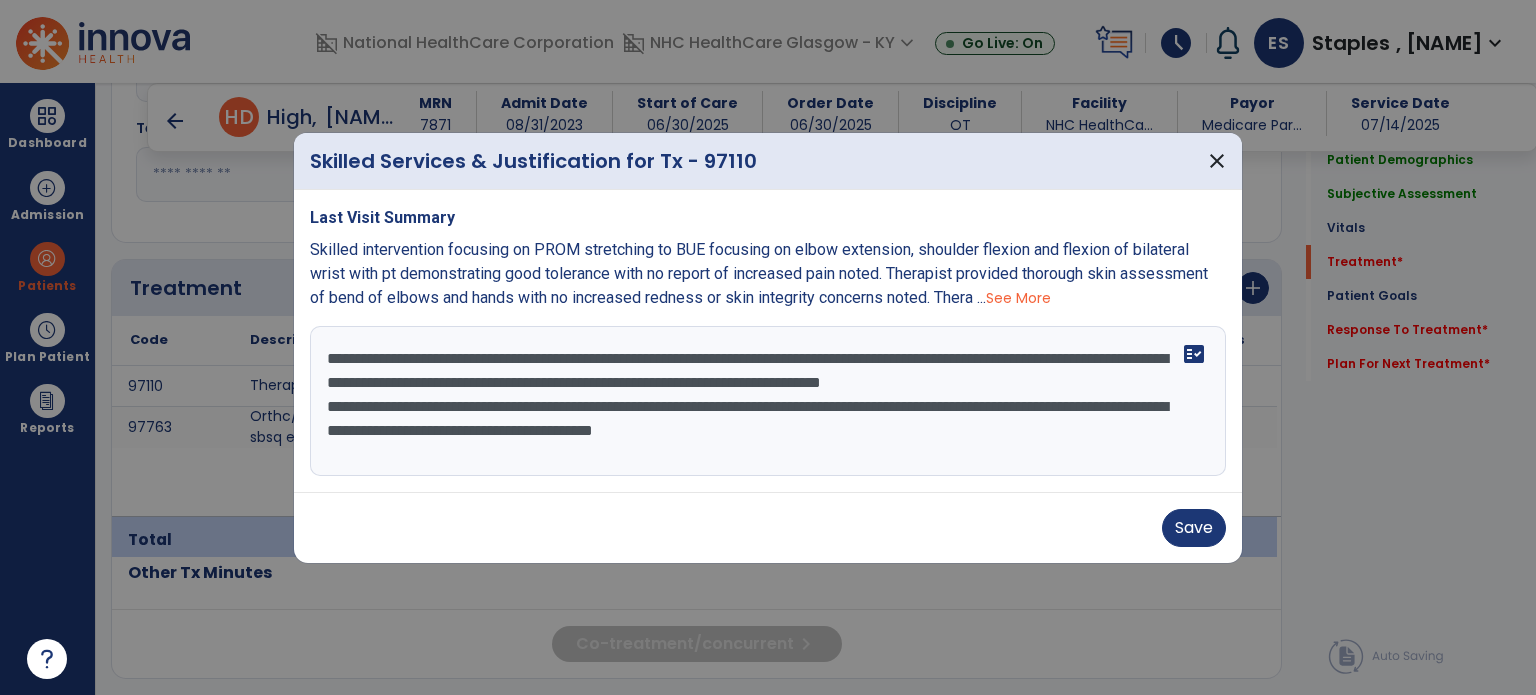 type on "**********" 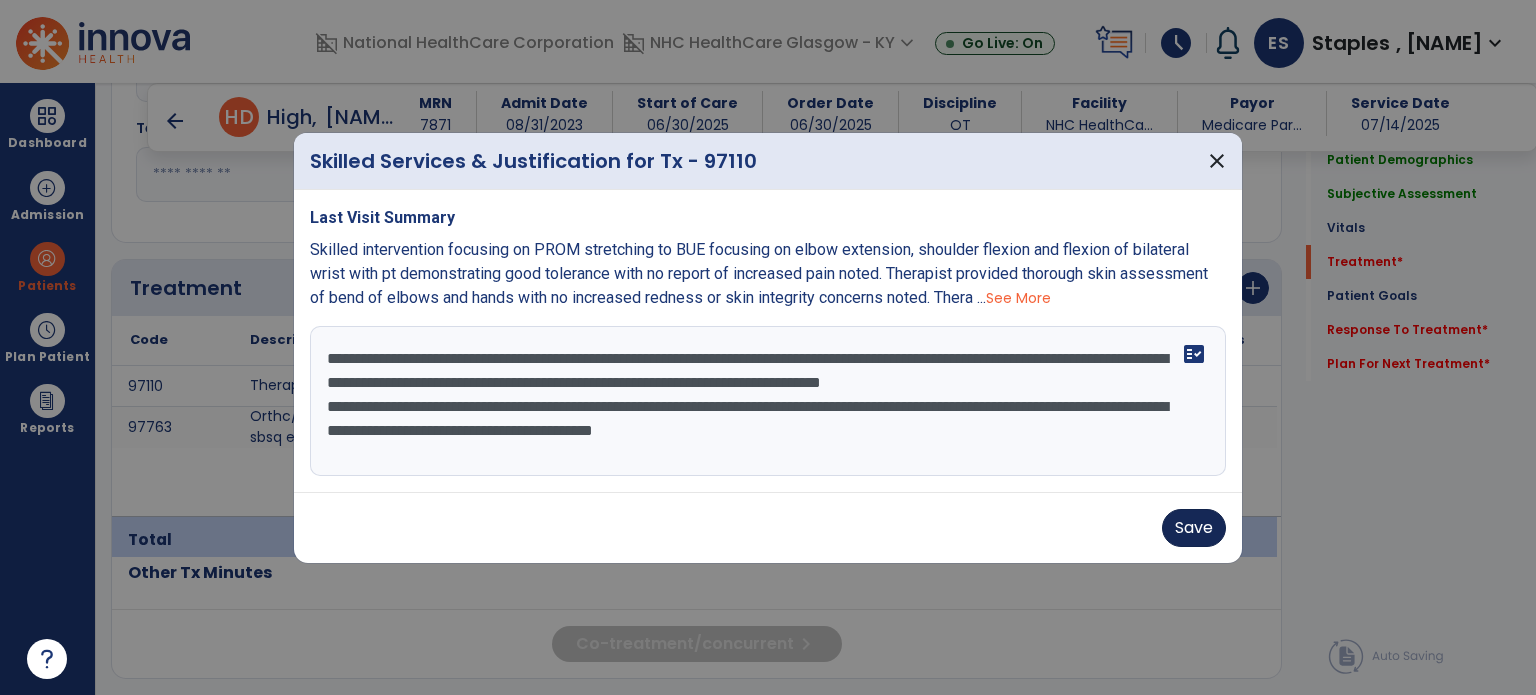 drag, startPoint x: 1157, startPoint y: 507, endPoint x: 1203, endPoint y: 526, distance: 49.76947 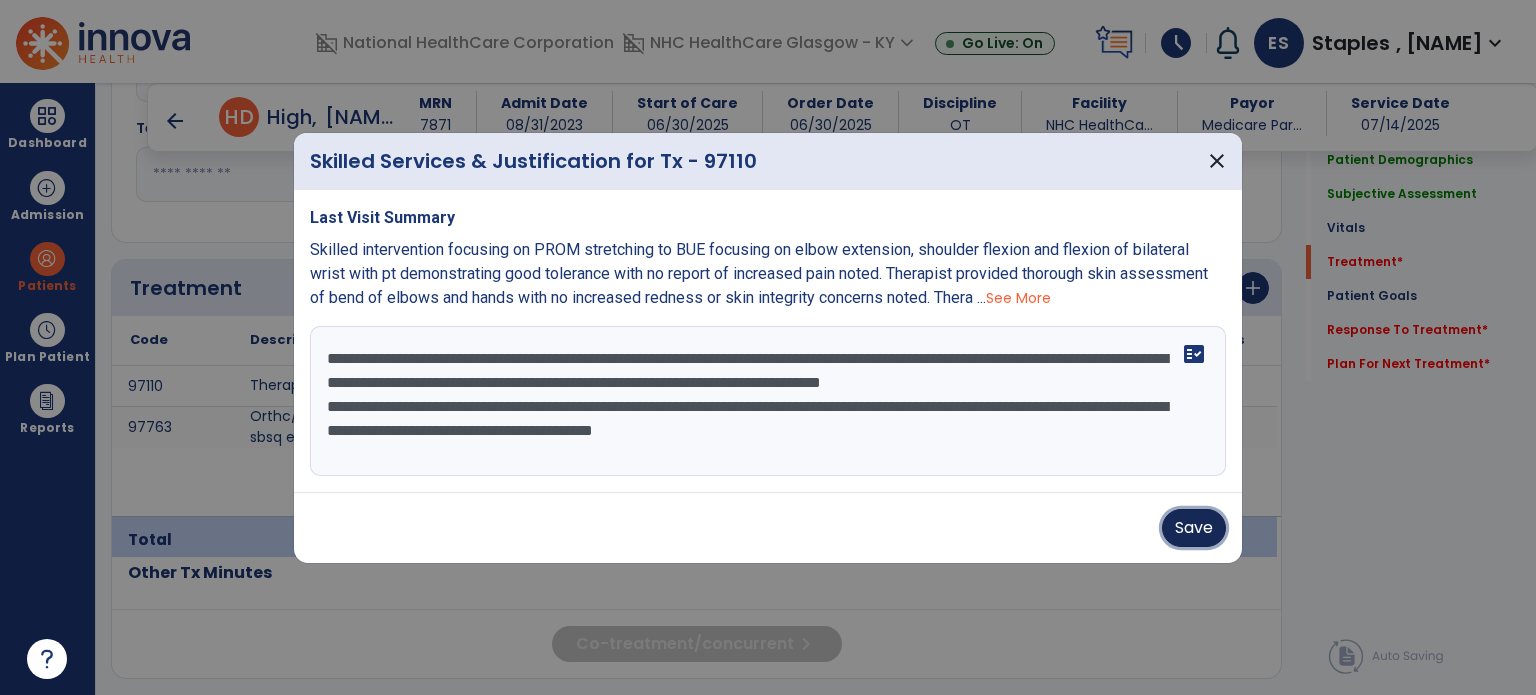 click on "Save" at bounding box center (1194, 528) 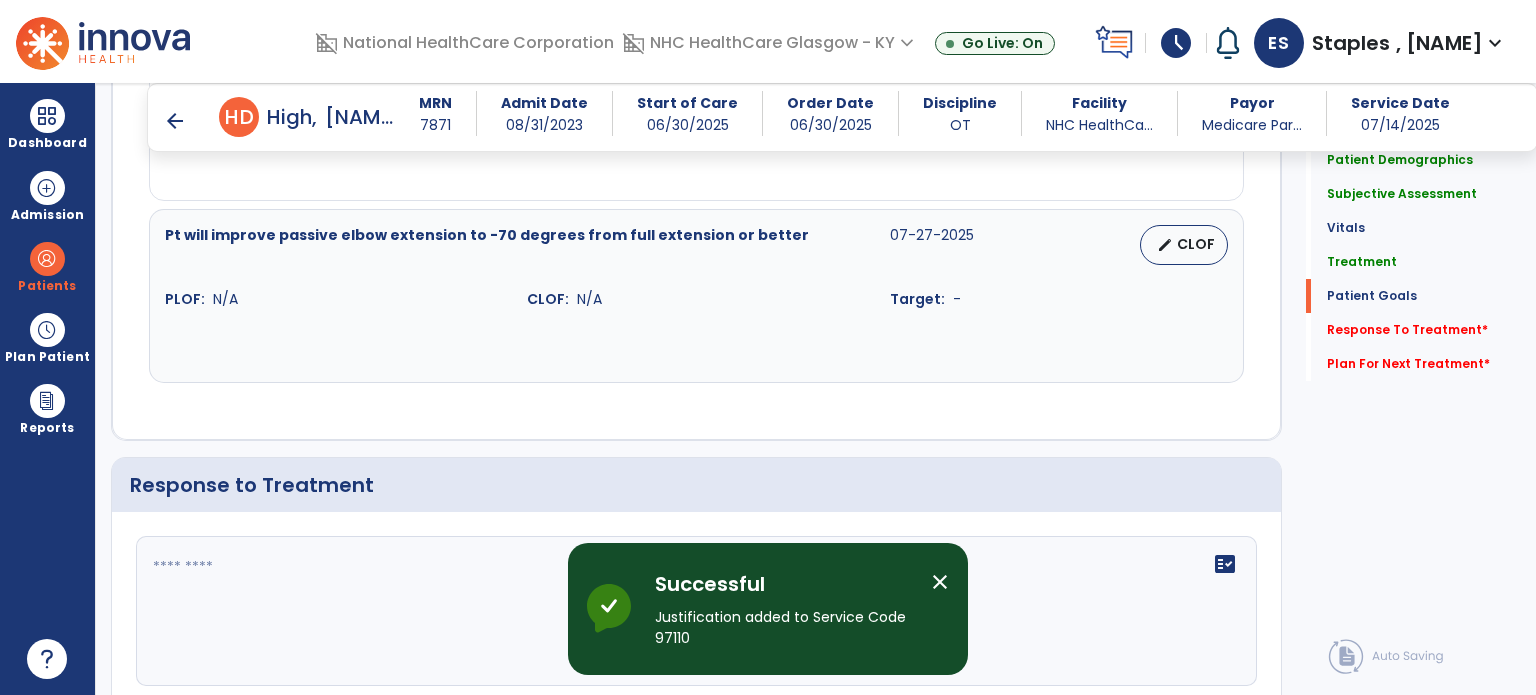 scroll, scrollTop: 2500, scrollLeft: 0, axis: vertical 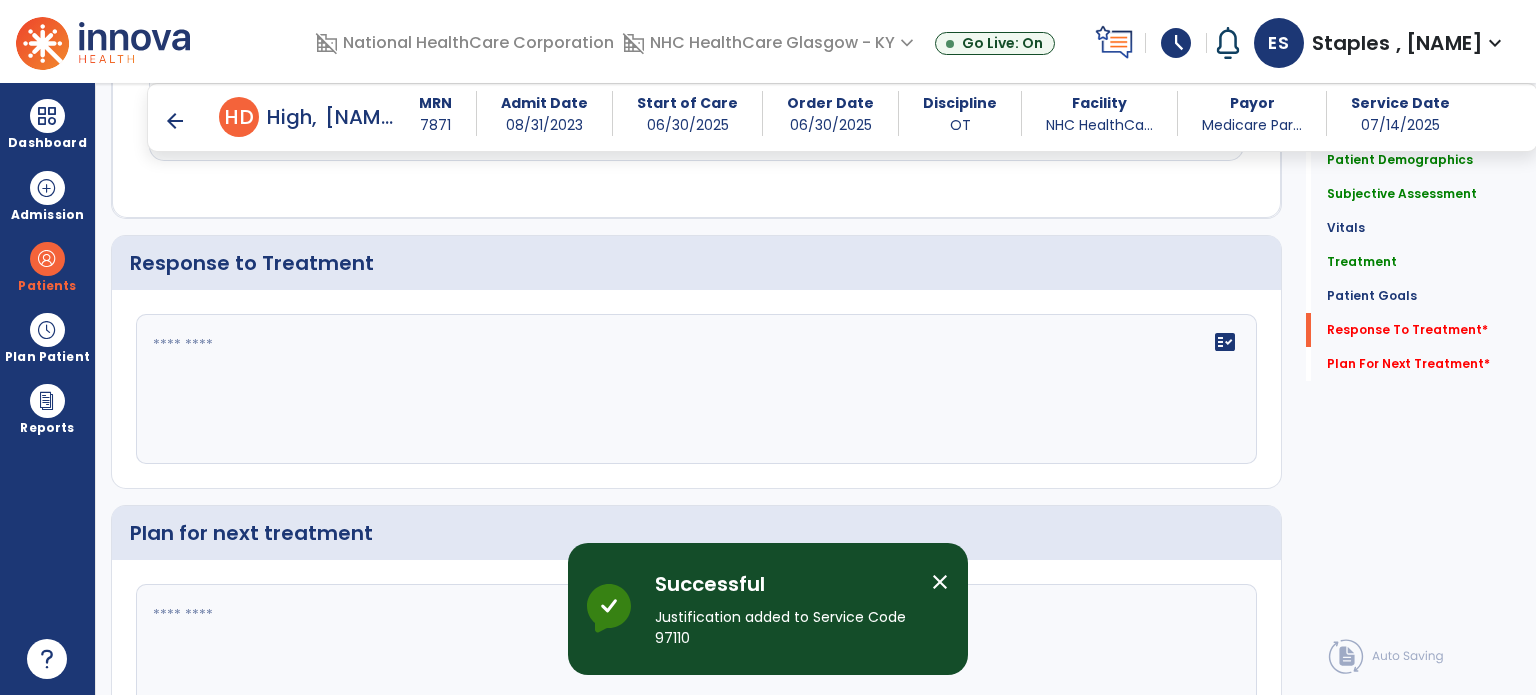 click on "fact_check" 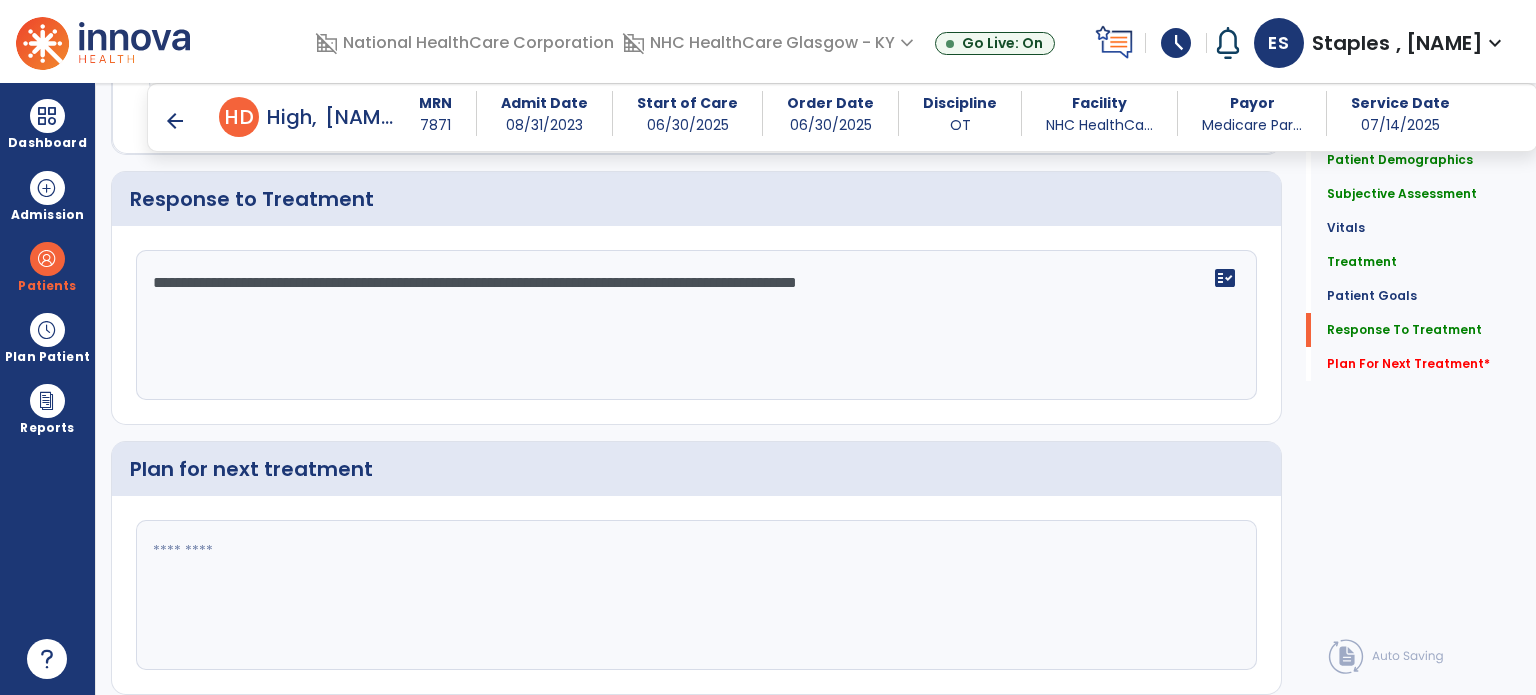 scroll, scrollTop: 2624, scrollLeft: 0, axis: vertical 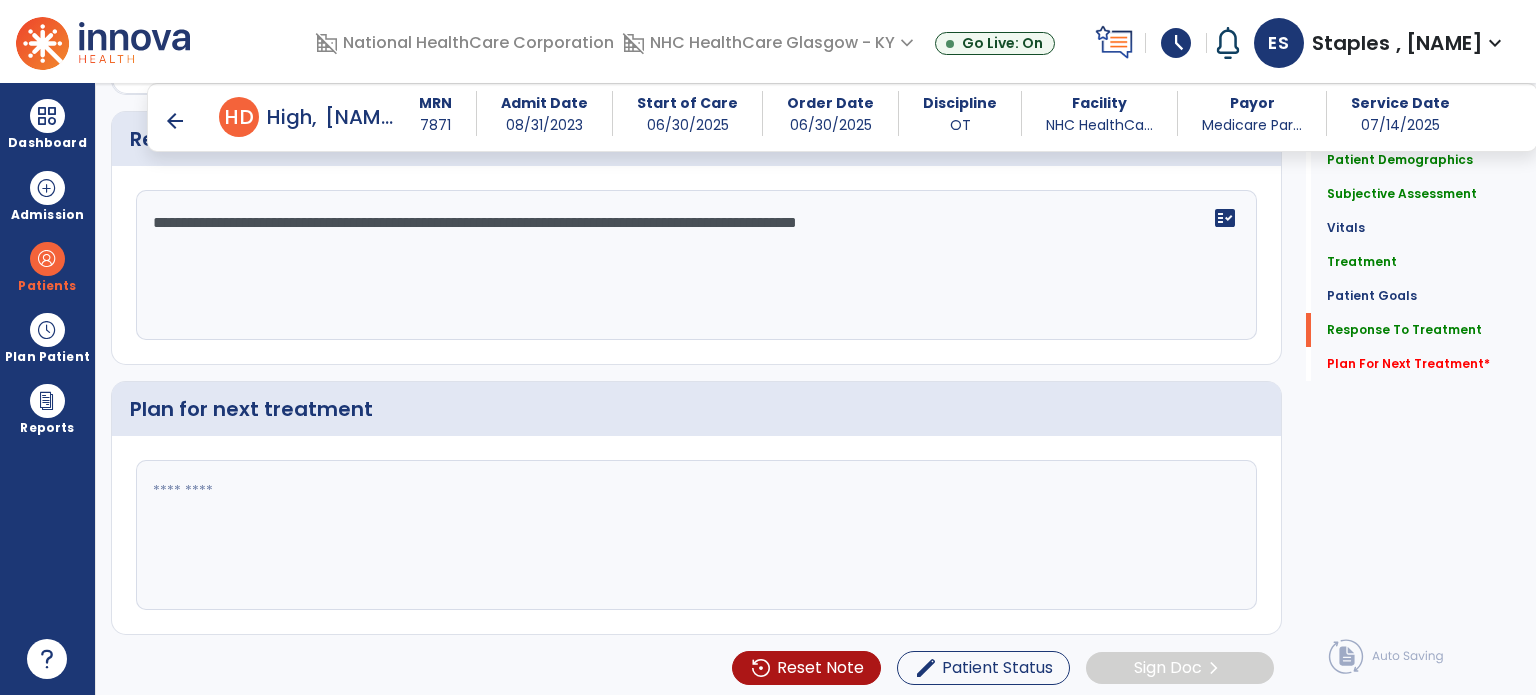 type on "**********" 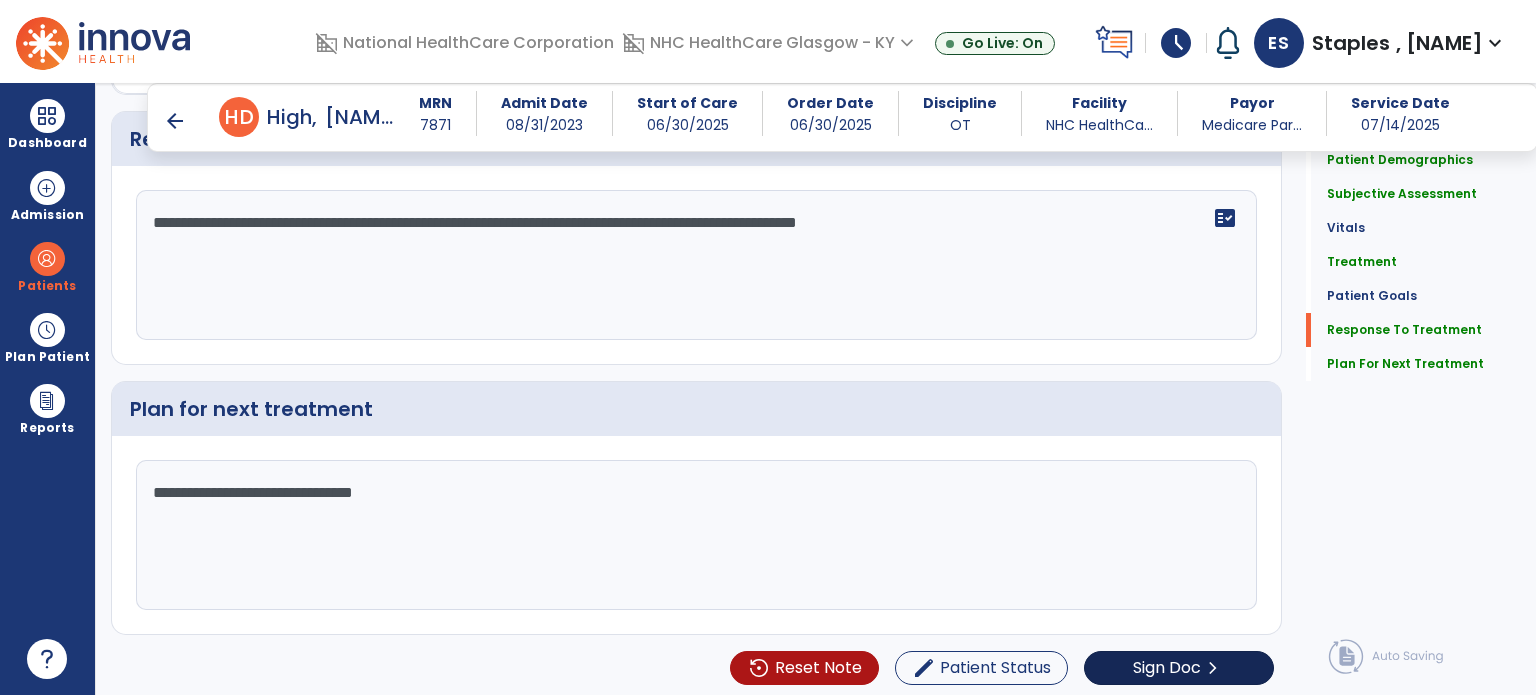 type on "**********" 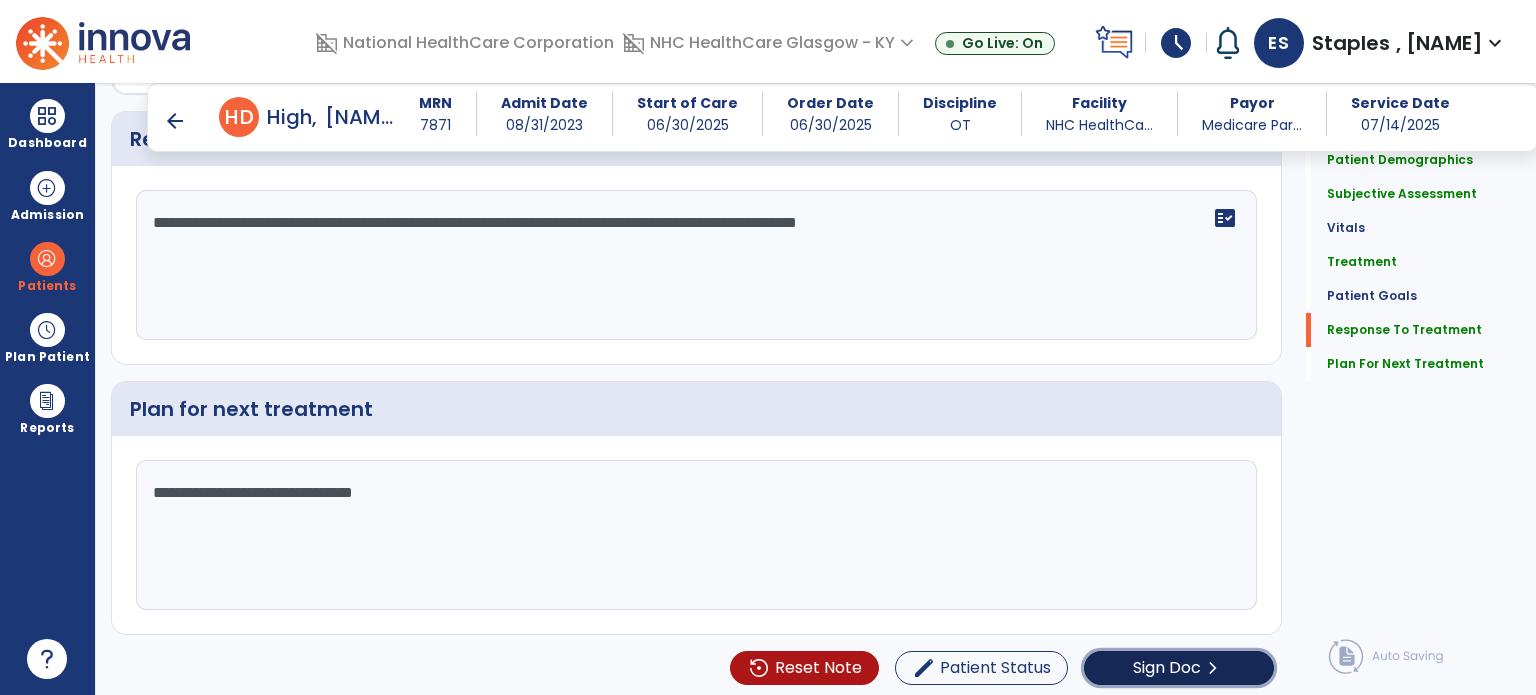 click on "chevron_right" 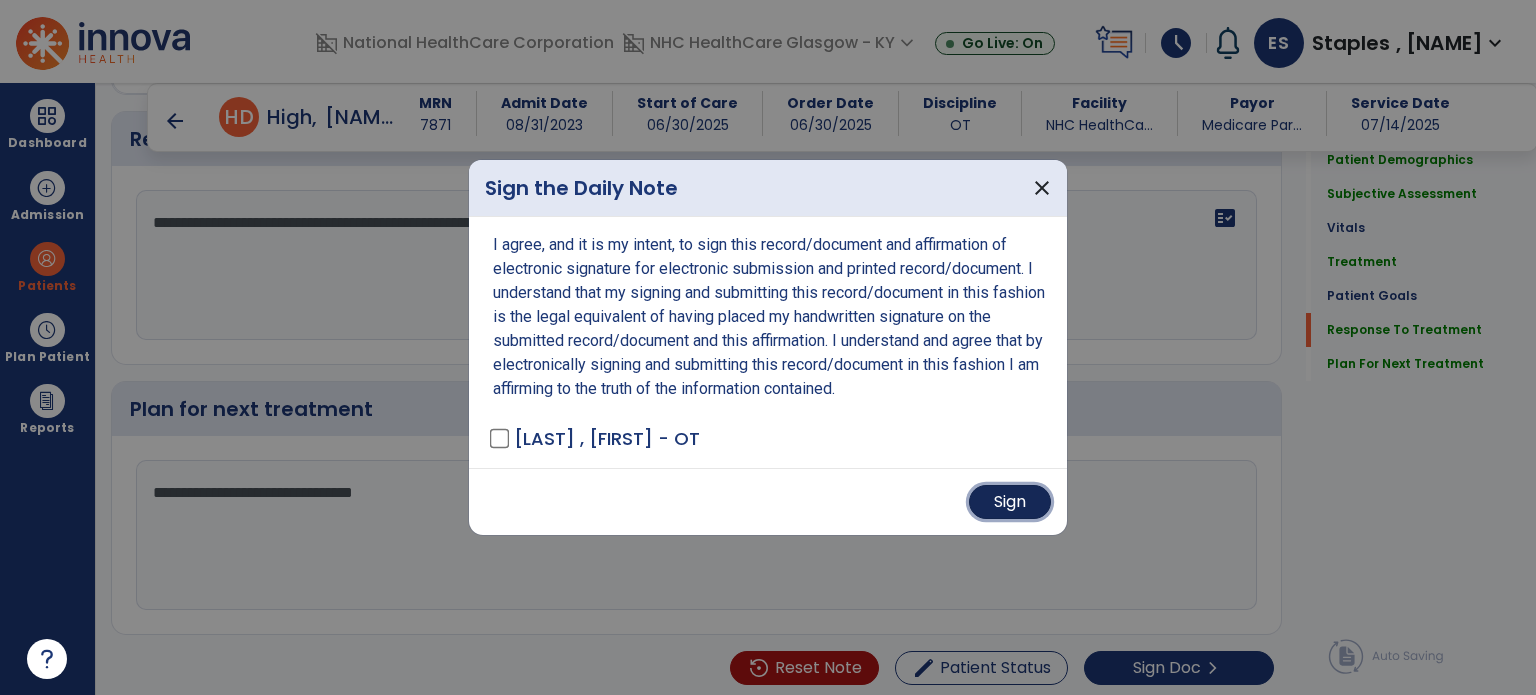 click on "Sign" at bounding box center (1010, 502) 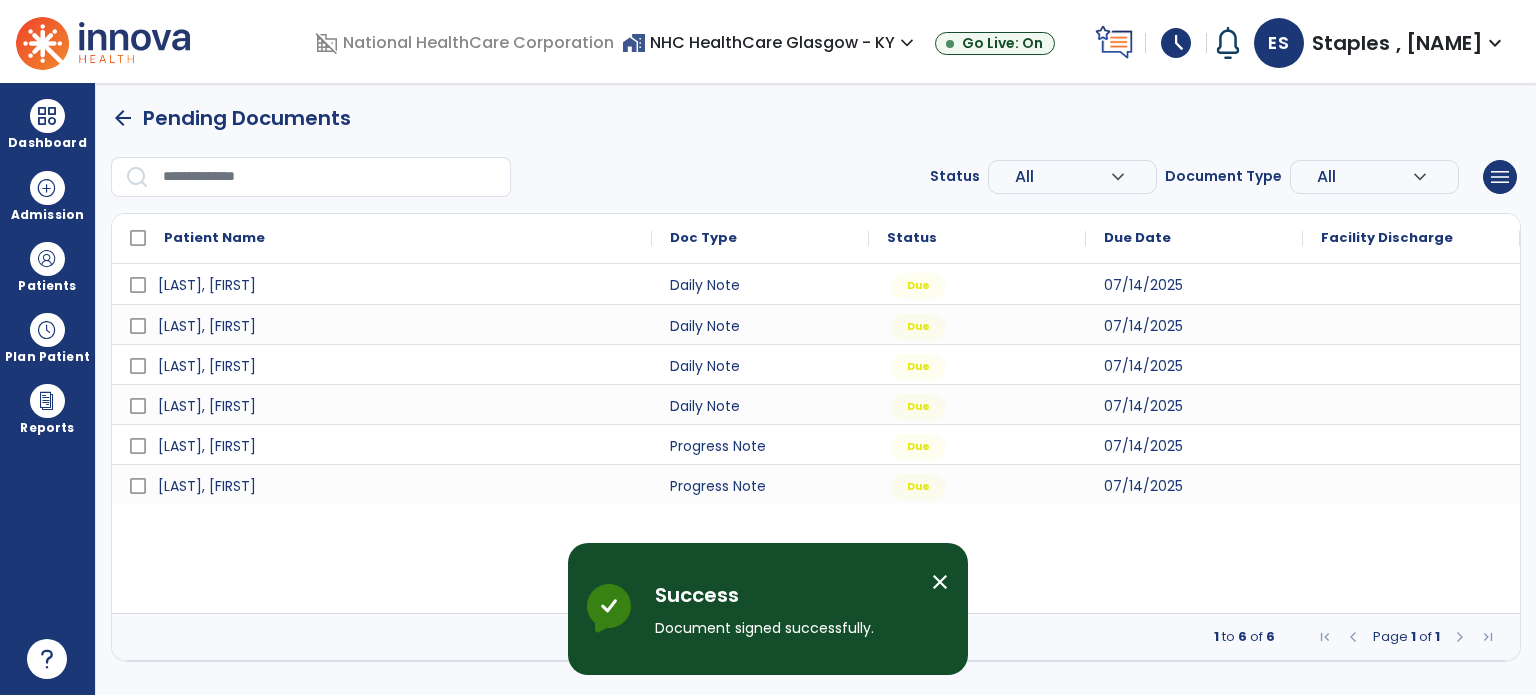 scroll, scrollTop: 0, scrollLeft: 0, axis: both 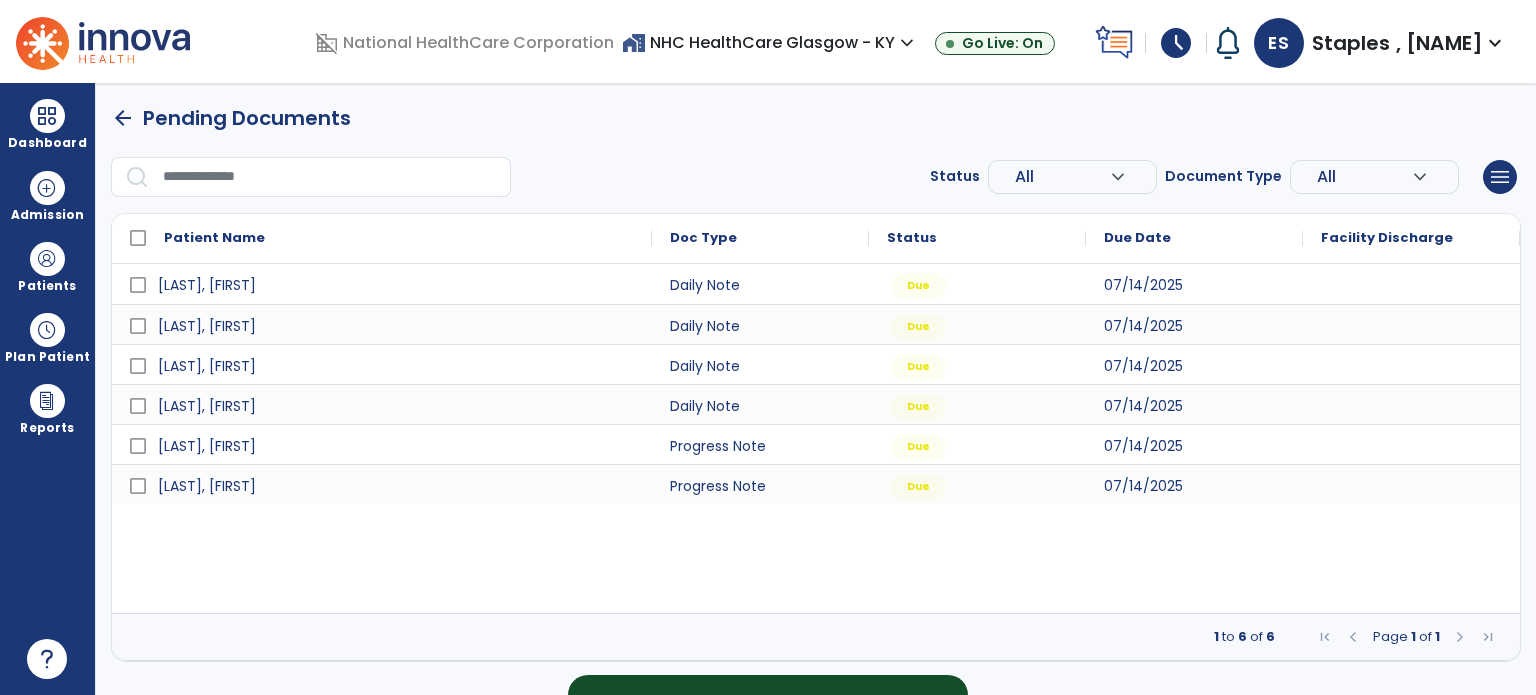 click on "Success Document signed successfully.  close   Innova Health  Success" at bounding box center (768, 609) 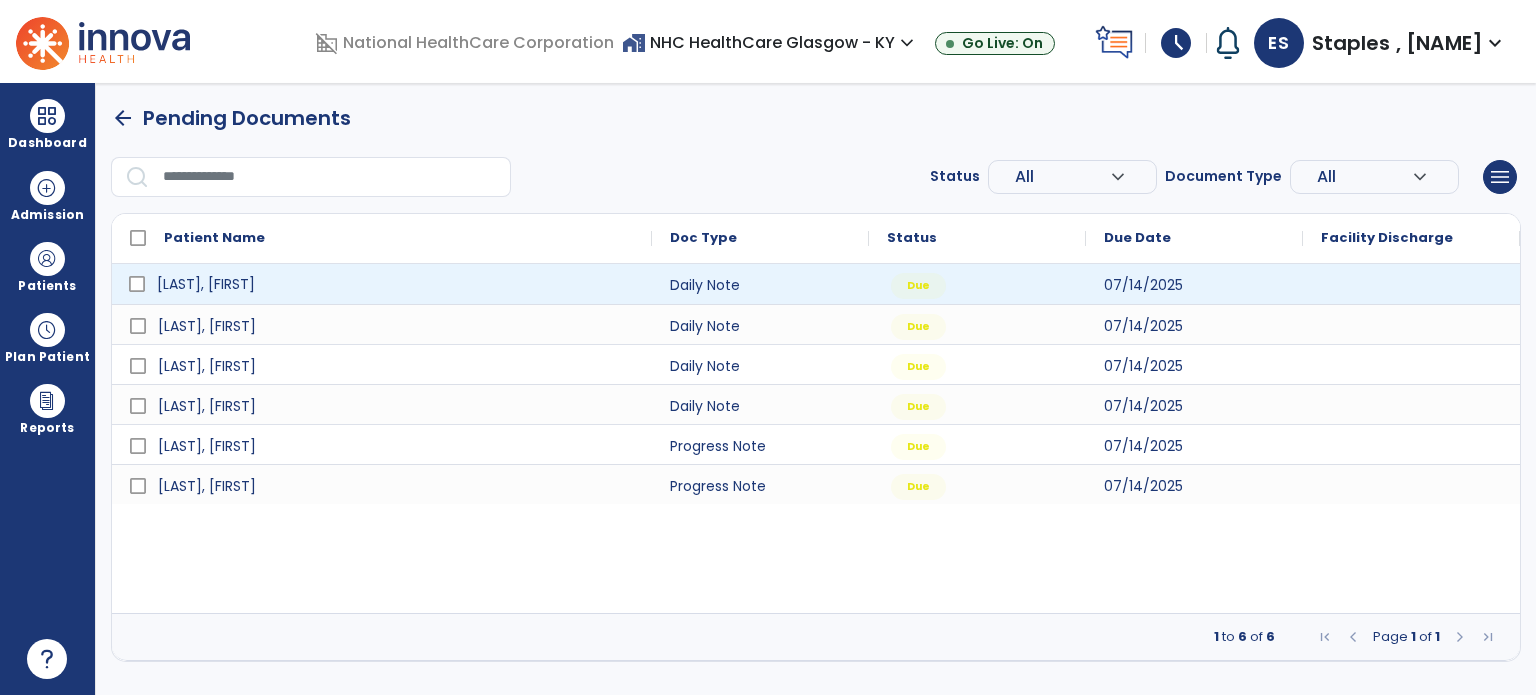 click on "[LAST], [FIRST]" at bounding box center (396, 284) 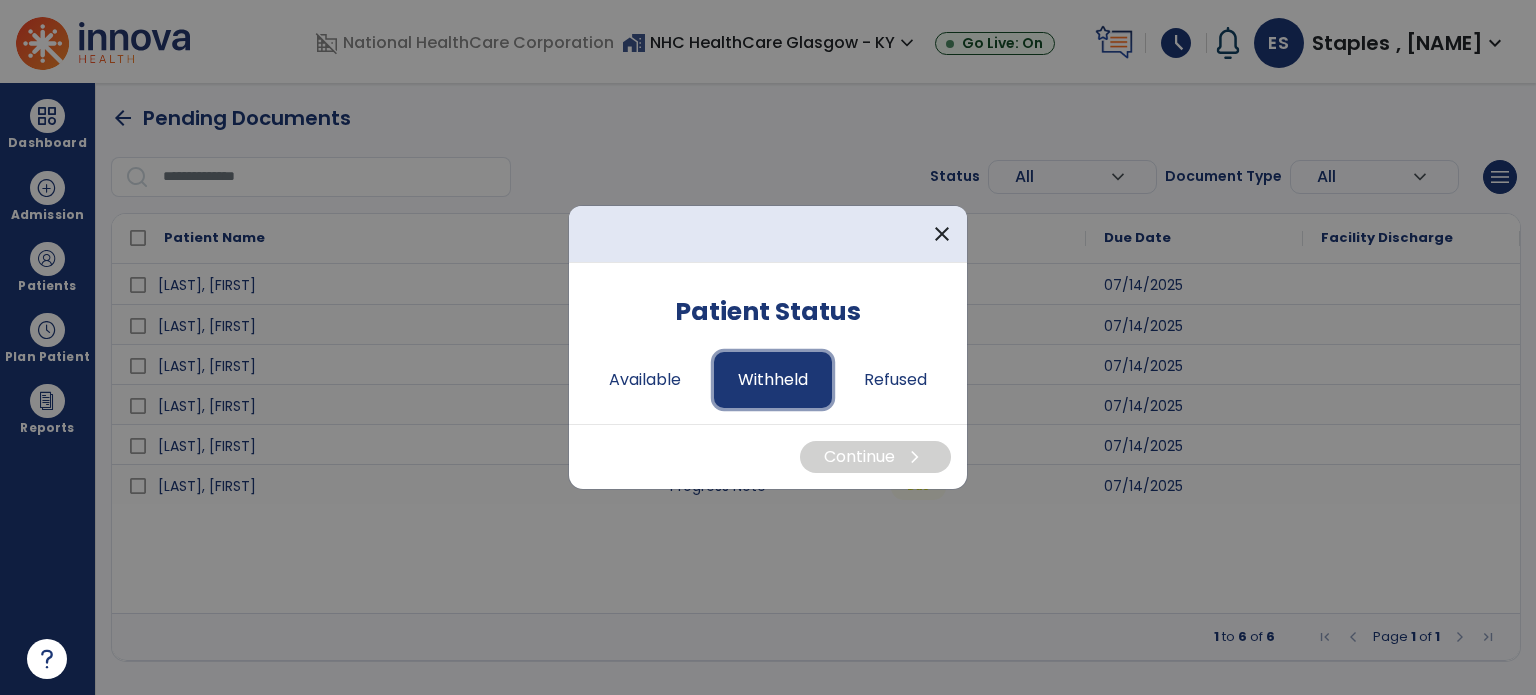 click on "Withheld" at bounding box center [773, 380] 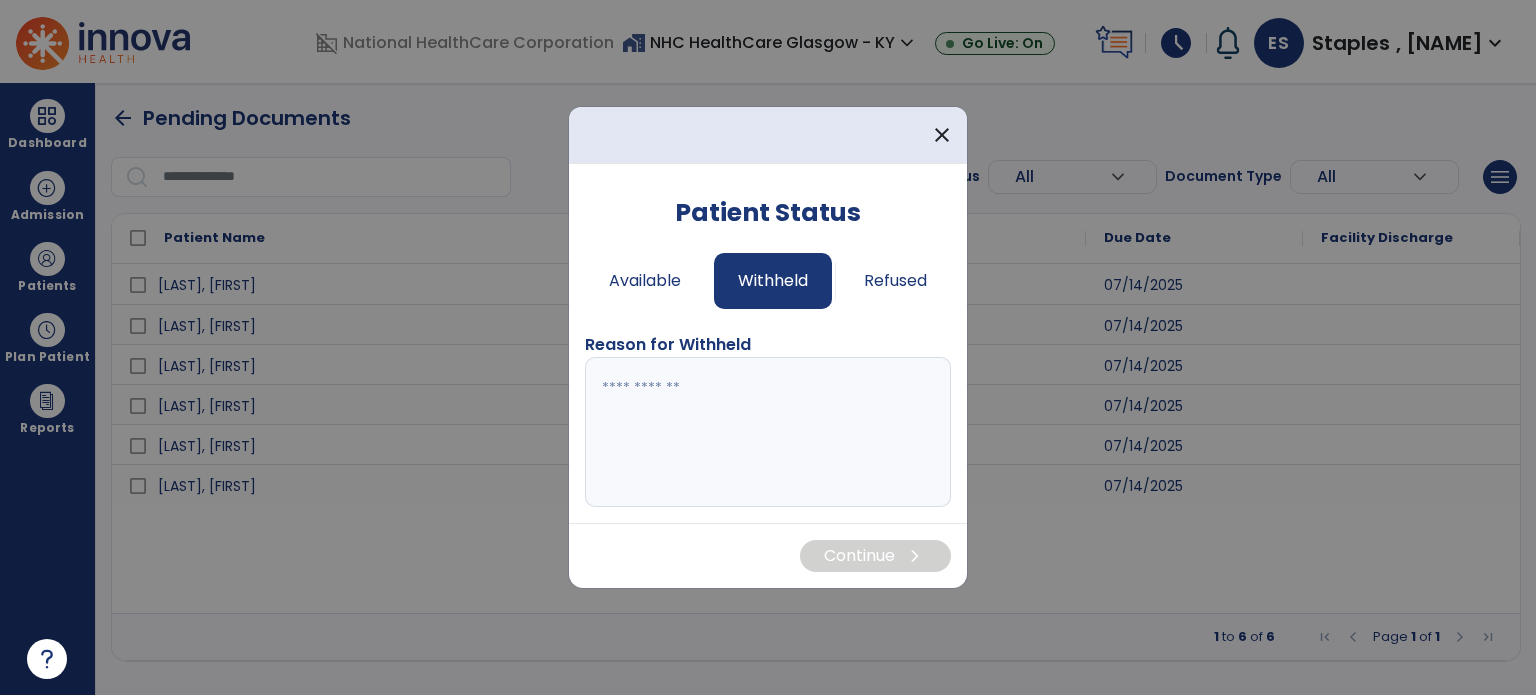click at bounding box center (768, 432) 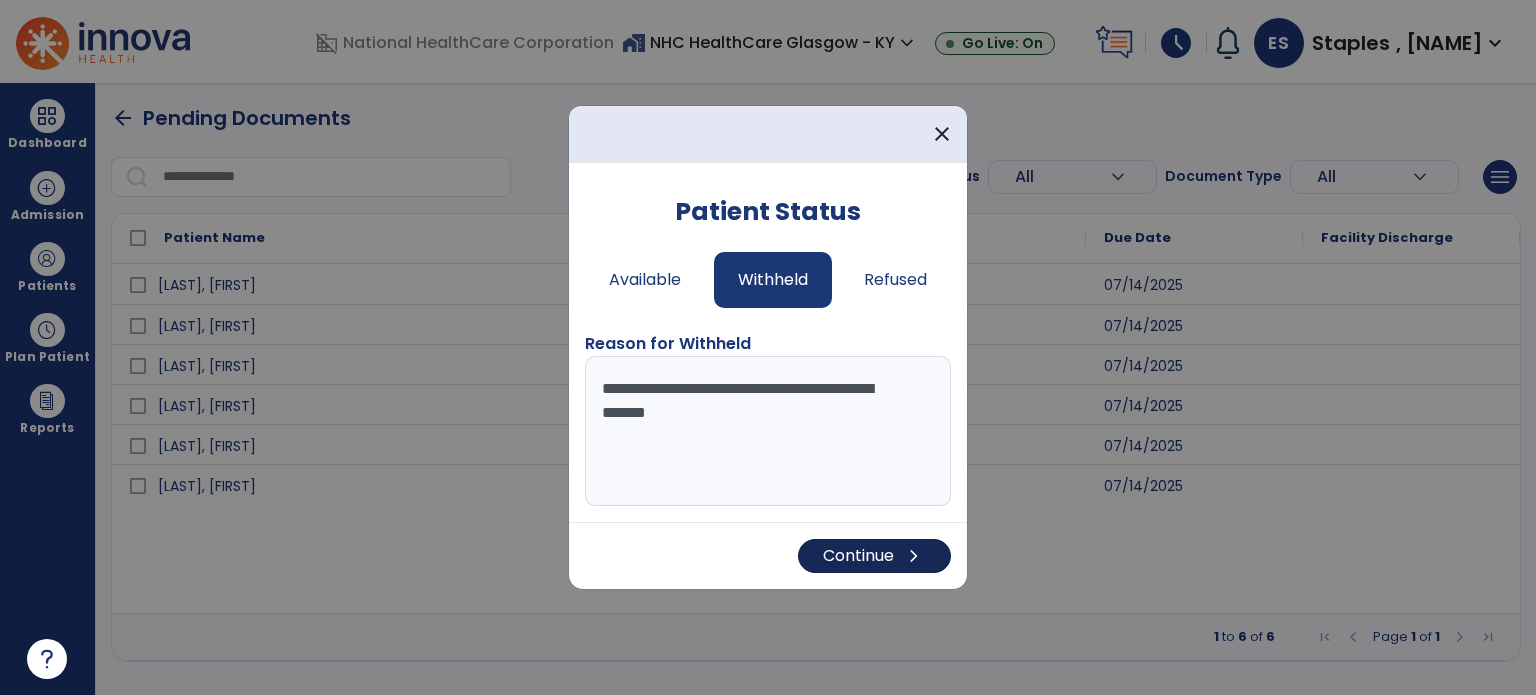 type on "**********" 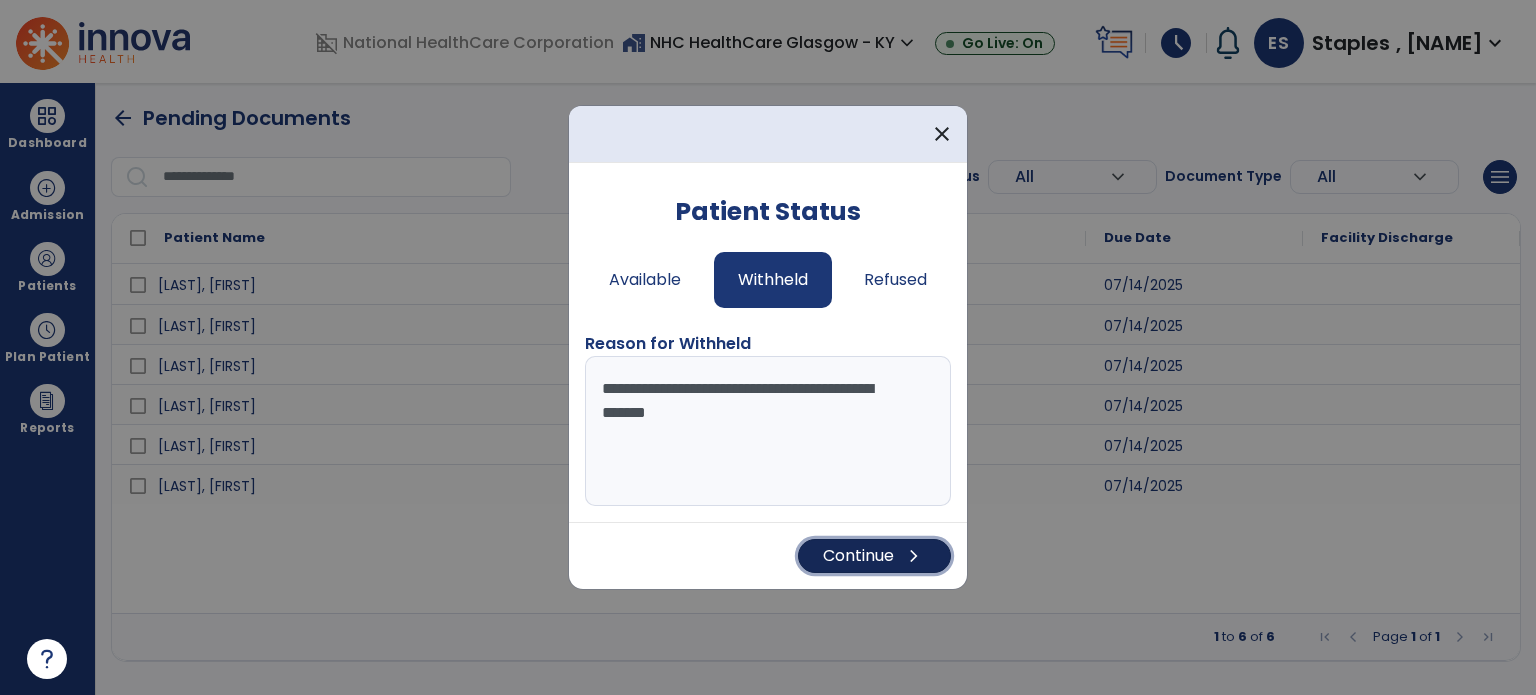 click on "Continue   chevron_right" at bounding box center [874, 556] 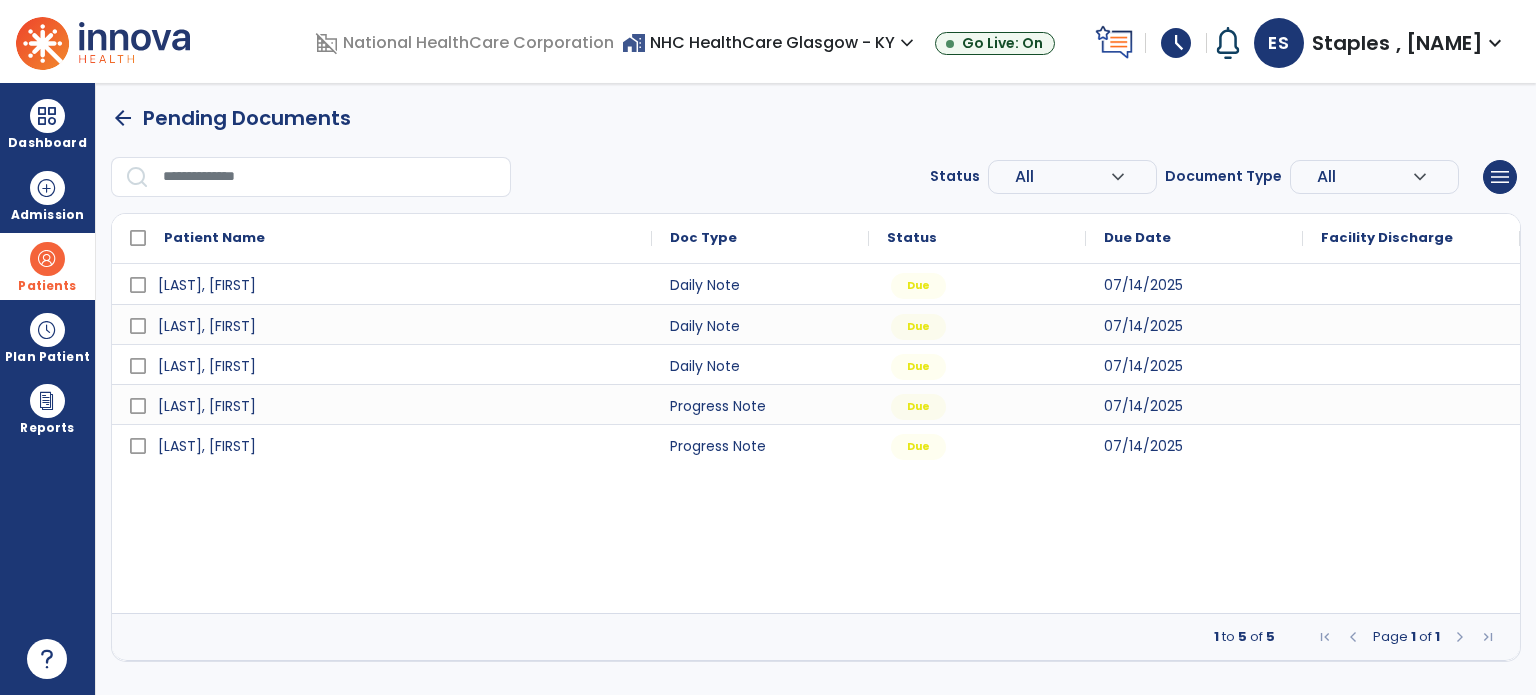 click on "Patients" at bounding box center [47, 266] 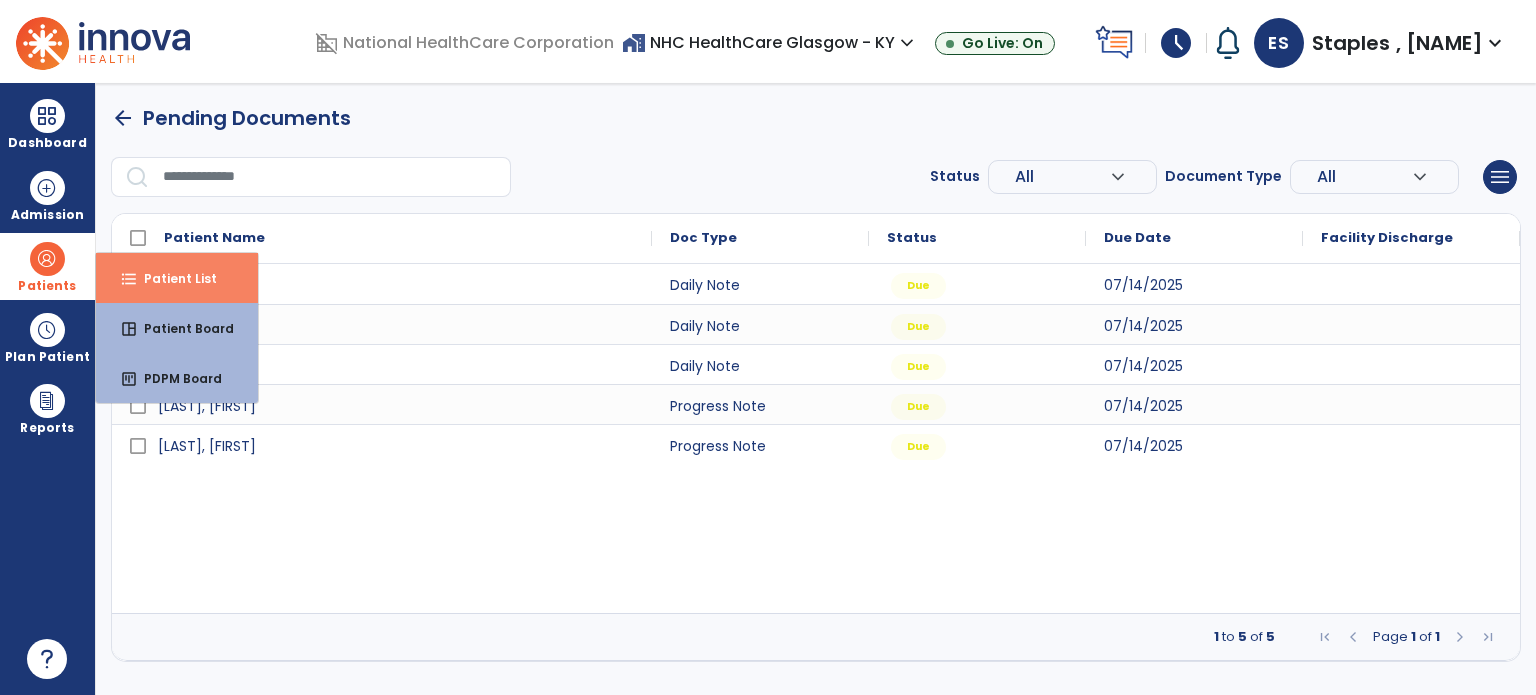 click on "format_list_bulleted  Patient List" at bounding box center (177, 278) 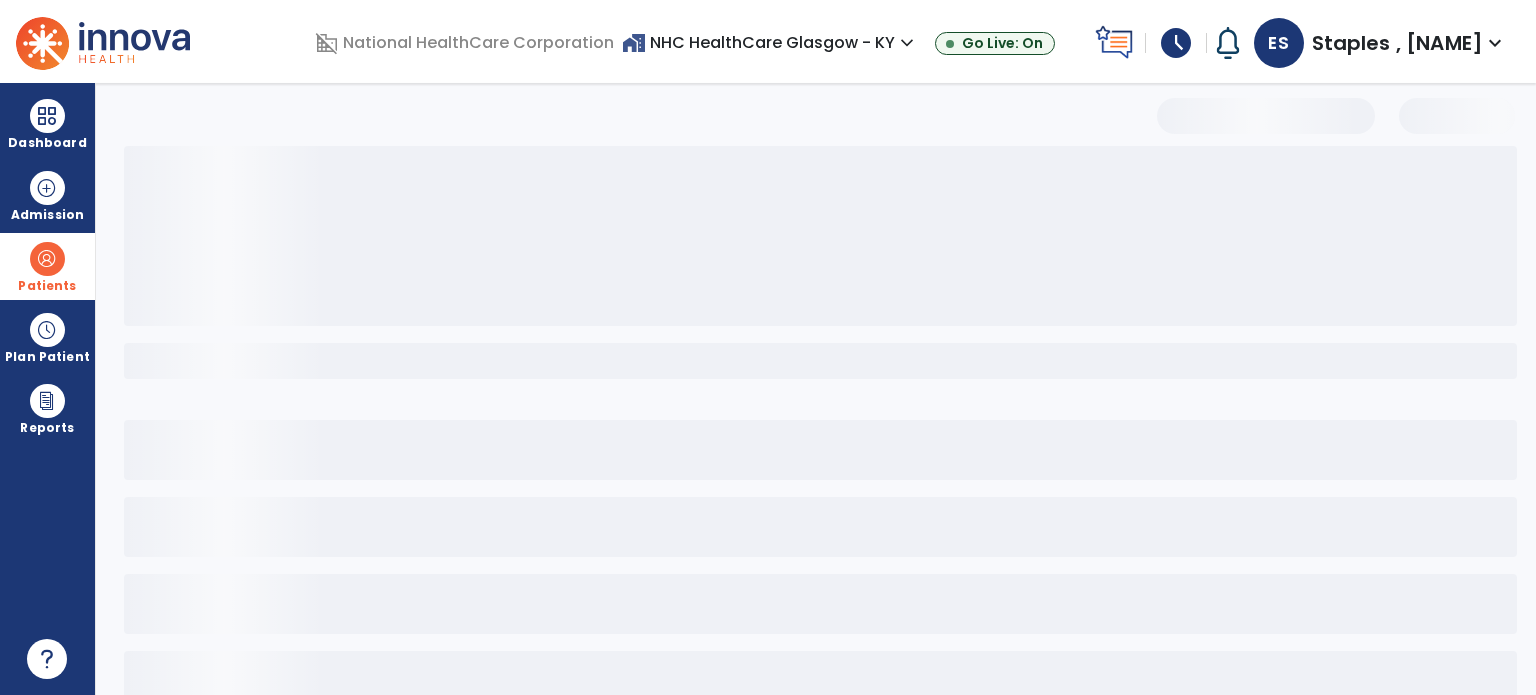 select on "***" 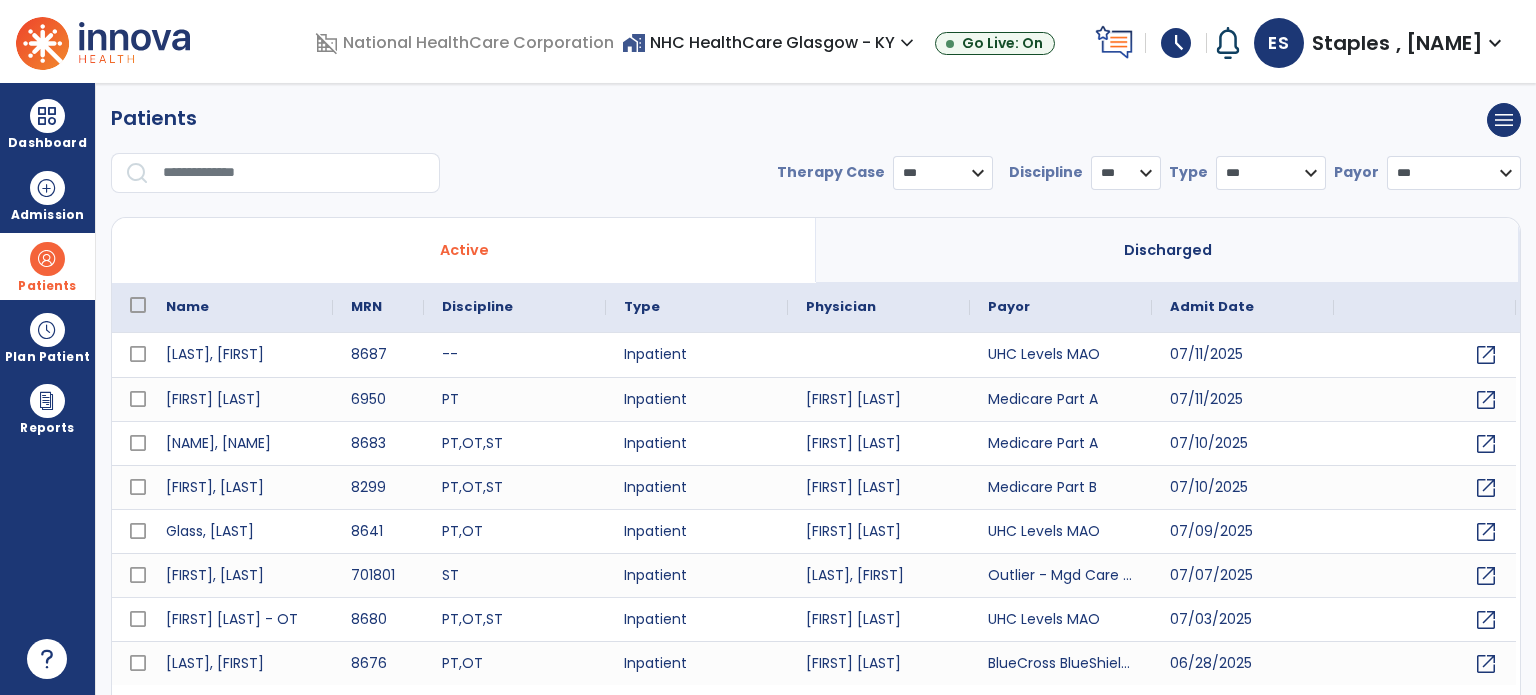 click at bounding box center [294, 173] 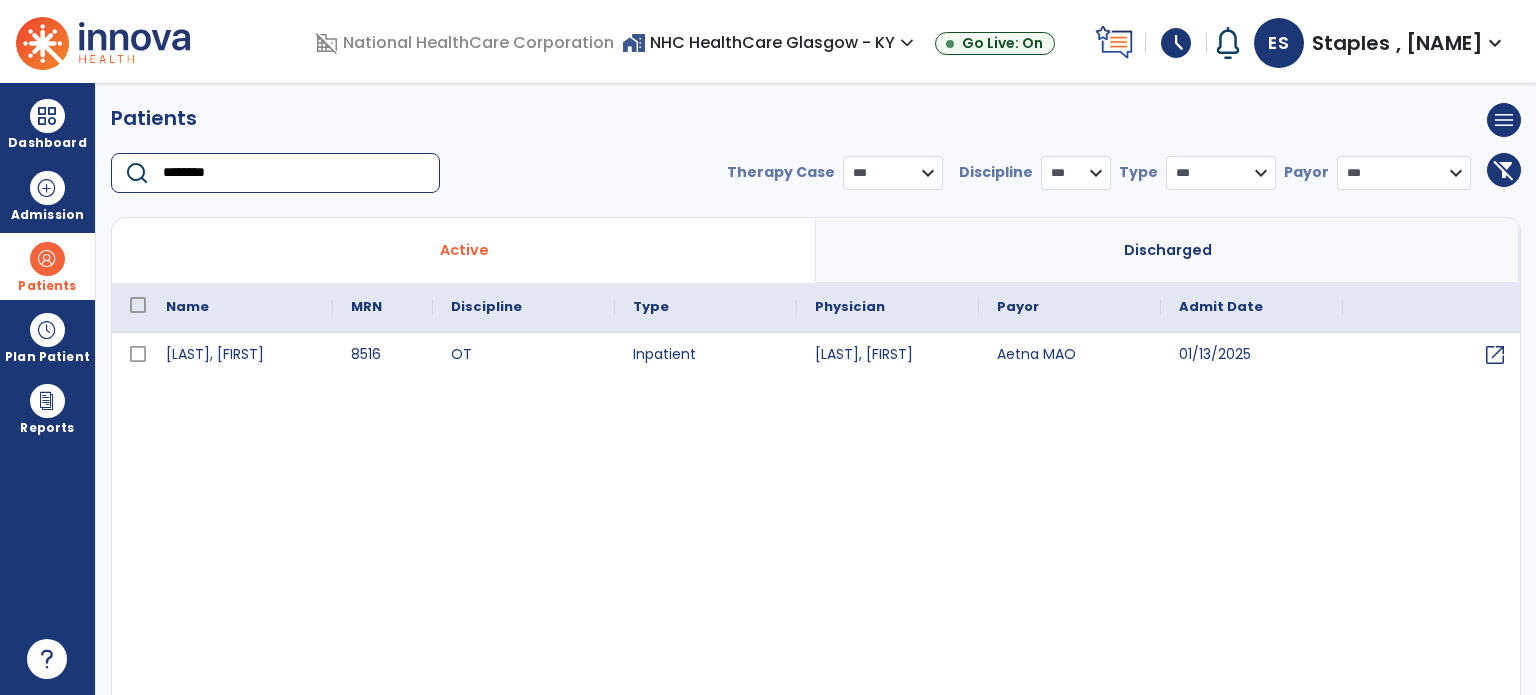 type on "********" 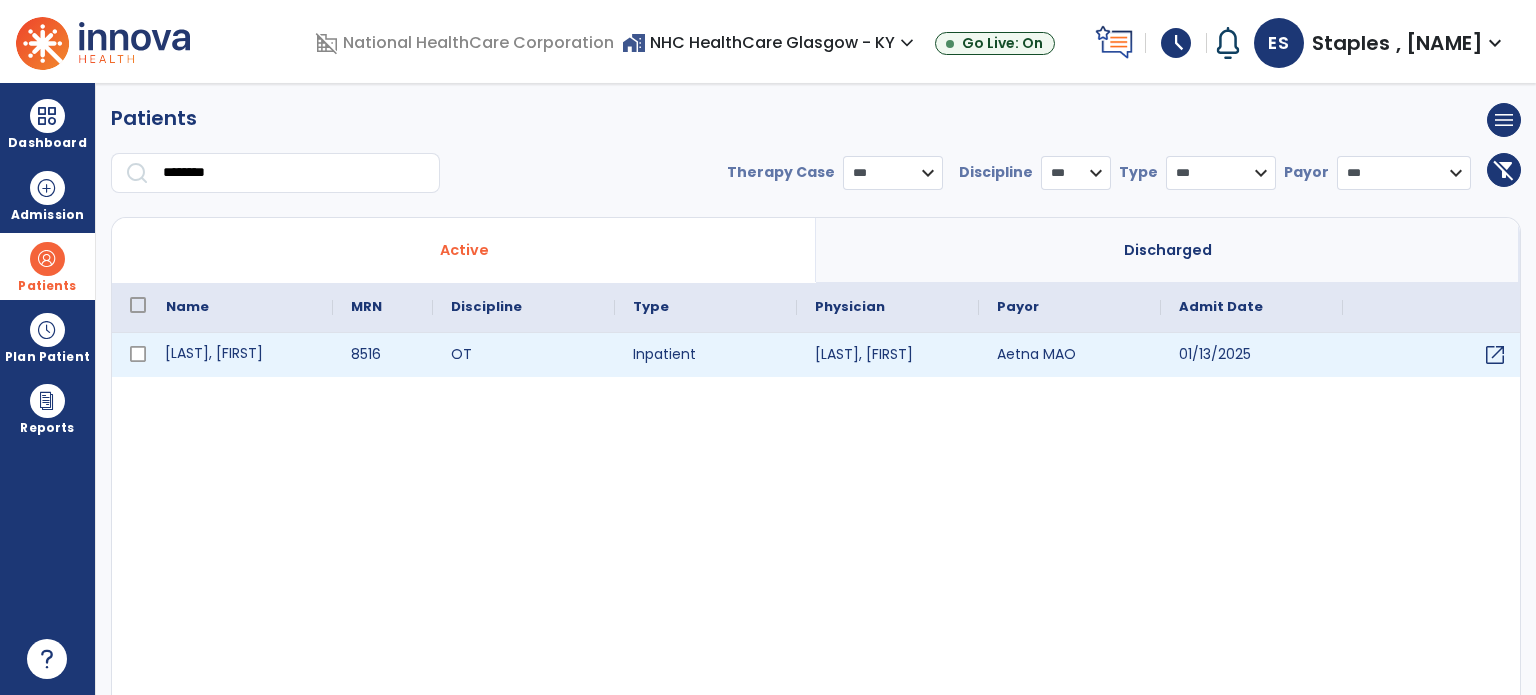 click on "[LAST], [FIRST]" at bounding box center (240, 355) 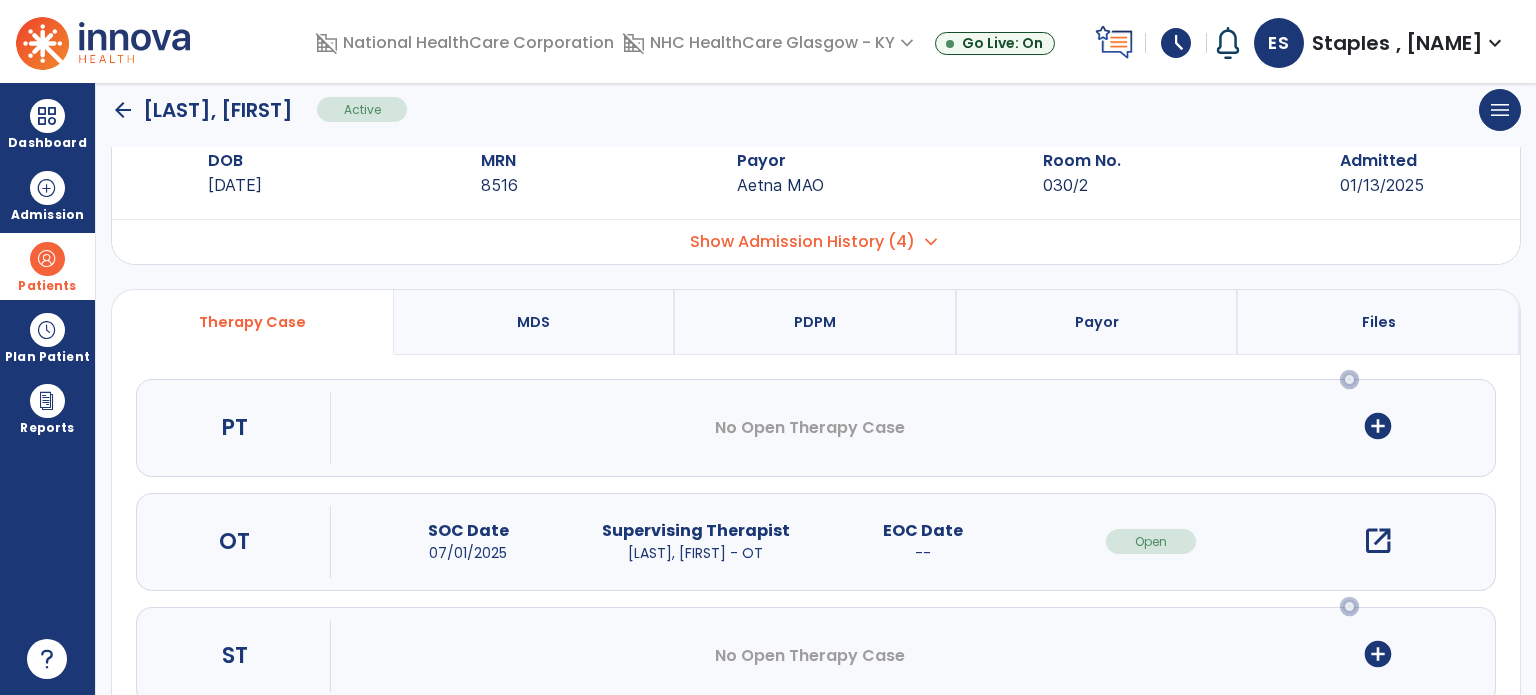 scroll, scrollTop: 107, scrollLeft: 0, axis: vertical 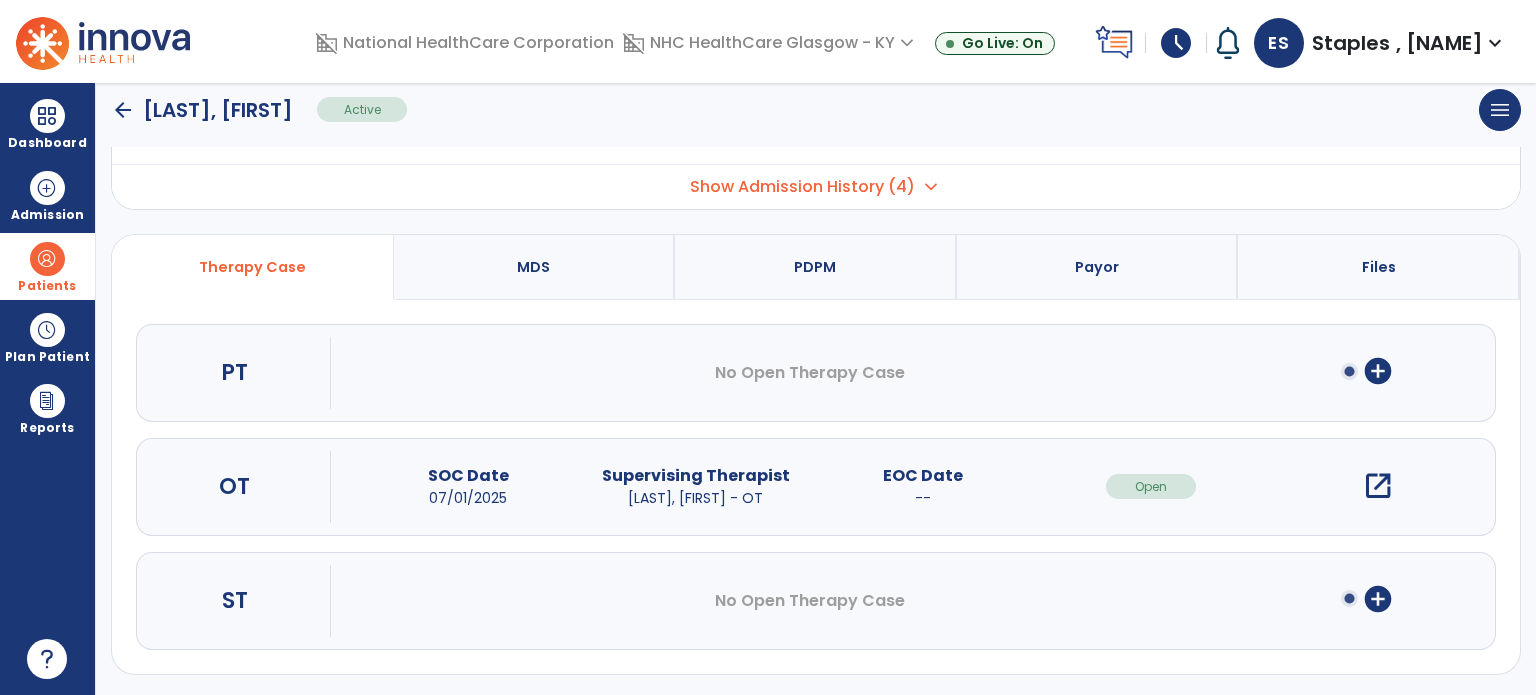 click on "open_in_new" at bounding box center (1378, 486) 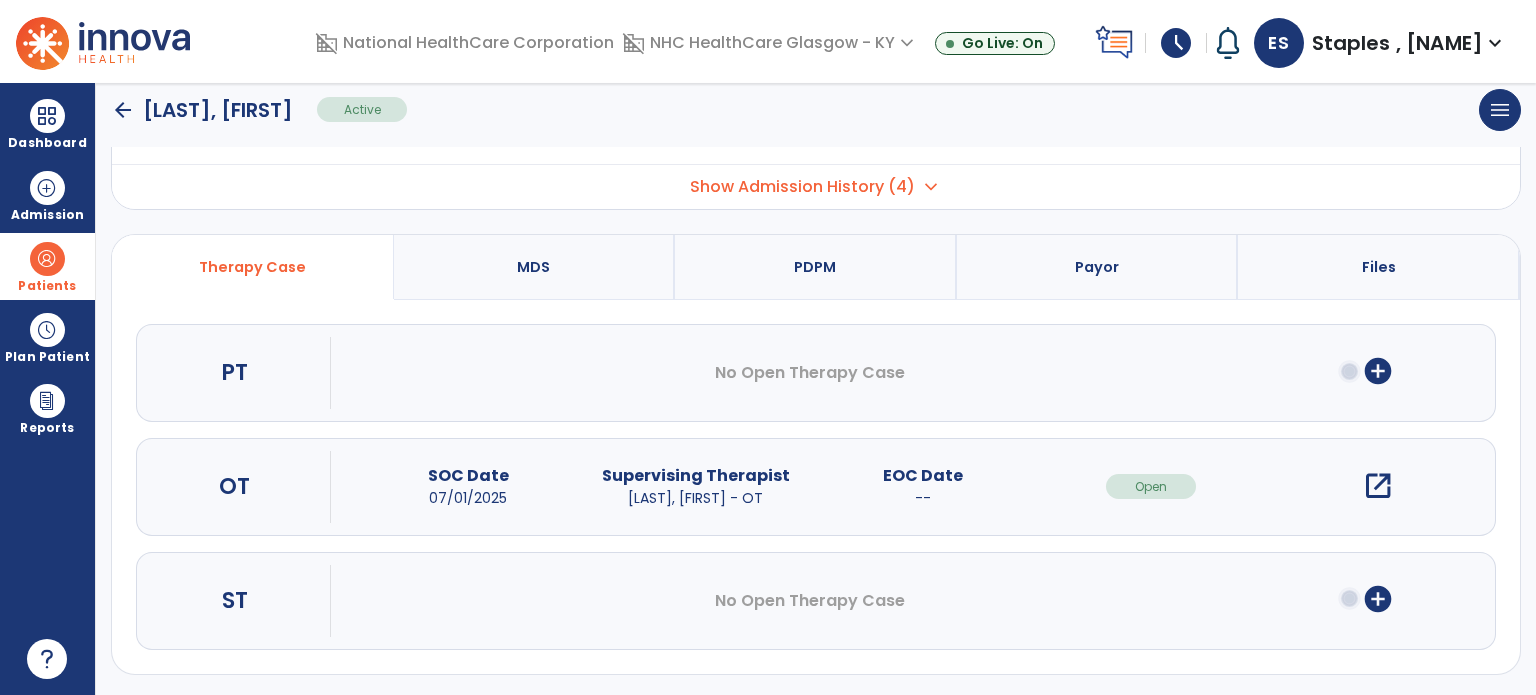scroll, scrollTop: 0, scrollLeft: 0, axis: both 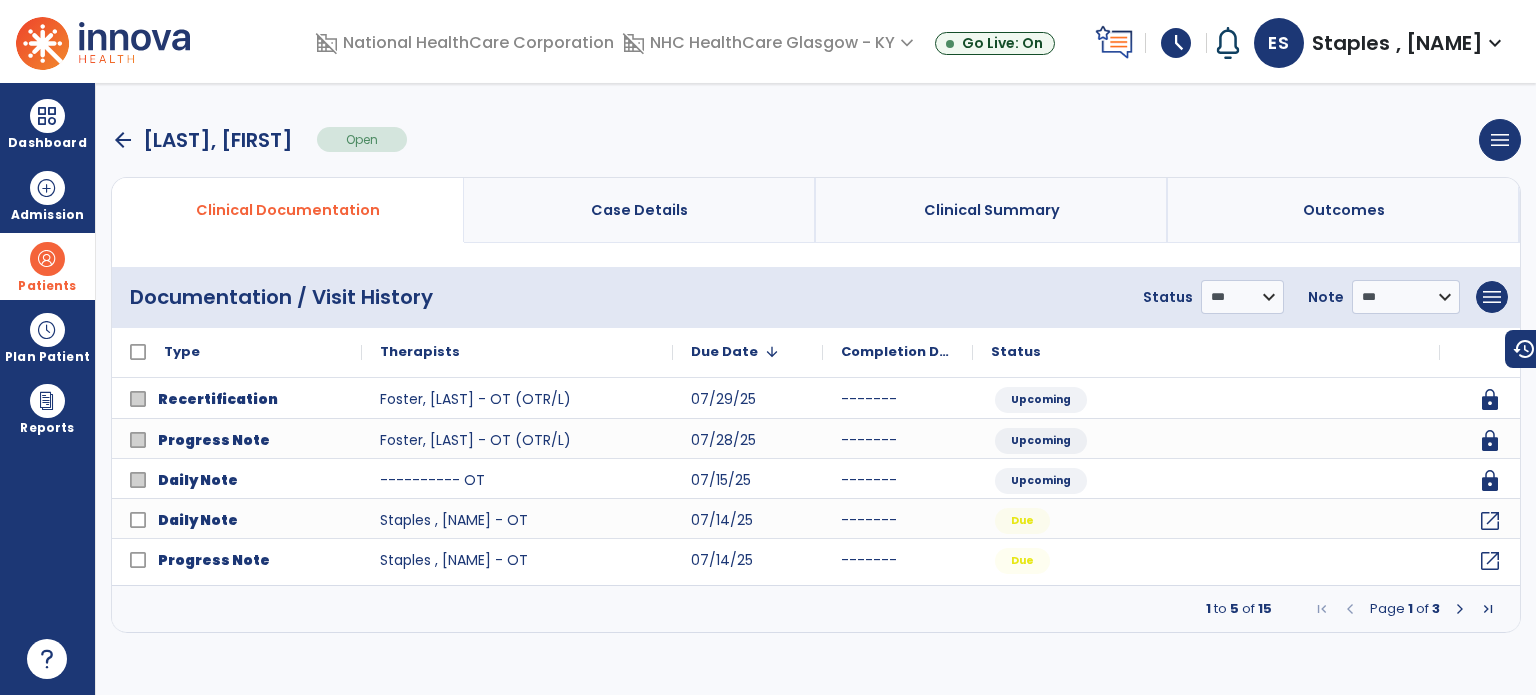 click at bounding box center [1460, 609] 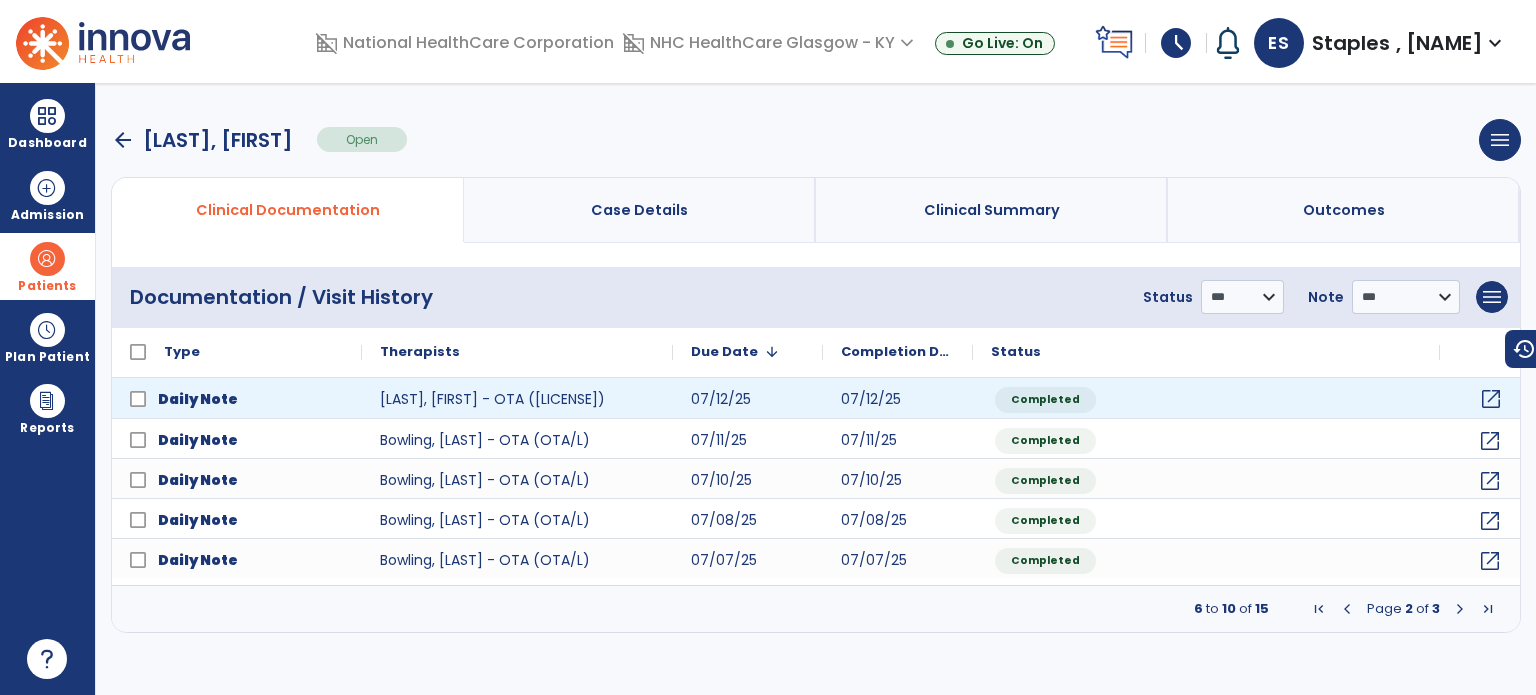 click on "open_in_new" 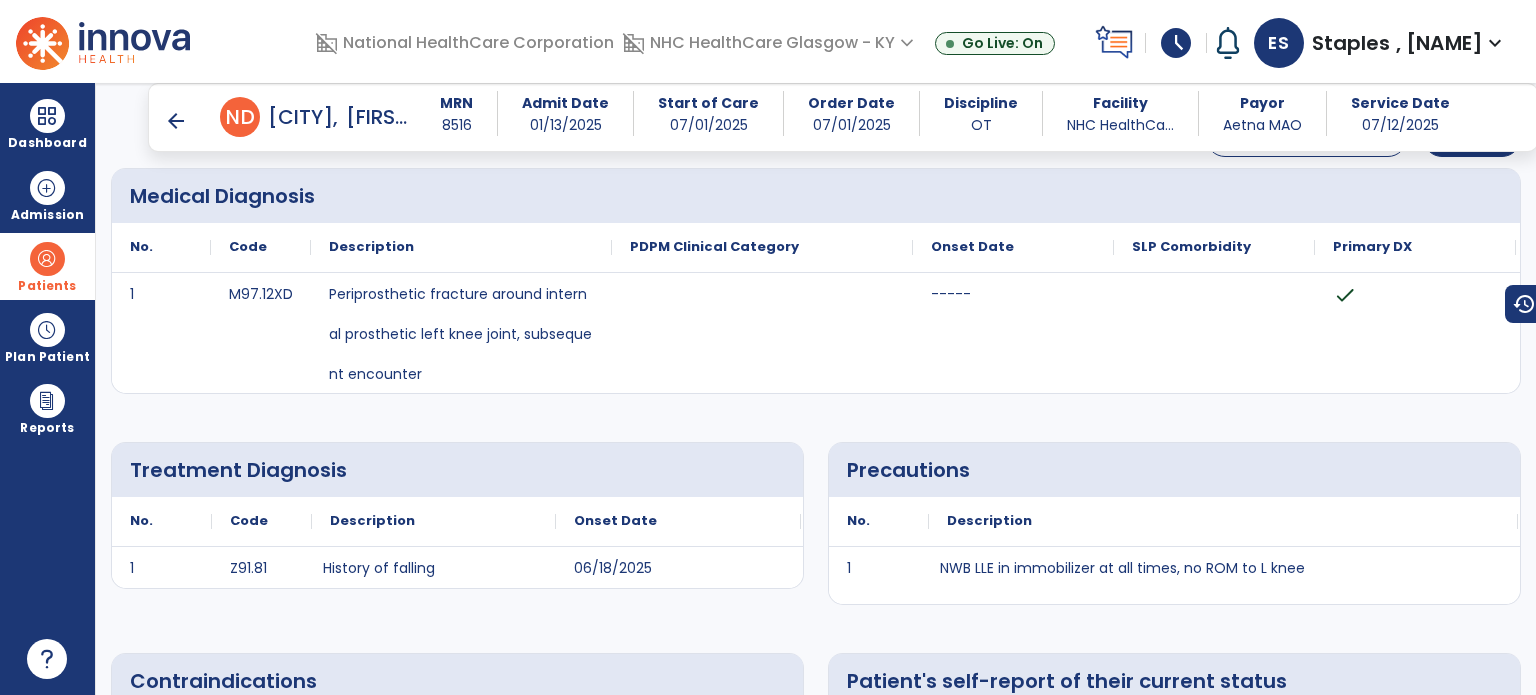 scroll, scrollTop: 0, scrollLeft: 0, axis: both 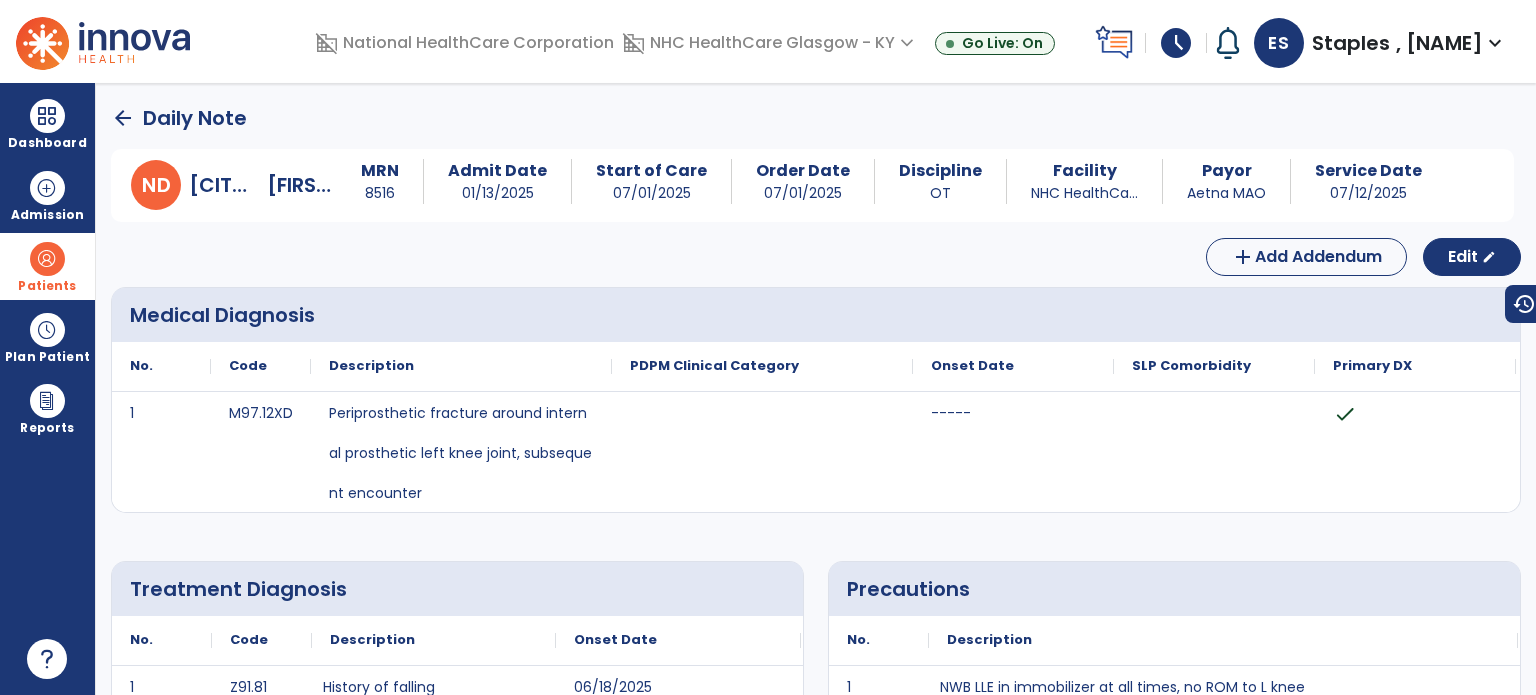 click on "add  Add Addendum Edit  edit" 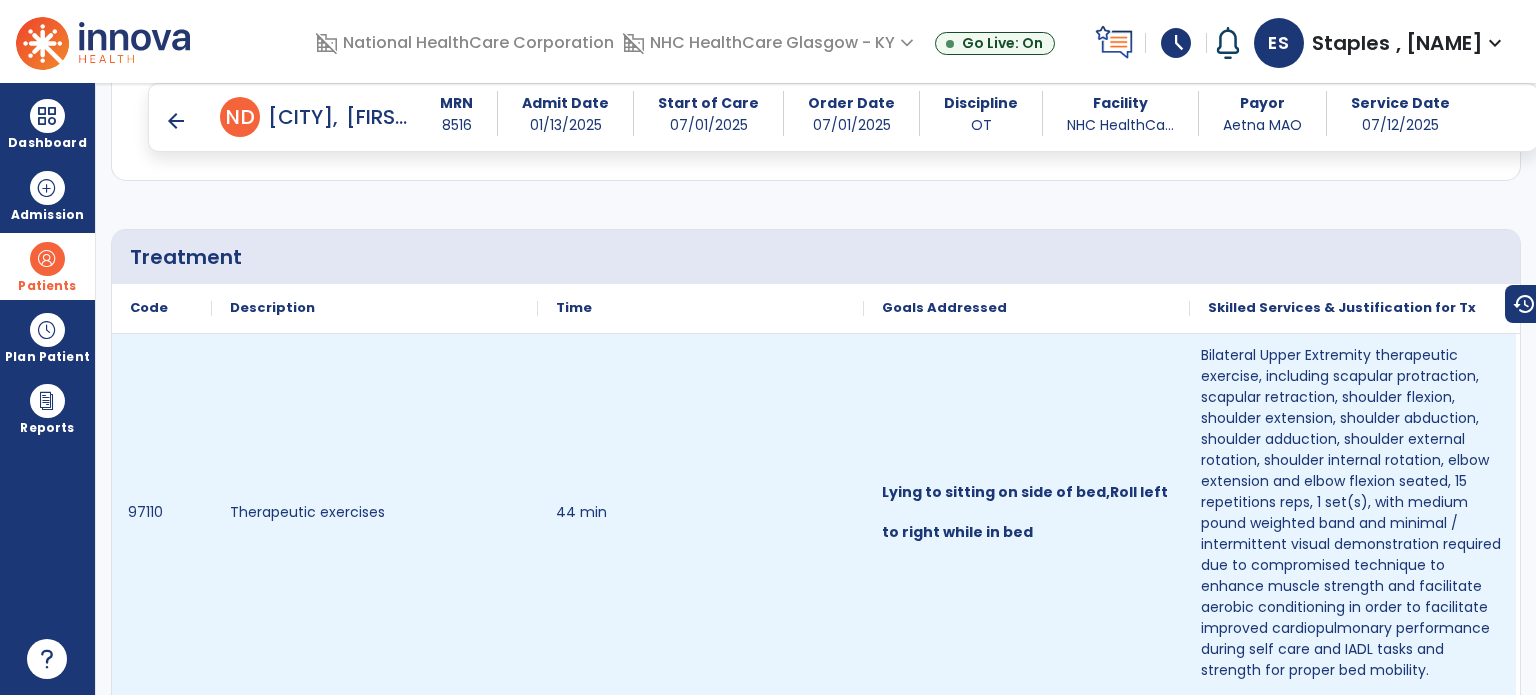 scroll, scrollTop: 900, scrollLeft: 0, axis: vertical 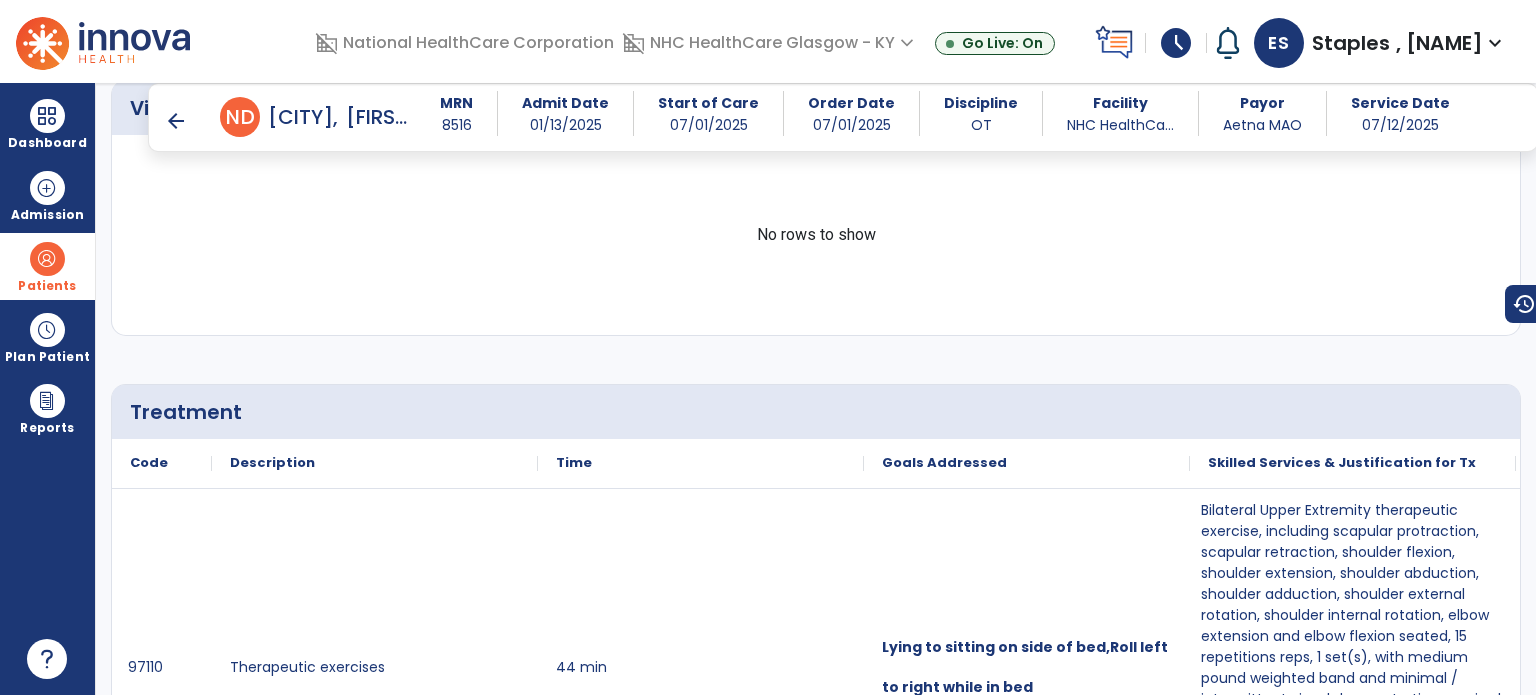 click on "arrow_back" at bounding box center [176, 121] 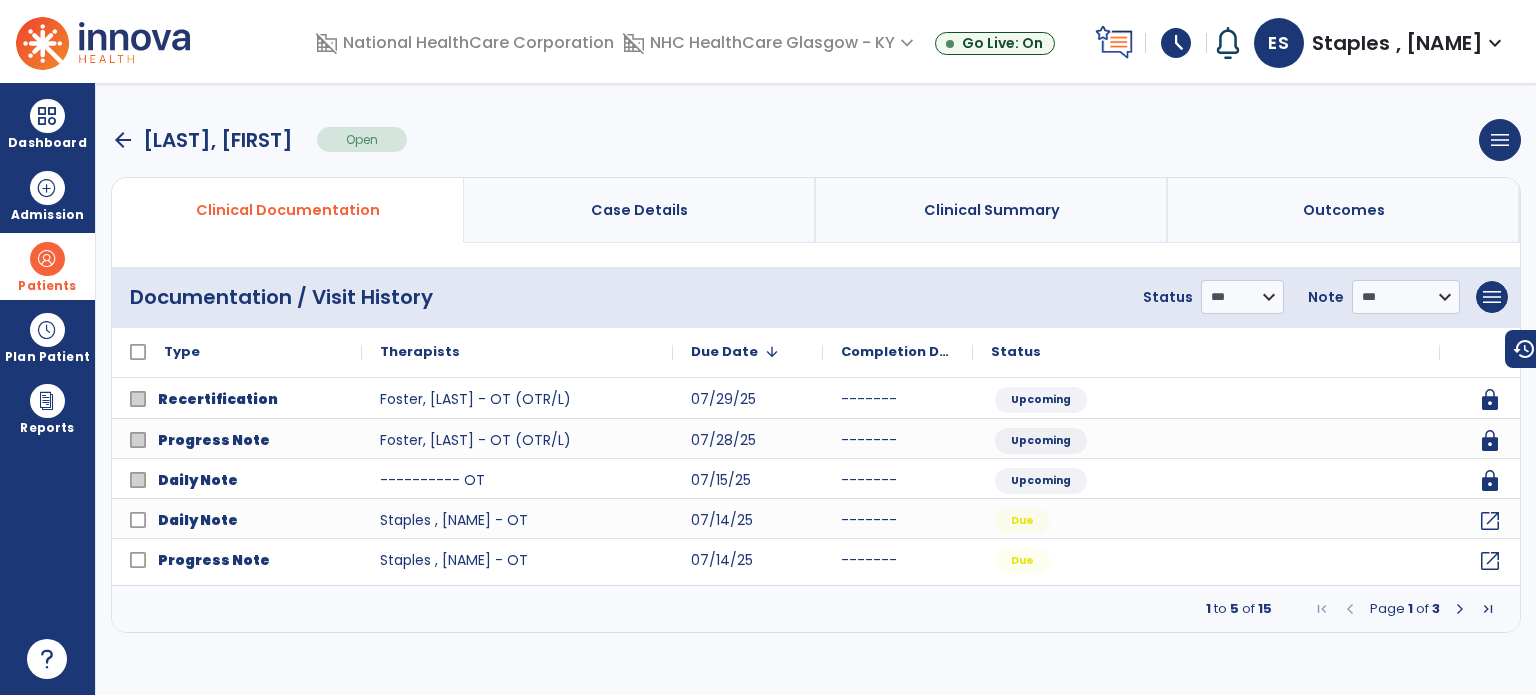 scroll, scrollTop: 0, scrollLeft: 0, axis: both 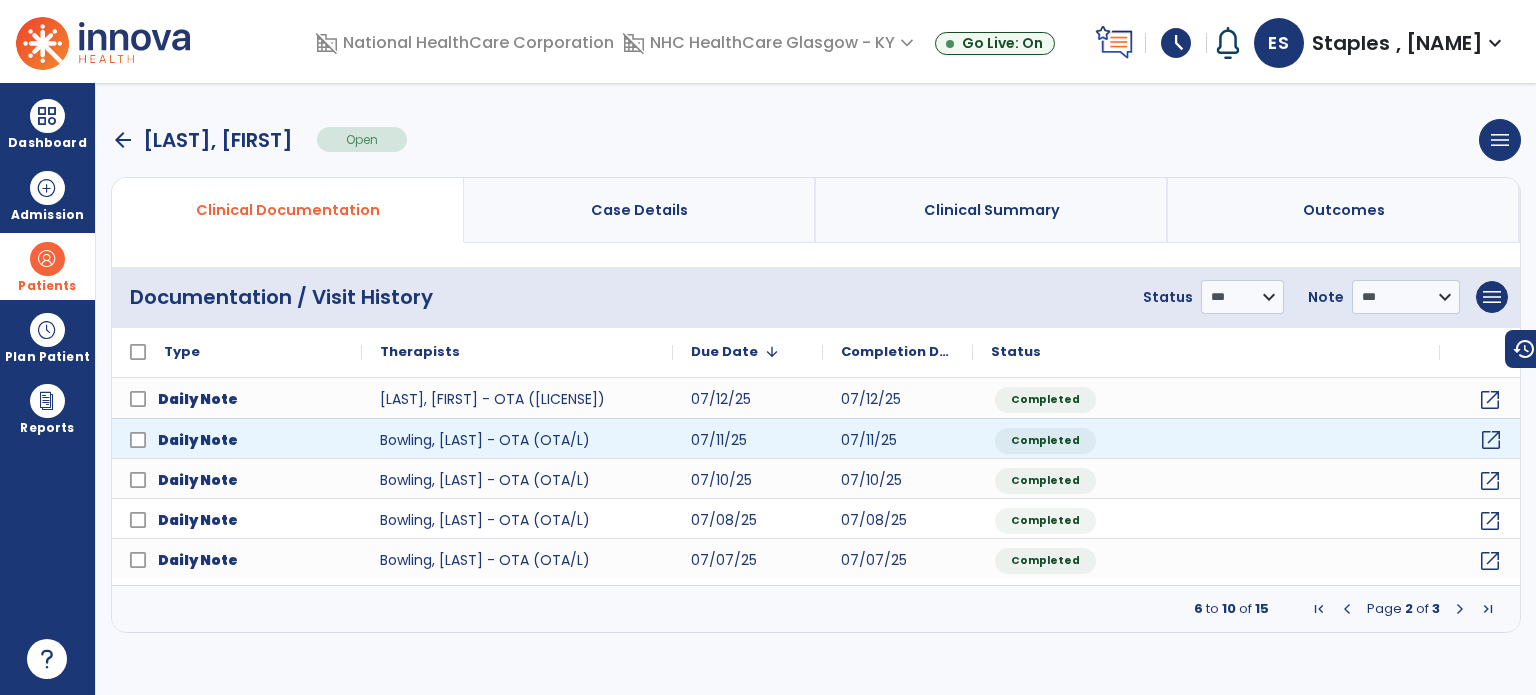 click on "open_in_new" 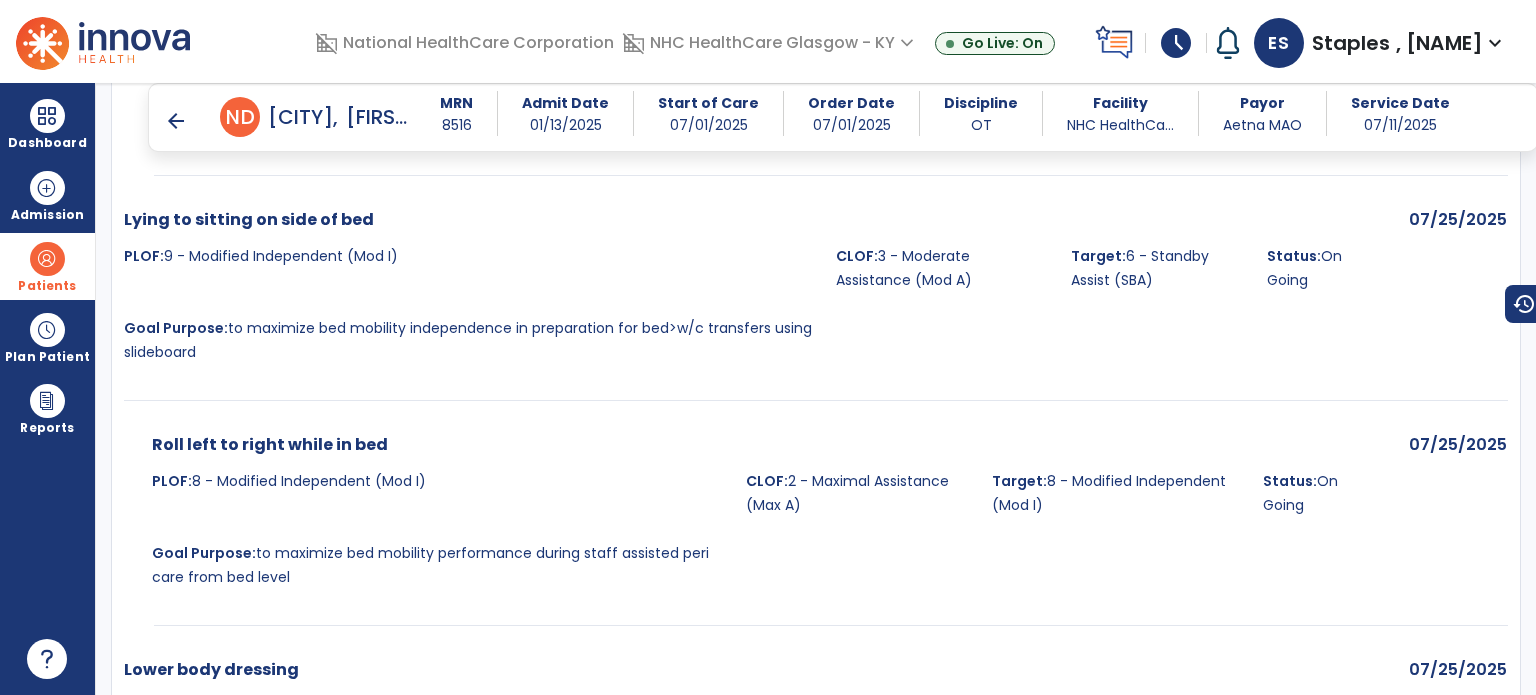 scroll, scrollTop: 2700, scrollLeft: 0, axis: vertical 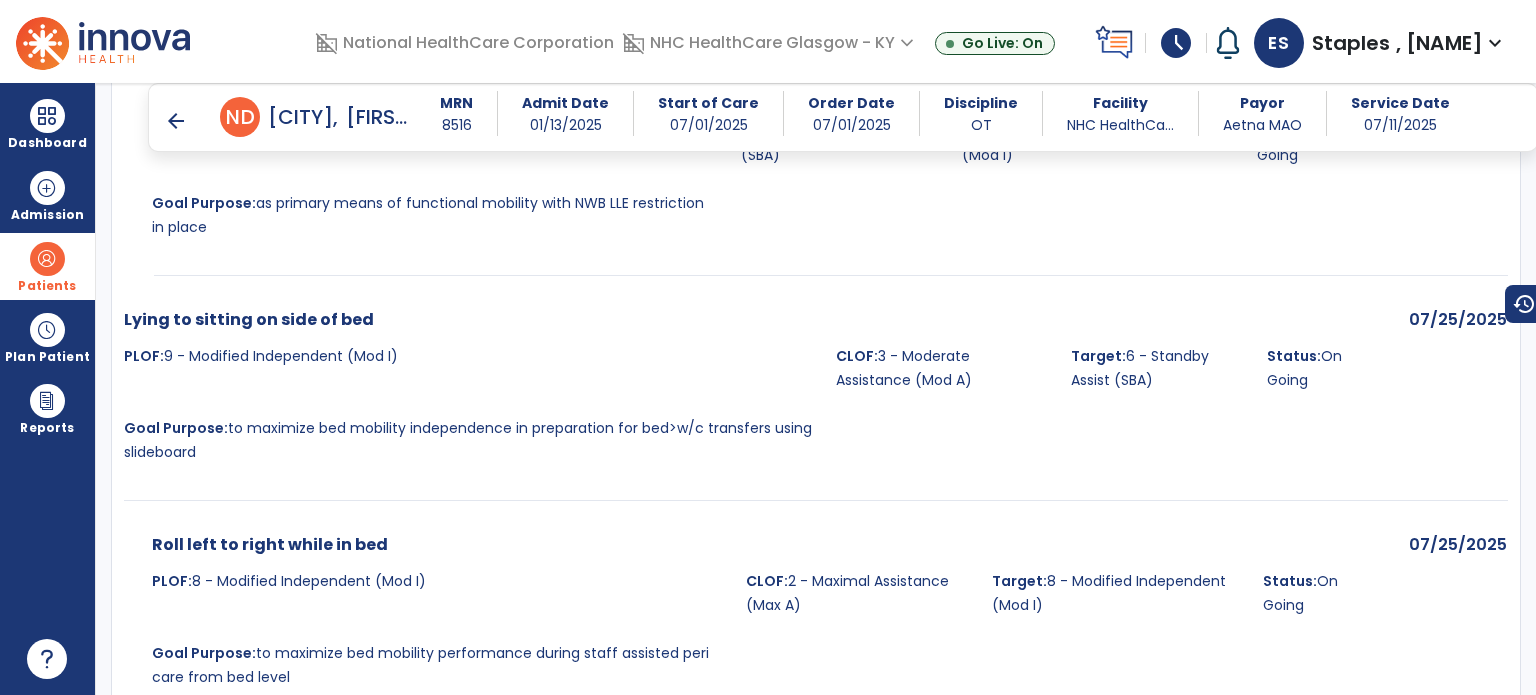 click on "Lying to sitting on side of bed PLOF: 9 - Modified Independent (Mod I) CLOF: 3 - Moderate Assistance (Mod A) Target: 6 - Standby Assist (SBA) Status: On Going Goal Purpose: to maximize bed mobility independence in preparation for bed>w/c transfers using slideboard" at bounding box center [754, 392] 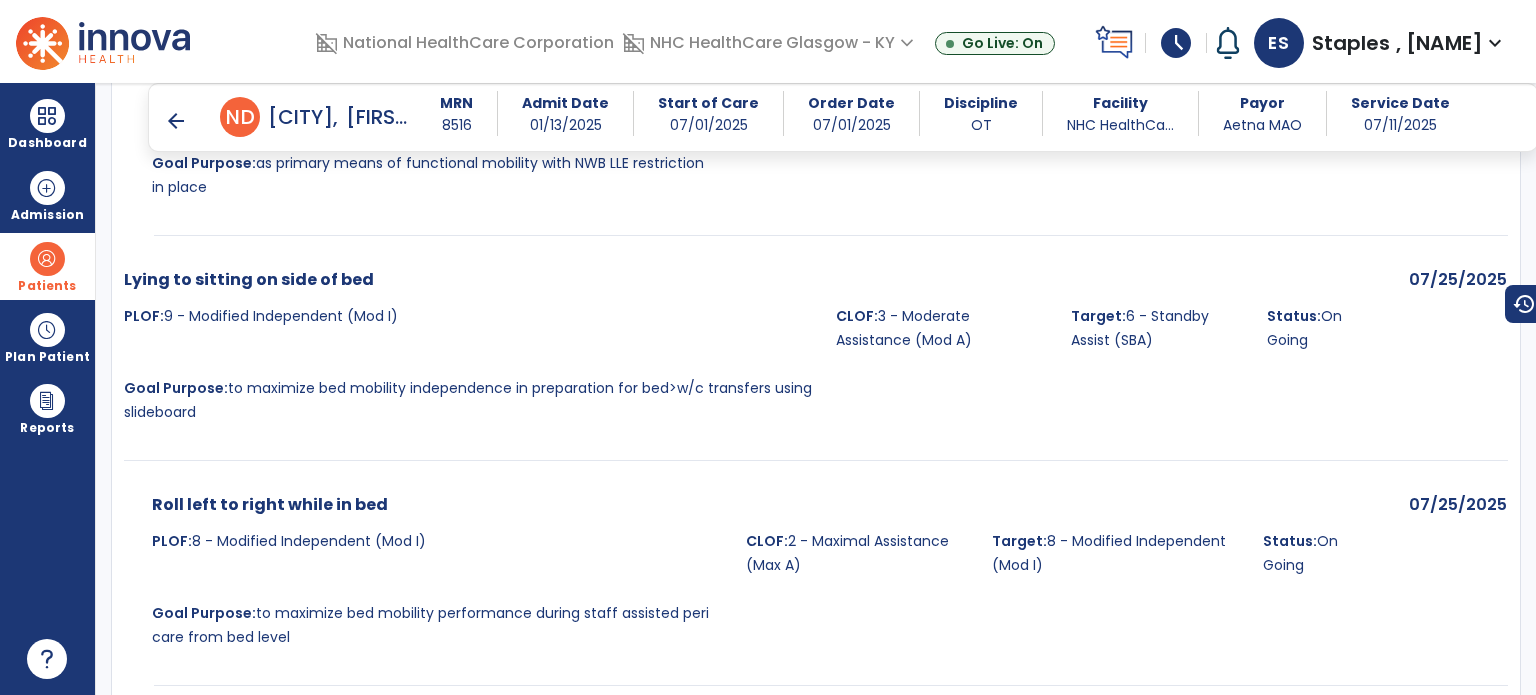 scroll, scrollTop: 2780, scrollLeft: 0, axis: vertical 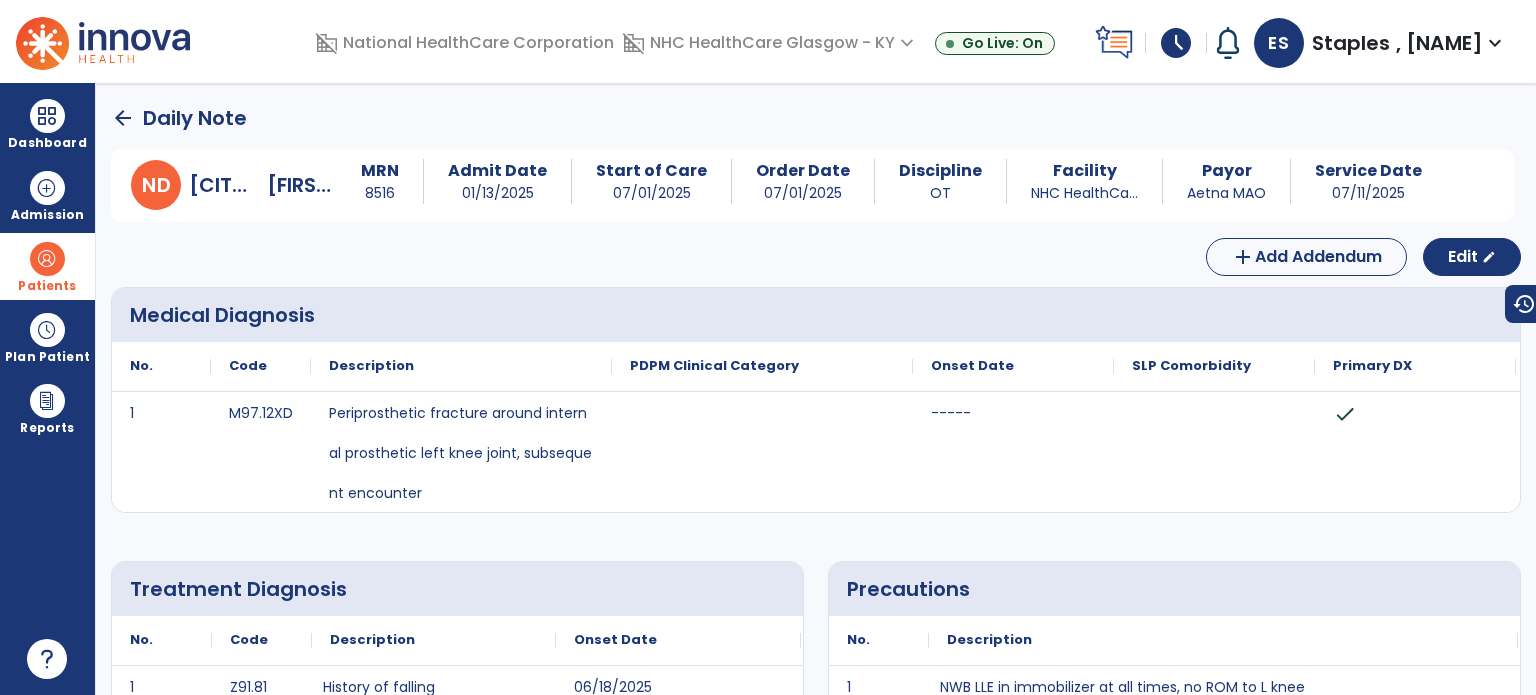 click on "arrow_back" 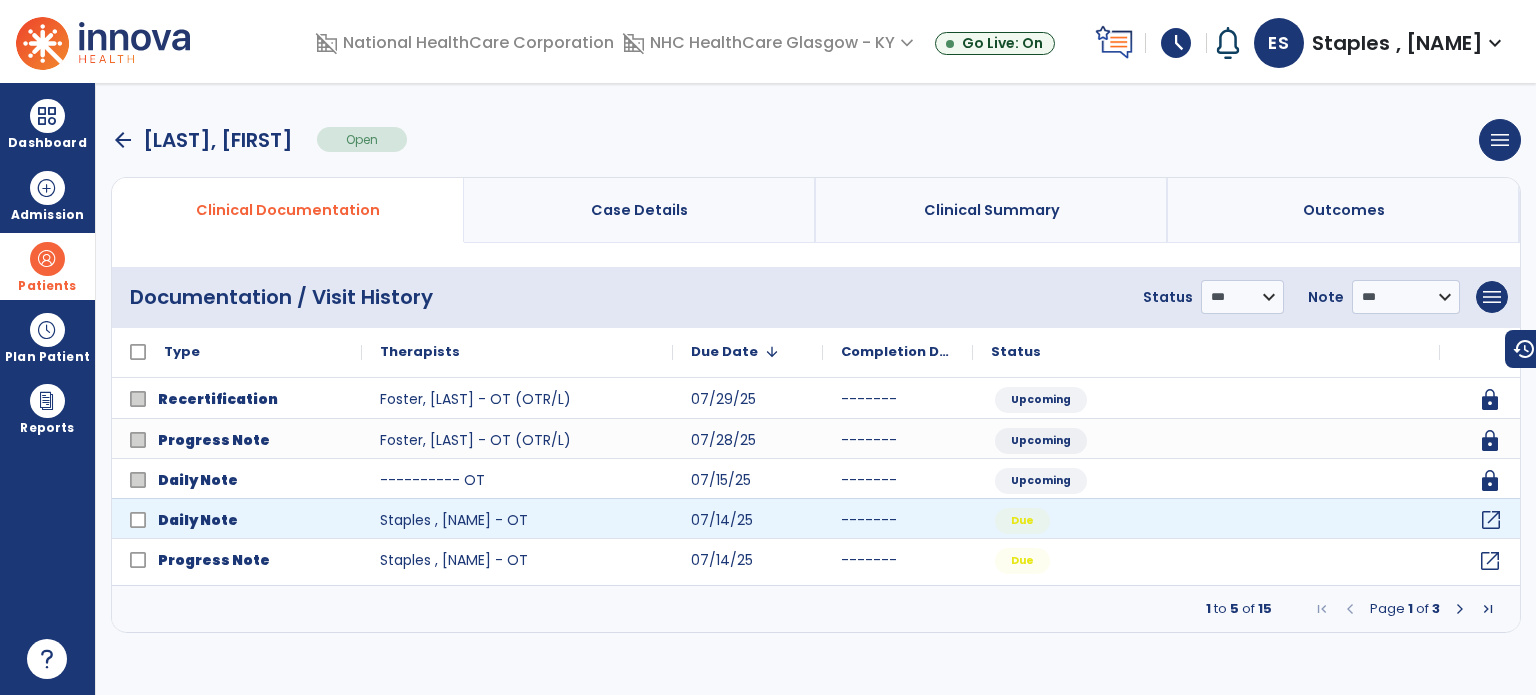click on "open_in_new" 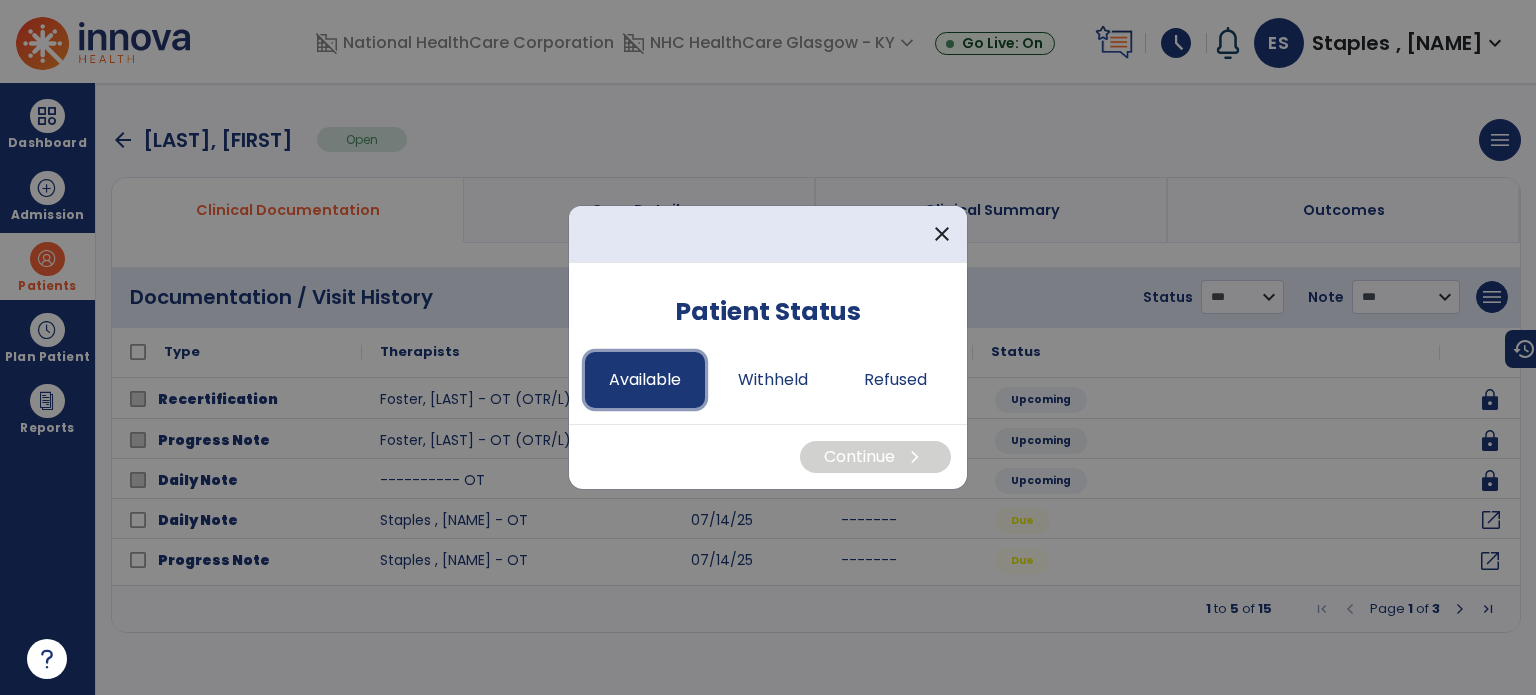 click on "Available" at bounding box center (645, 380) 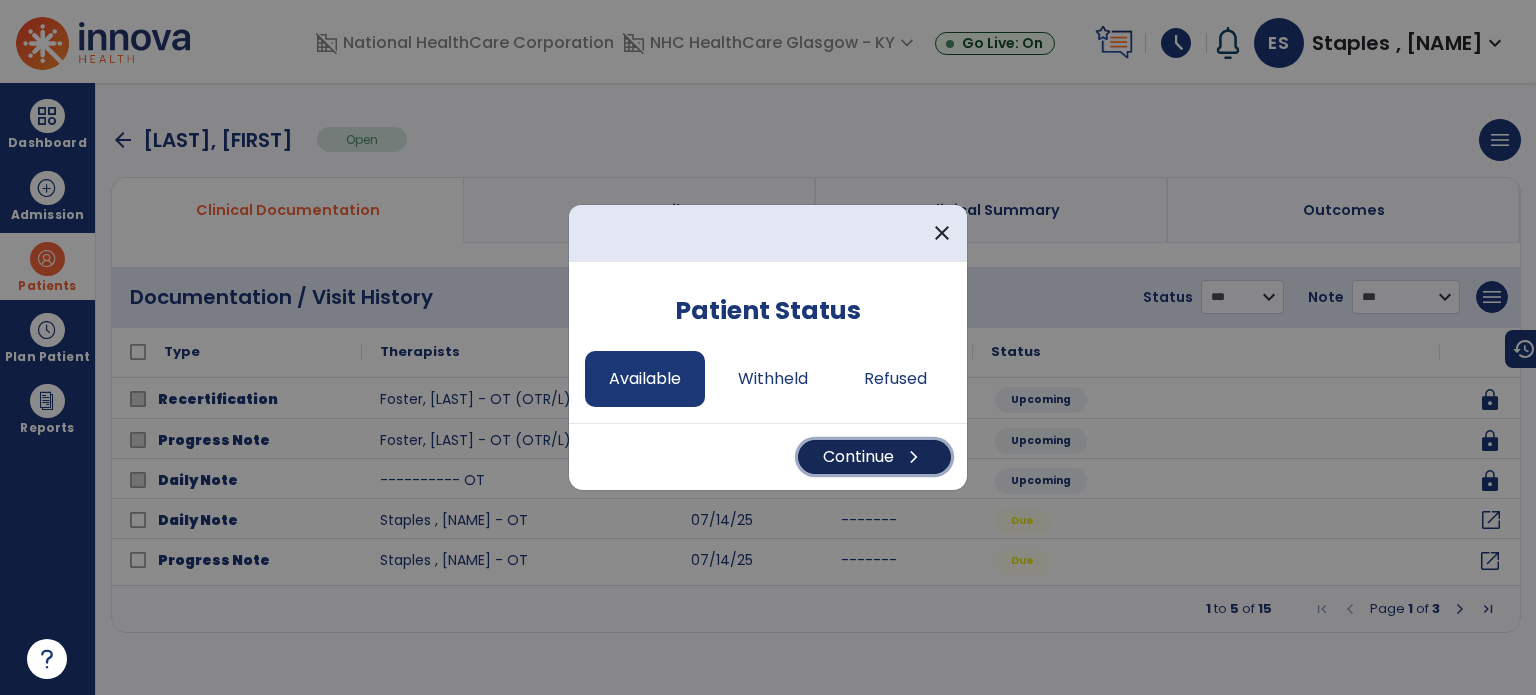 click on "Continue   chevron_right" at bounding box center (874, 457) 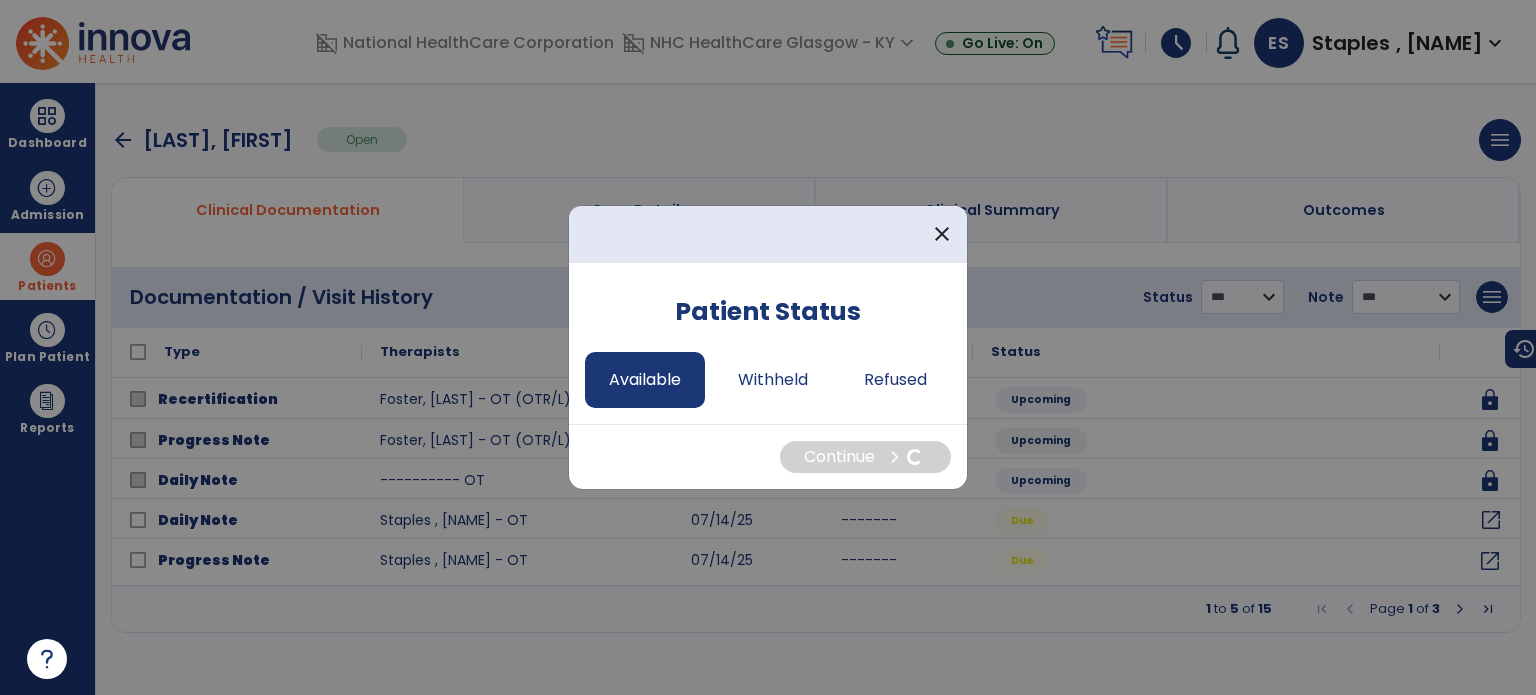 select on "*" 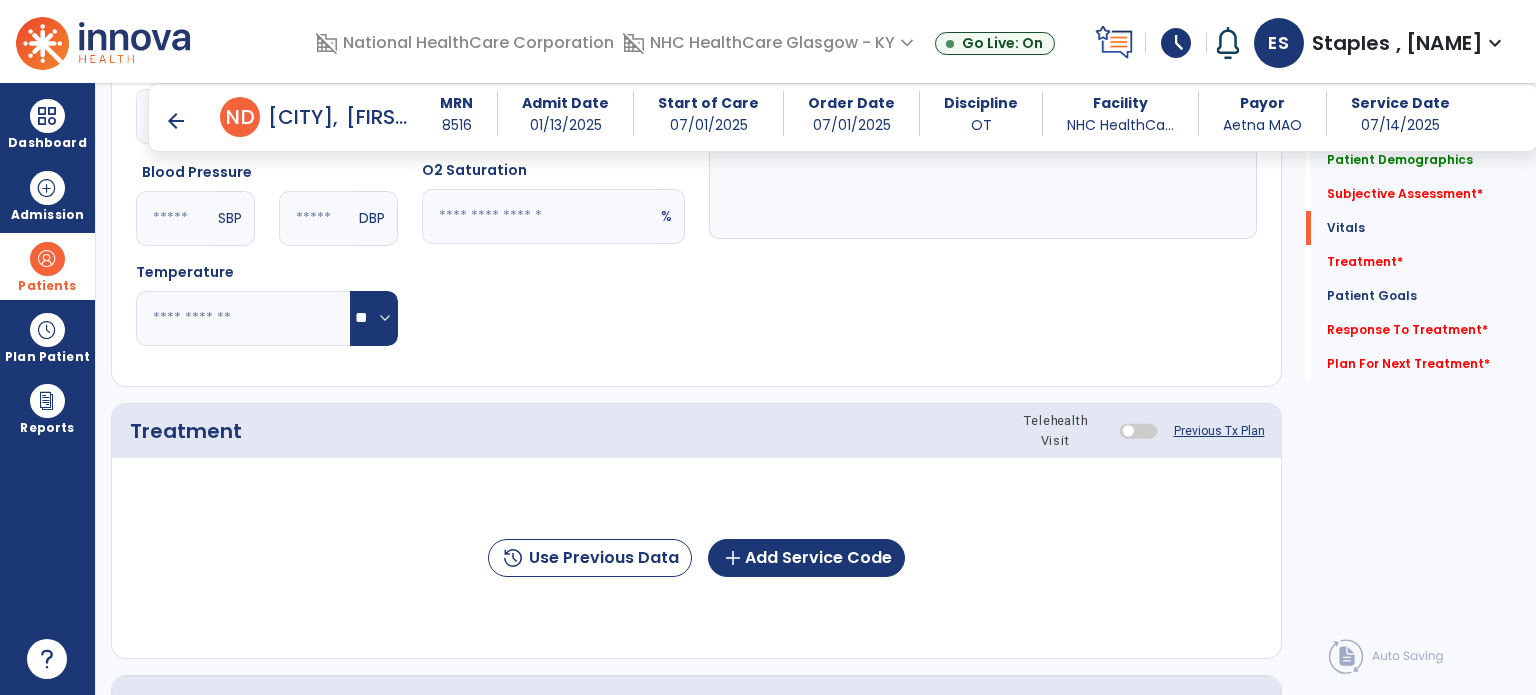 scroll, scrollTop: 960, scrollLeft: 0, axis: vertical 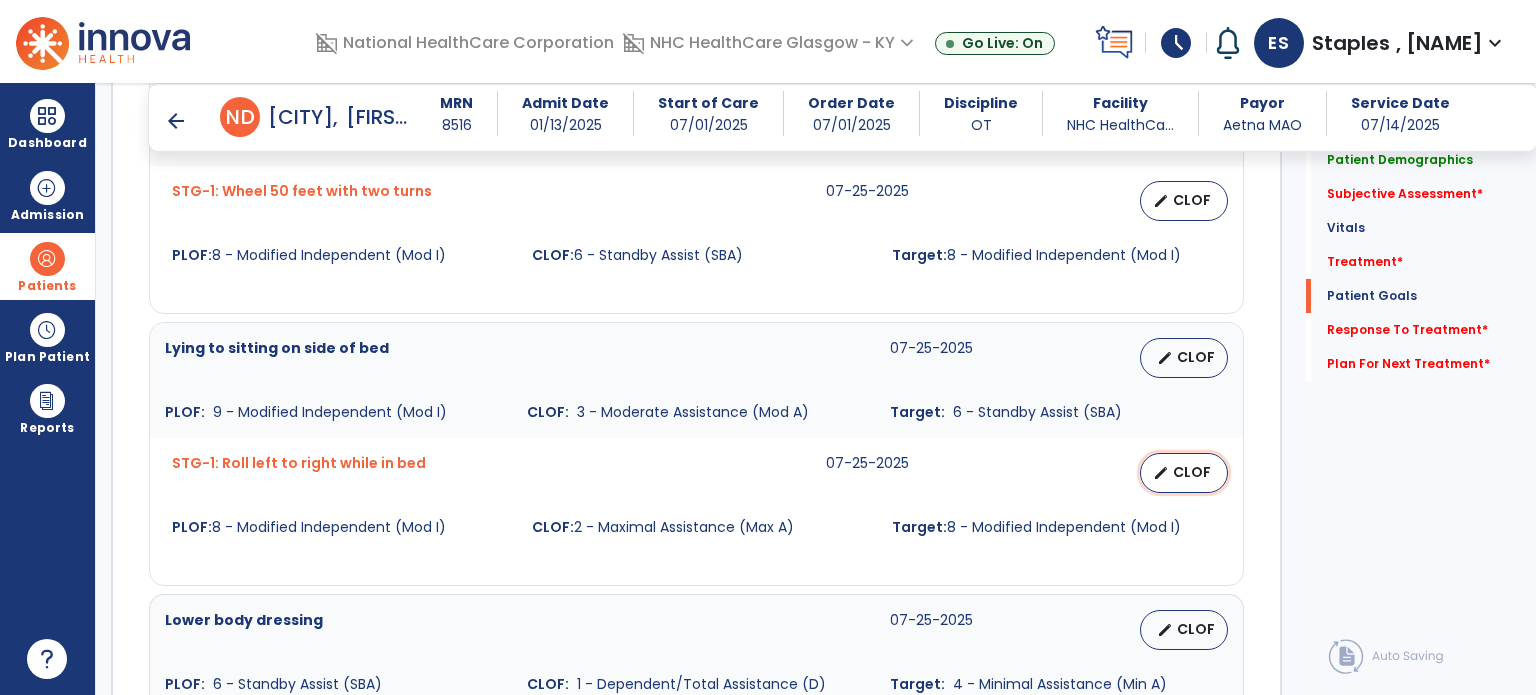 click on "edit" at bounding box center (1161, 473) 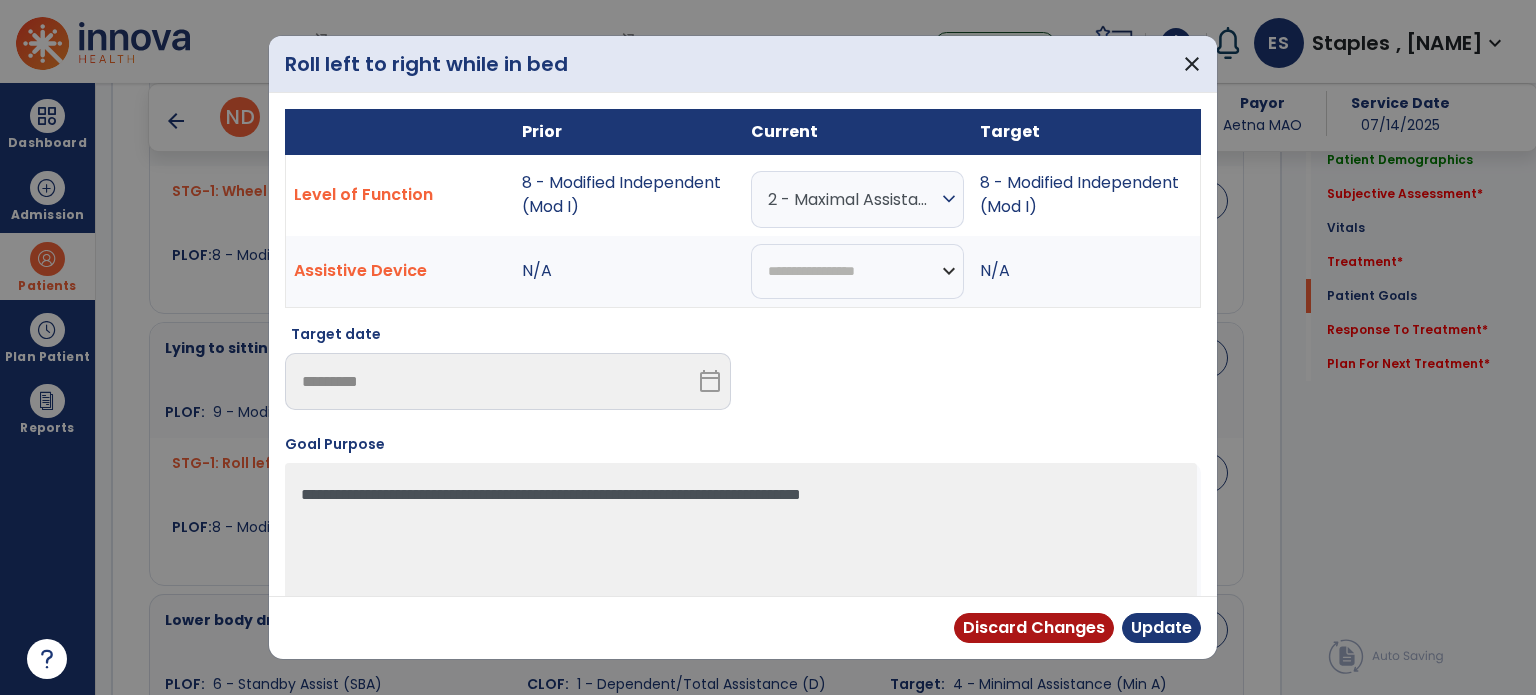 click on "expand_more" at bounding box center (949, 199) 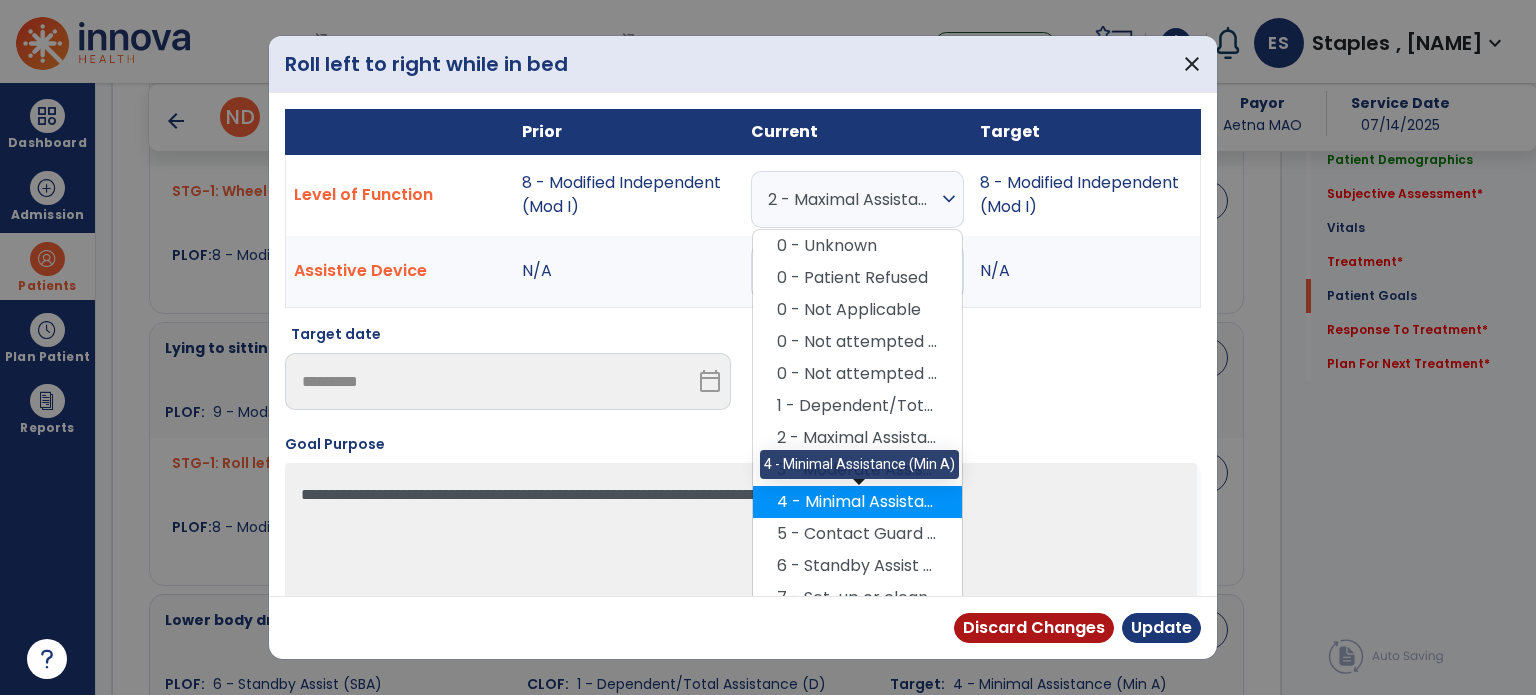 click on "4 - Minimal Assistance (Min A)" at bounding box center (857, 502) 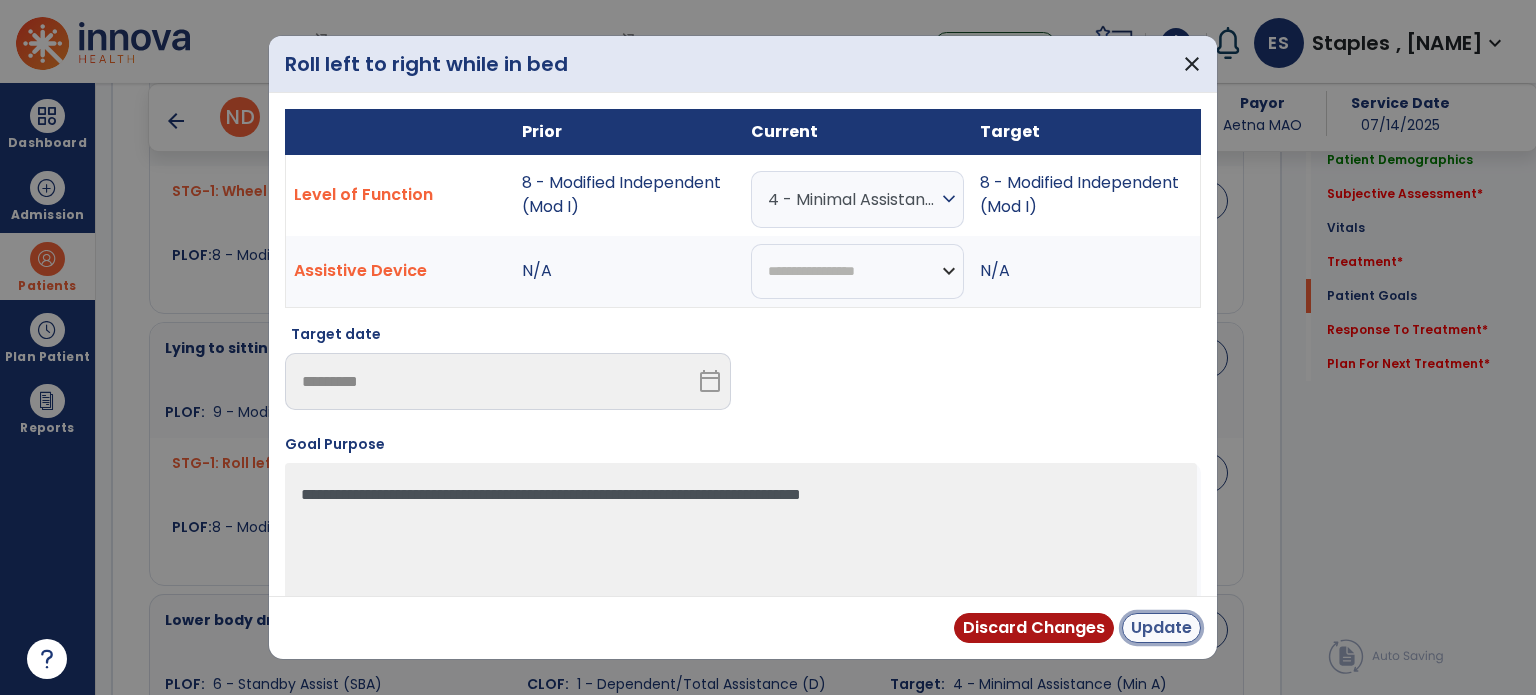 click on "Update" at bounding box center [1161, 628] 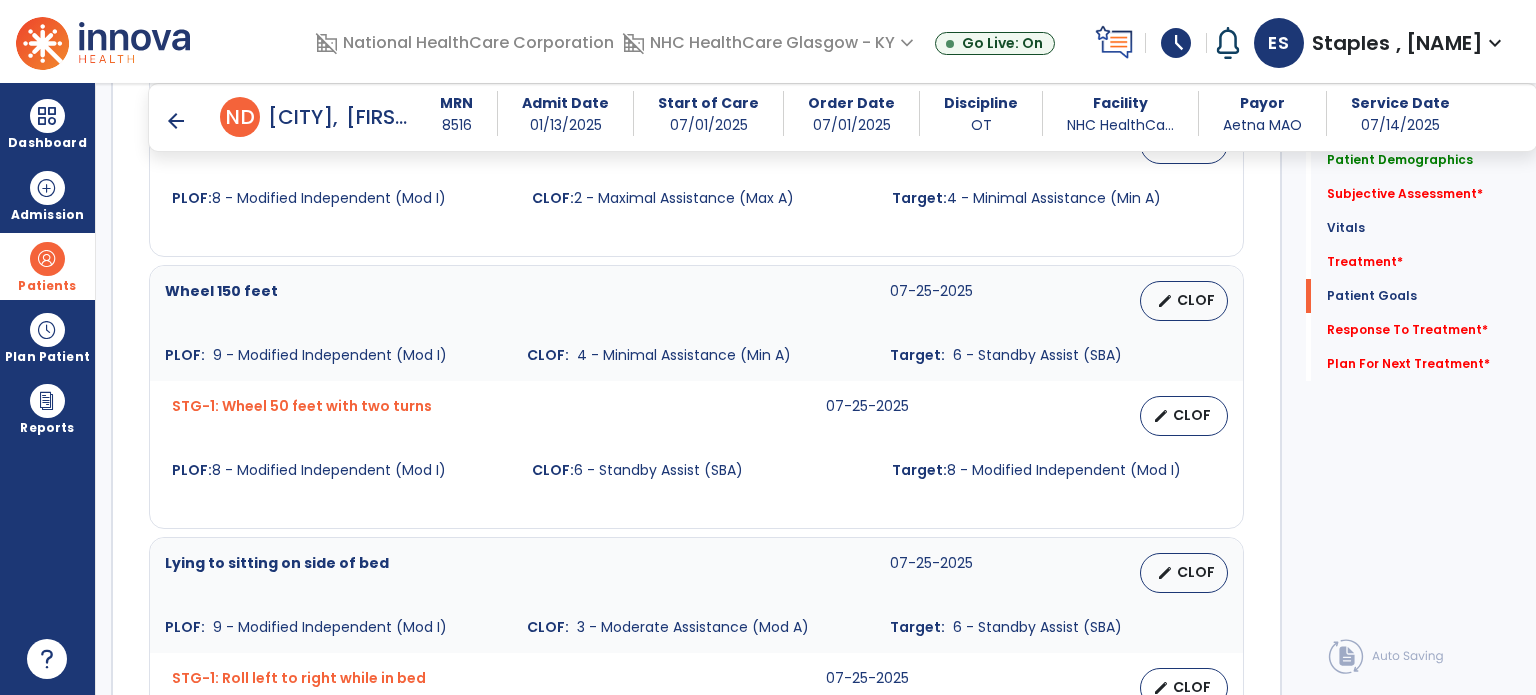 scroll, scrollTop: 1630, scrollLeft: 0, axis: vertical 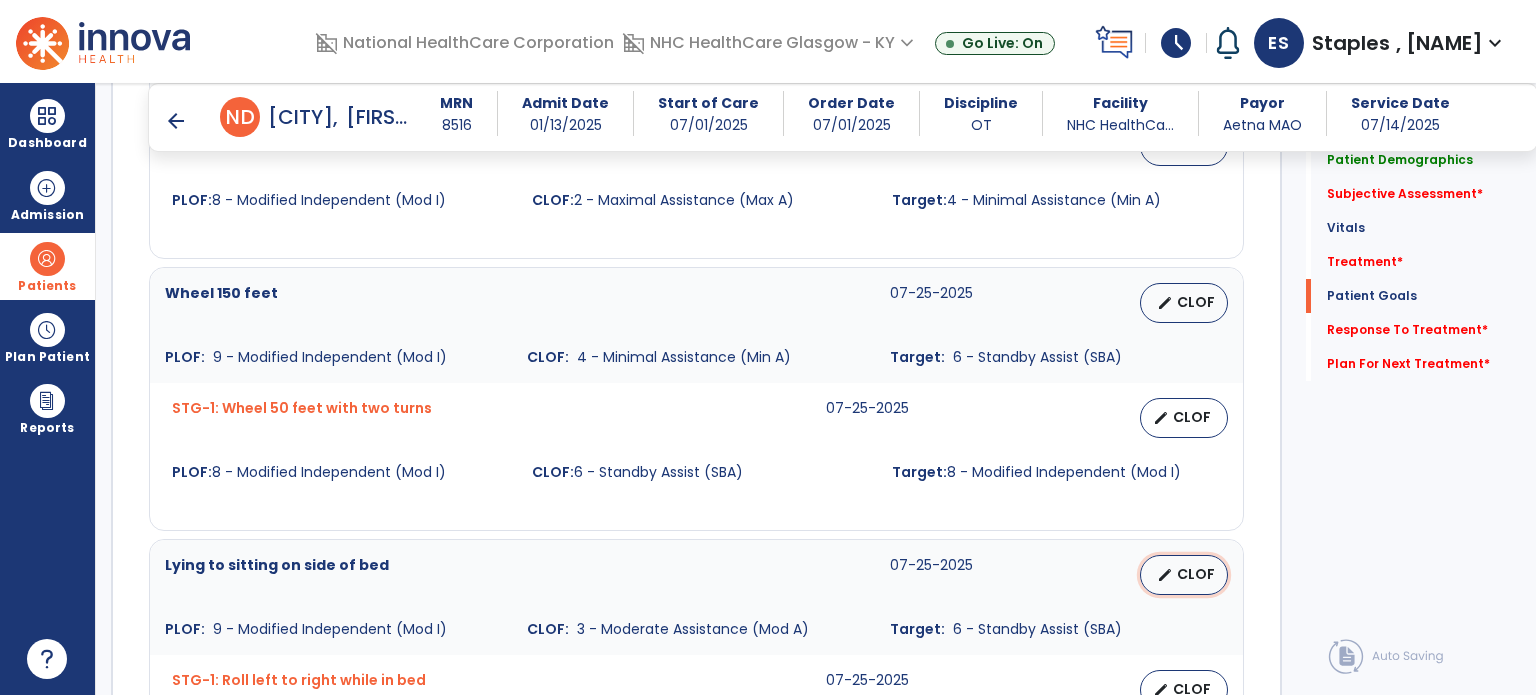 click on "CLOF" at bounding box center [1196, 574] 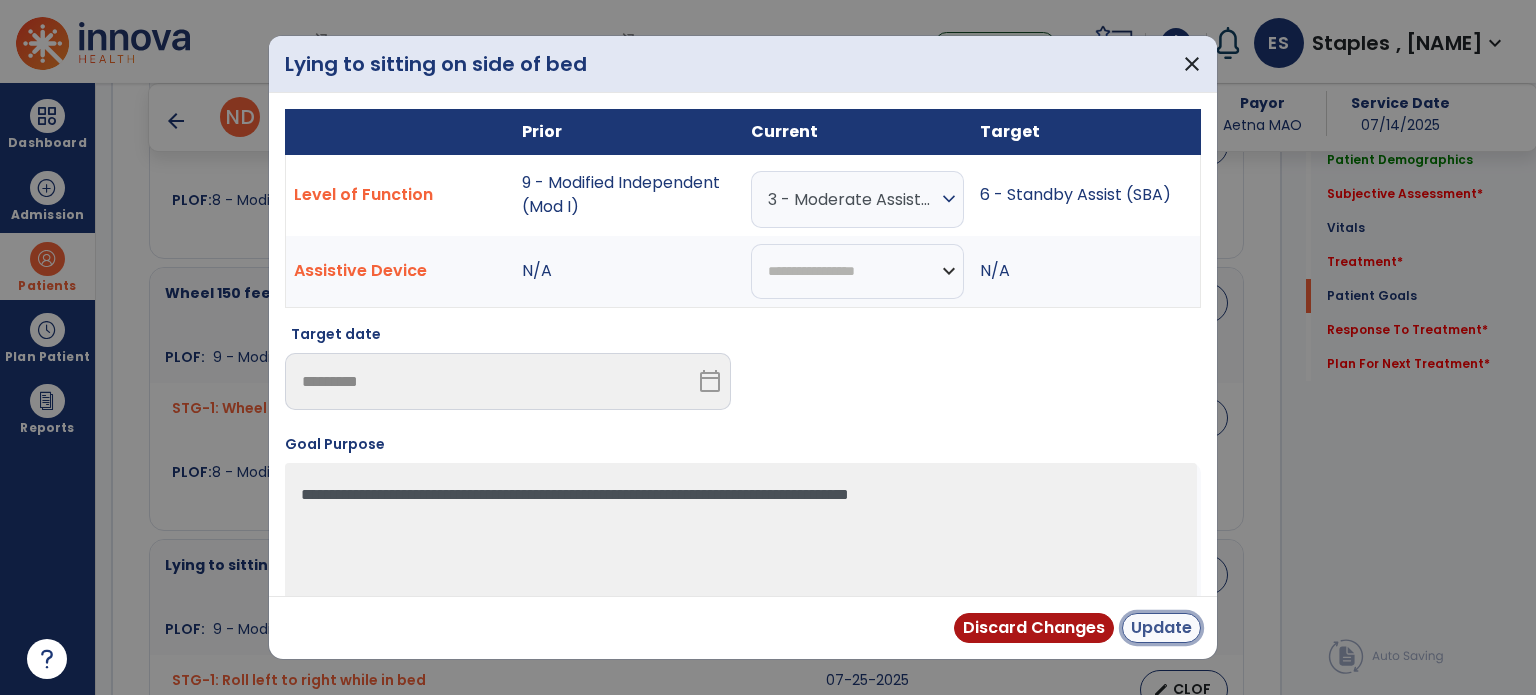 click on "Update" at bounding box center (1161, 628) 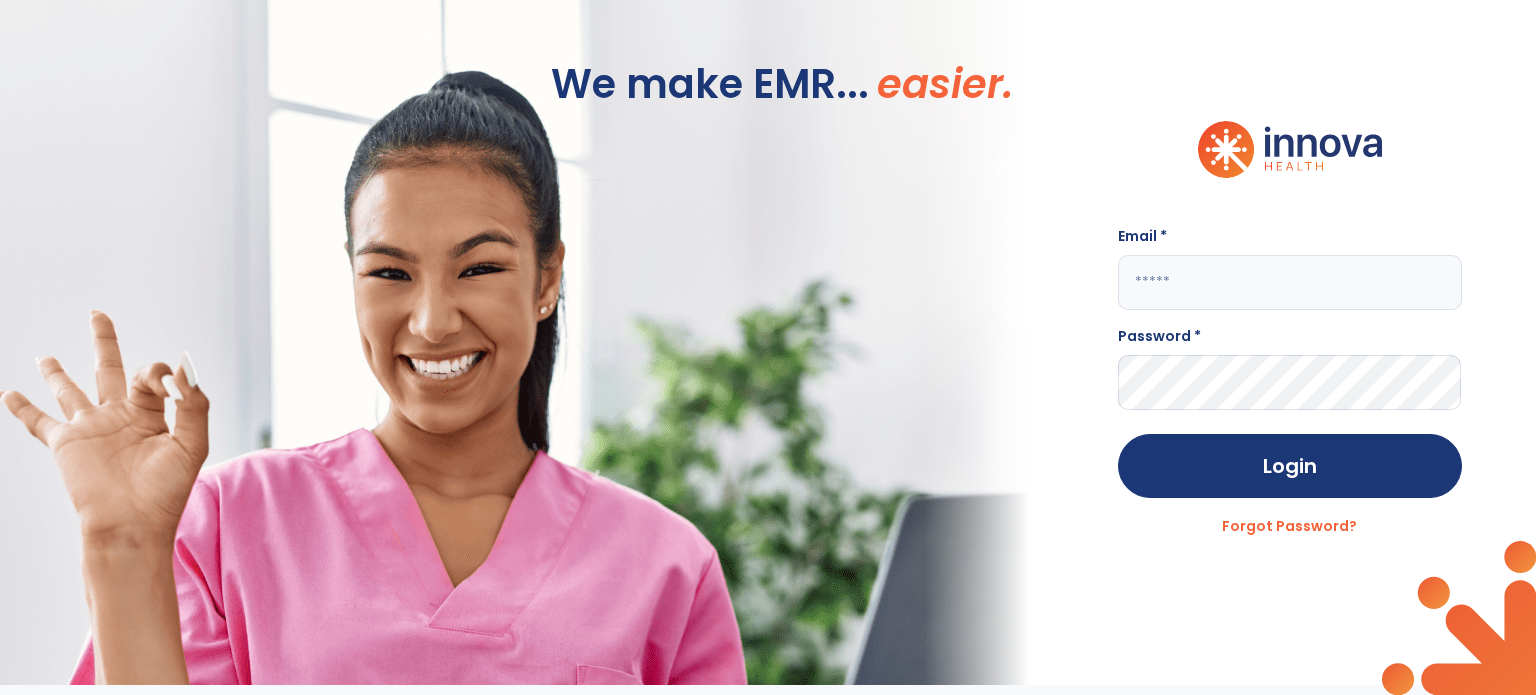 scroll, scrollTop: 0, scrollLeft: 0, axis: both 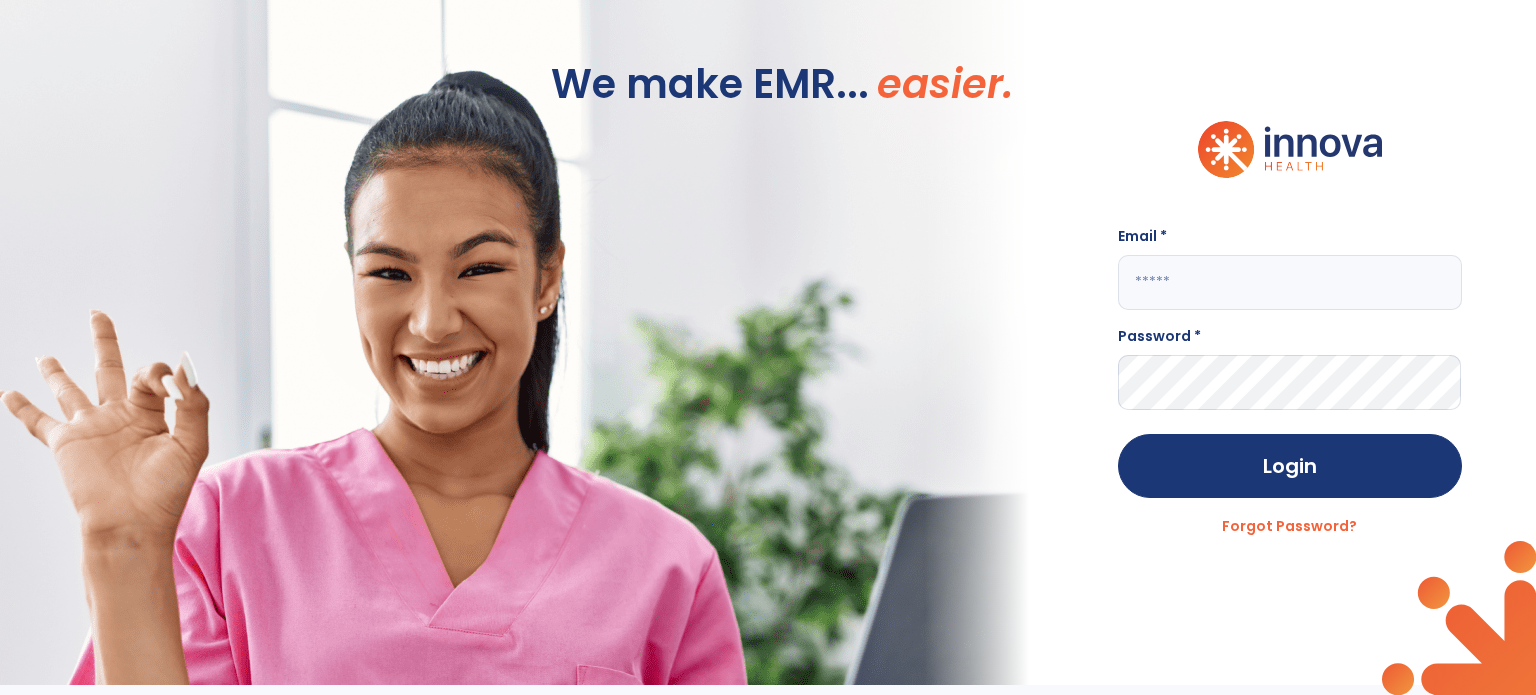 click 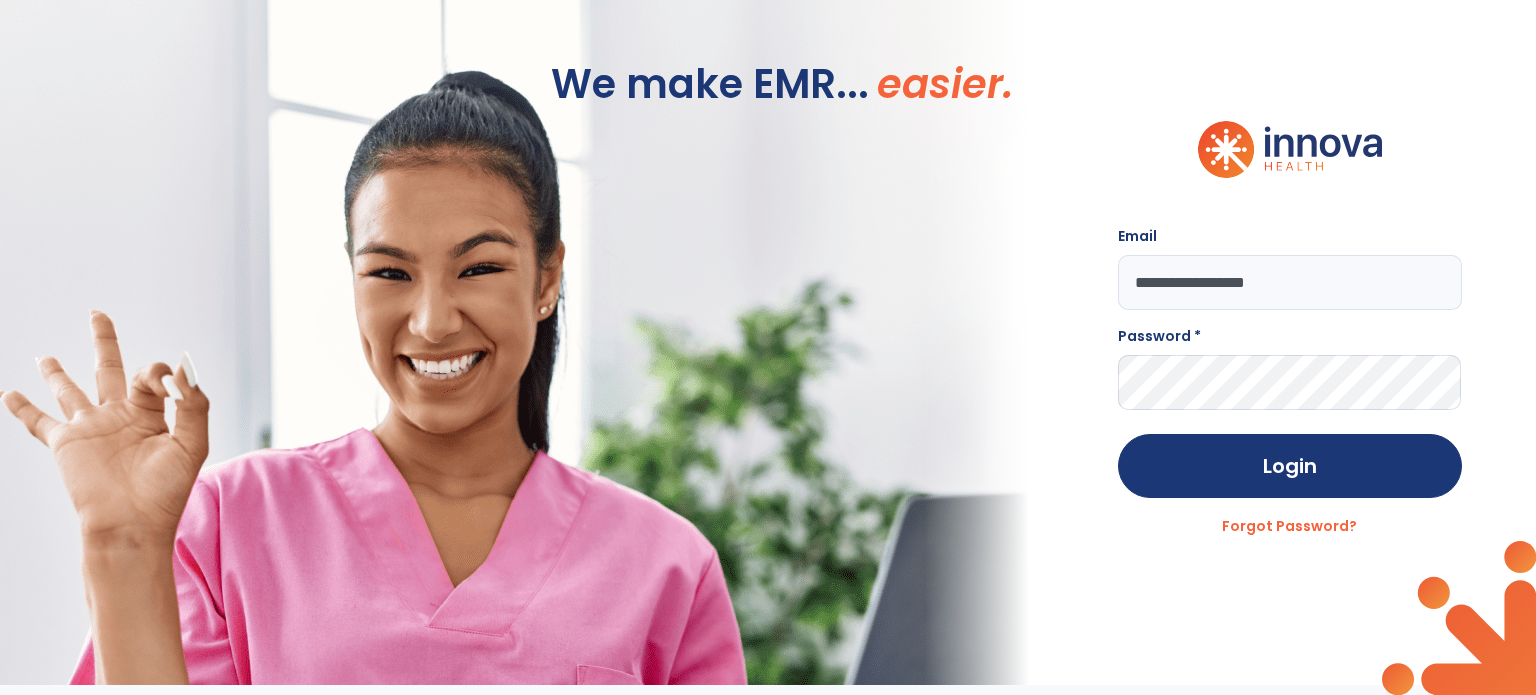 type on "**********" 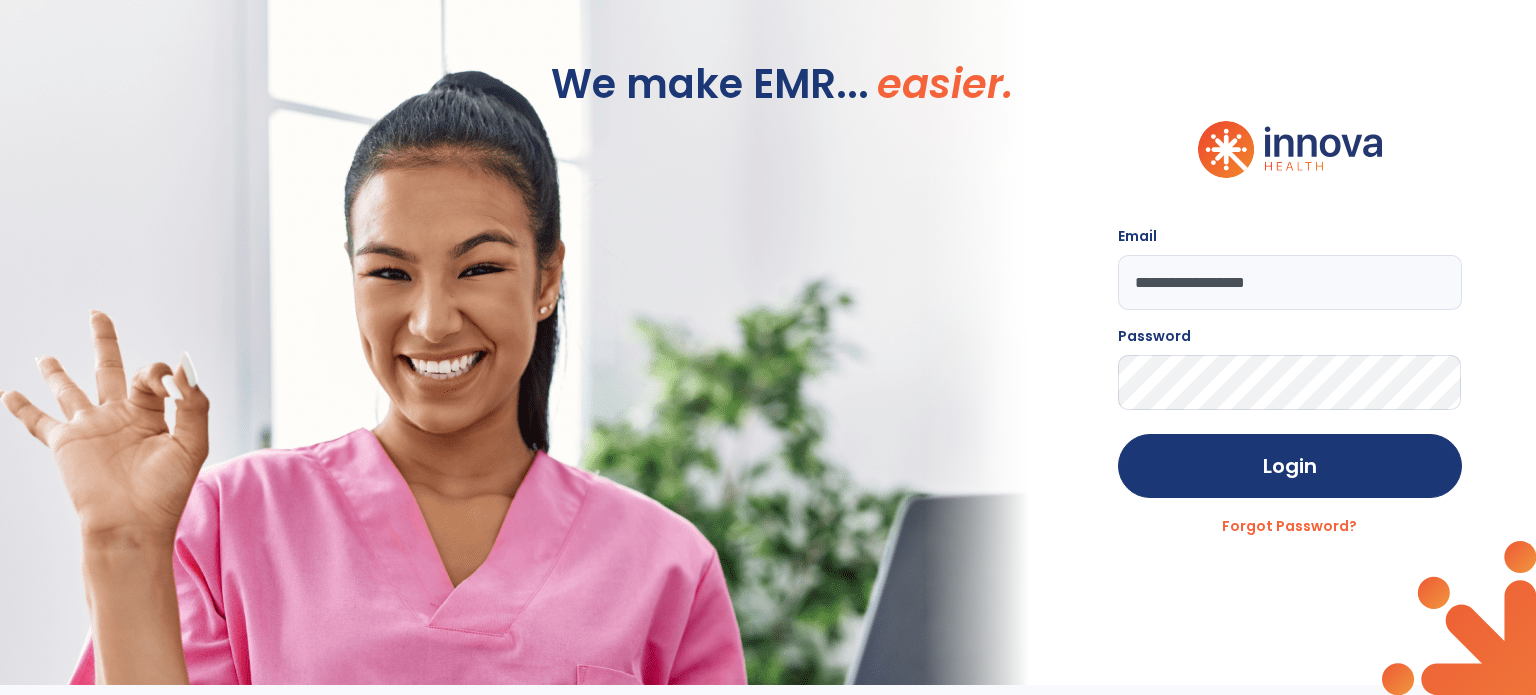 click on "Login" 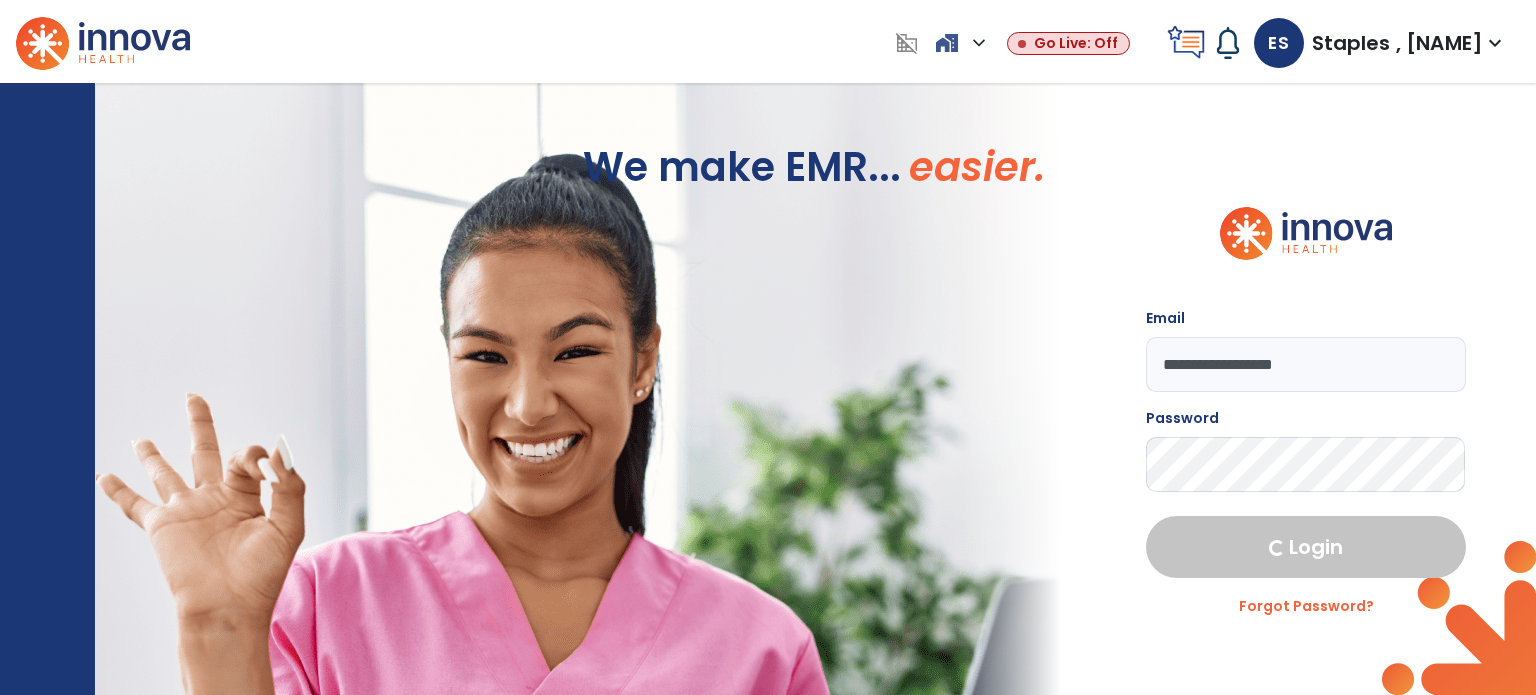select on "****" 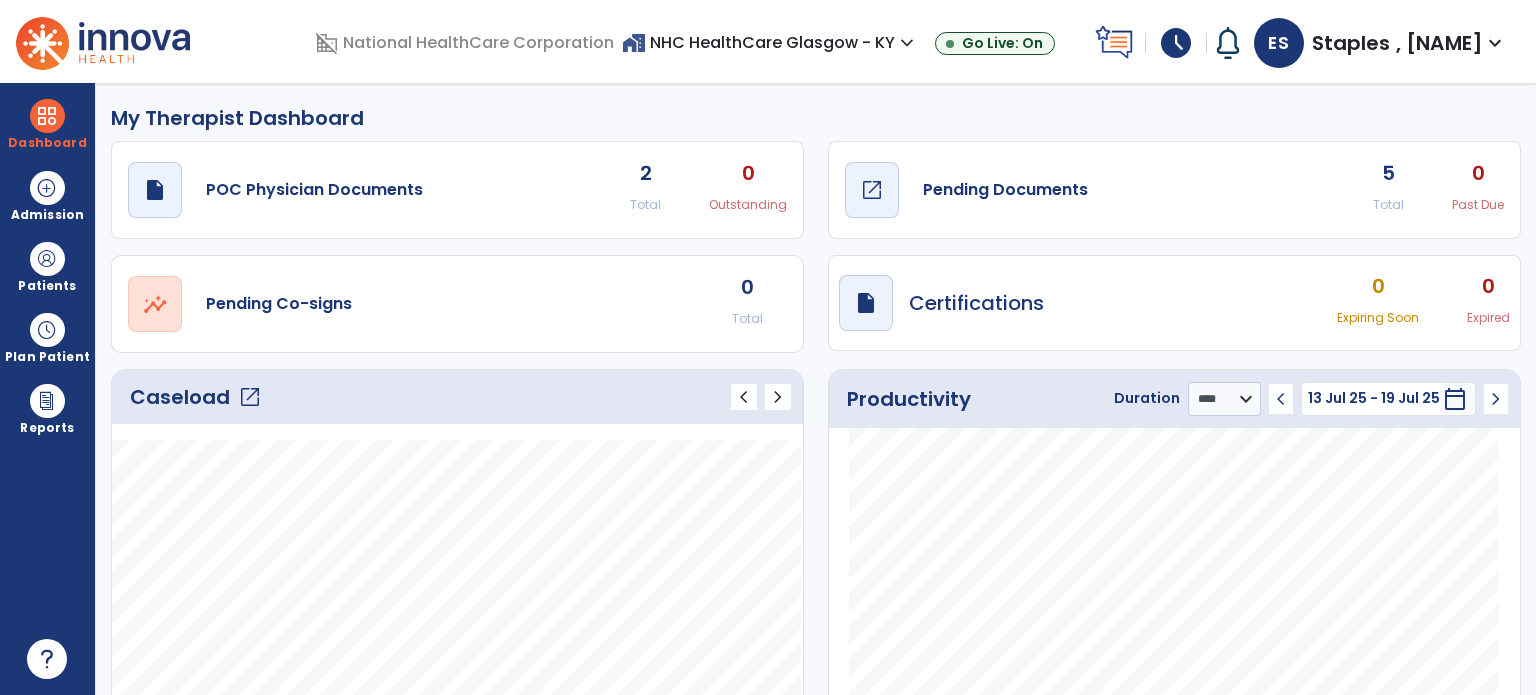 click on "draft   open_in_new  Pending Documents" 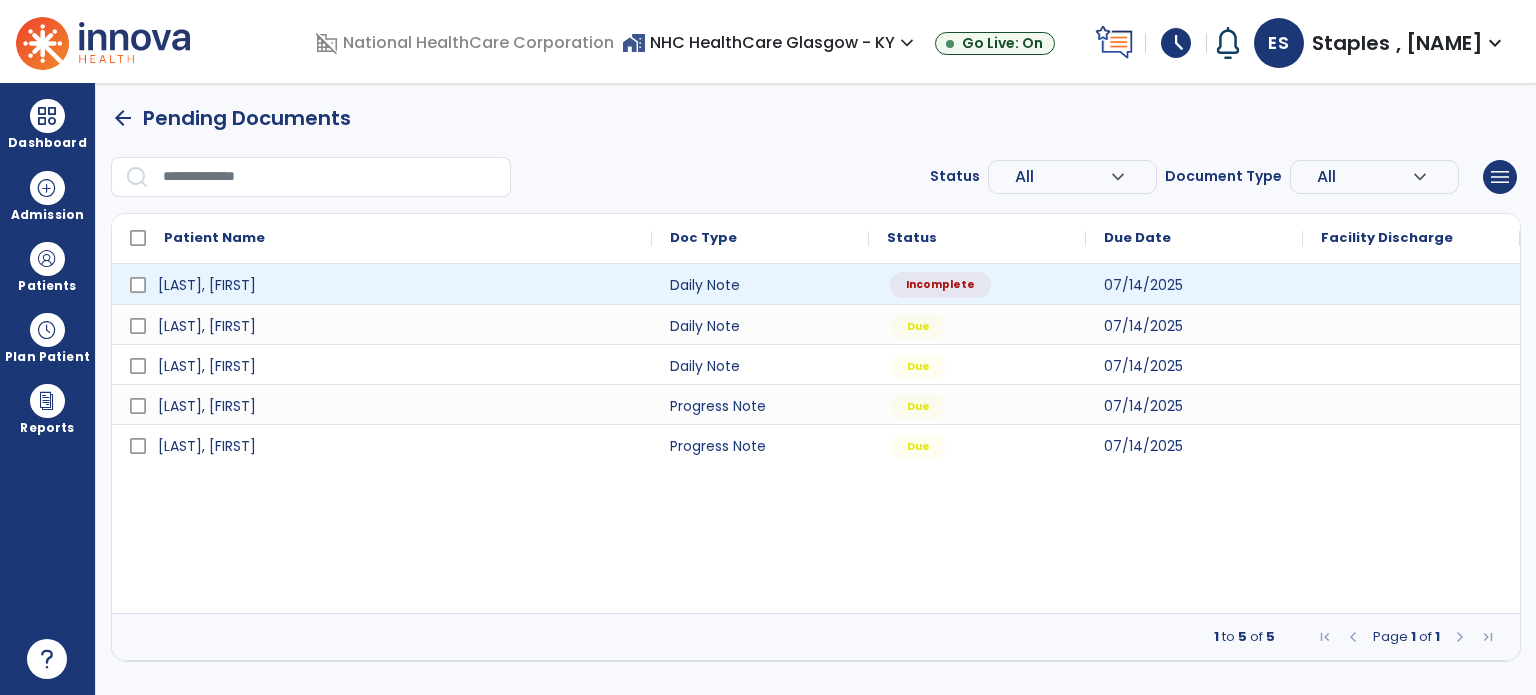 click on "Incomplete" at bounding box center (977, 284) 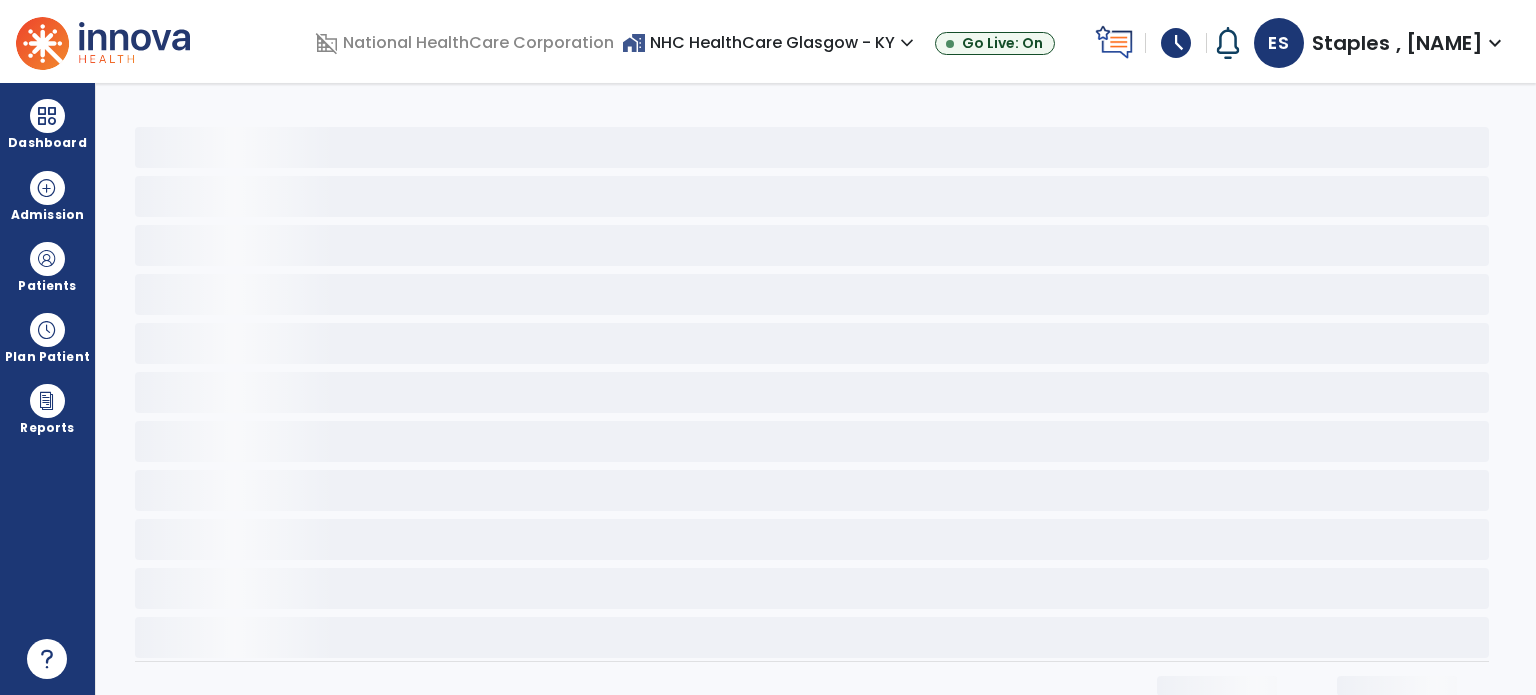 select on "*" 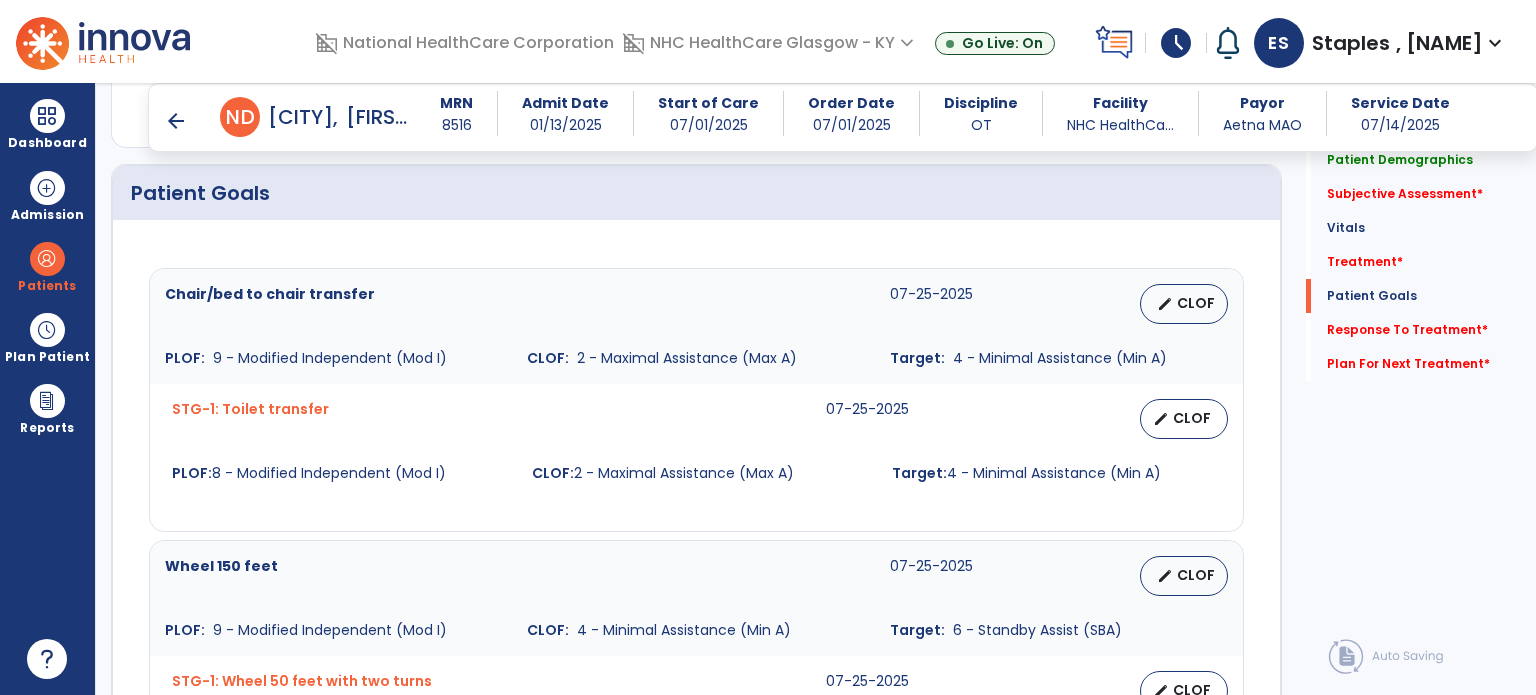scroll, scrollTop: 1361, scrollLeft: 0, axis: vertical 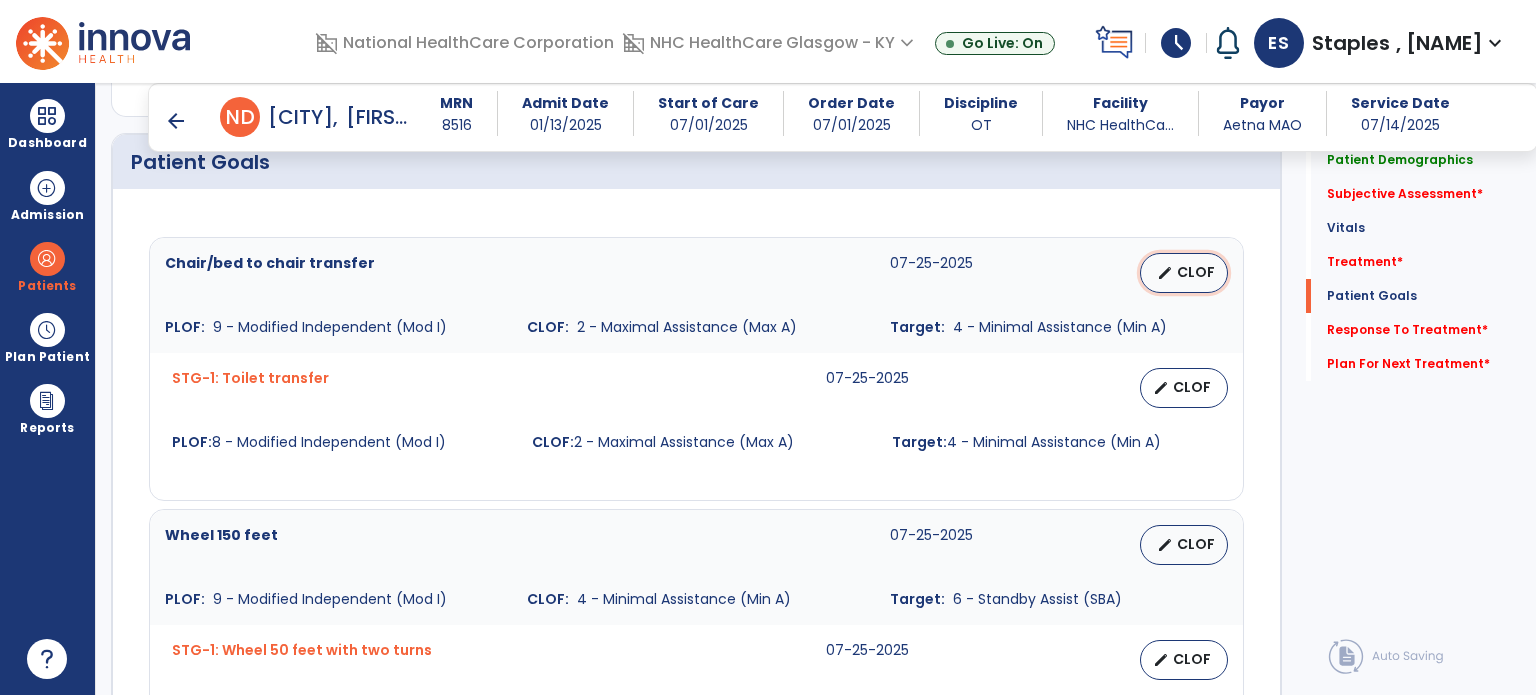 click on "edit   CLOF" at bounding box center (1184, 273) 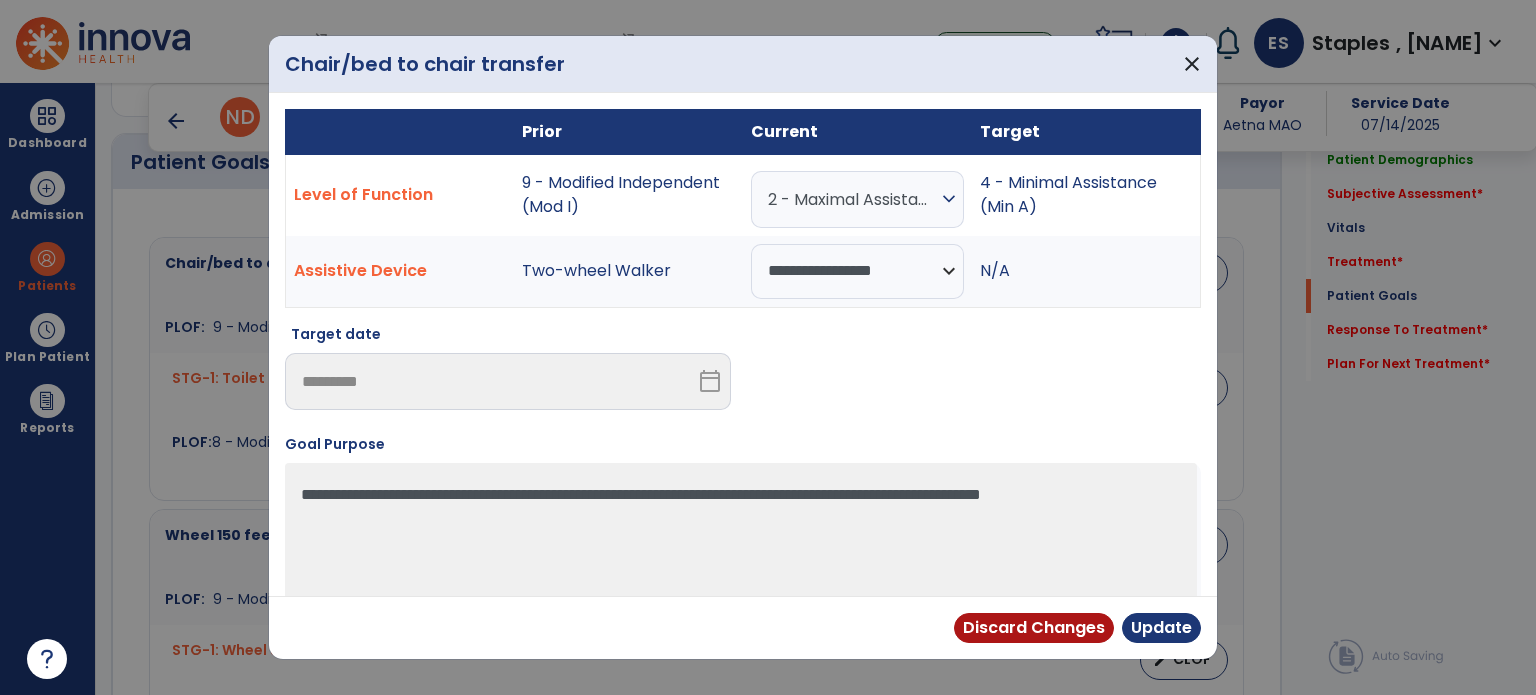 click on "2 - Maximal Assistance (Max A)   expand_more" at bounding box center [857, 199] 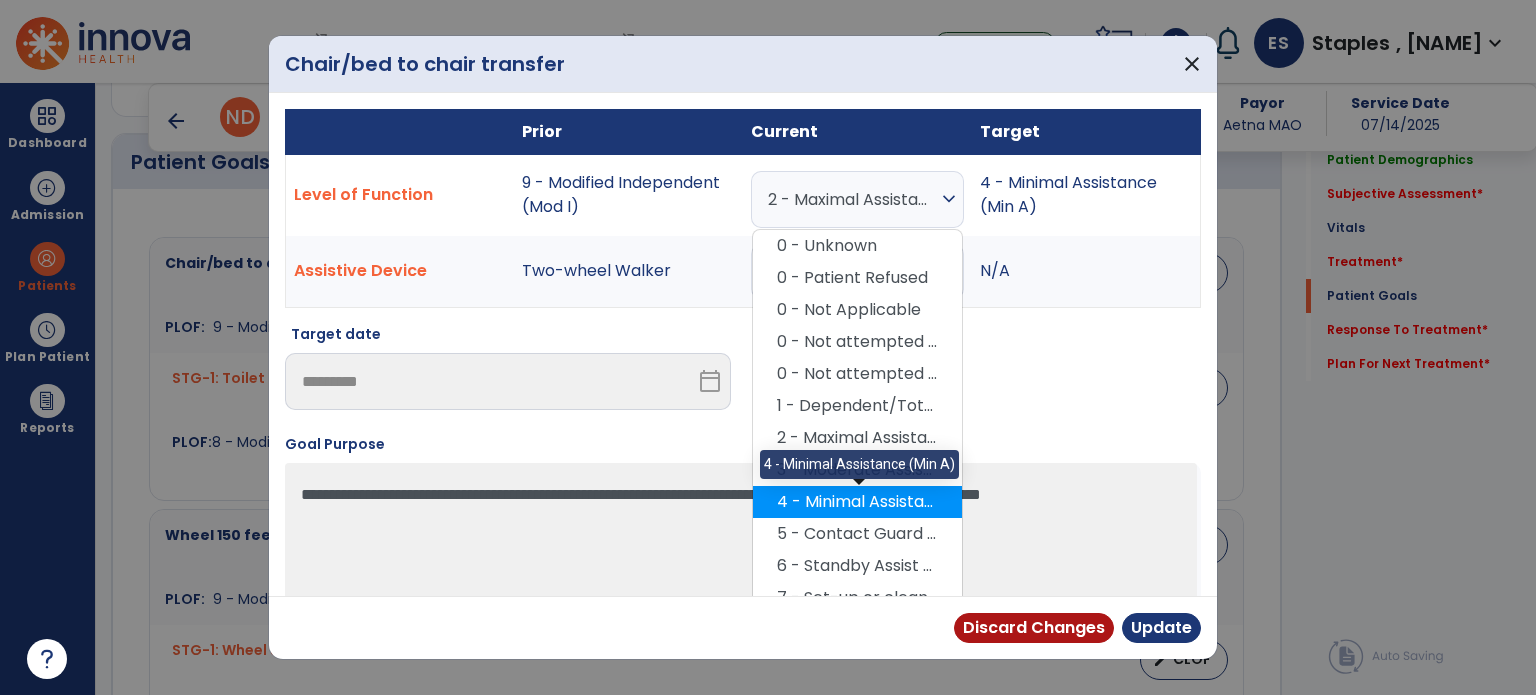 click on "4 - Minimal Assistance (Min A)" at bounding box center [857, 502] 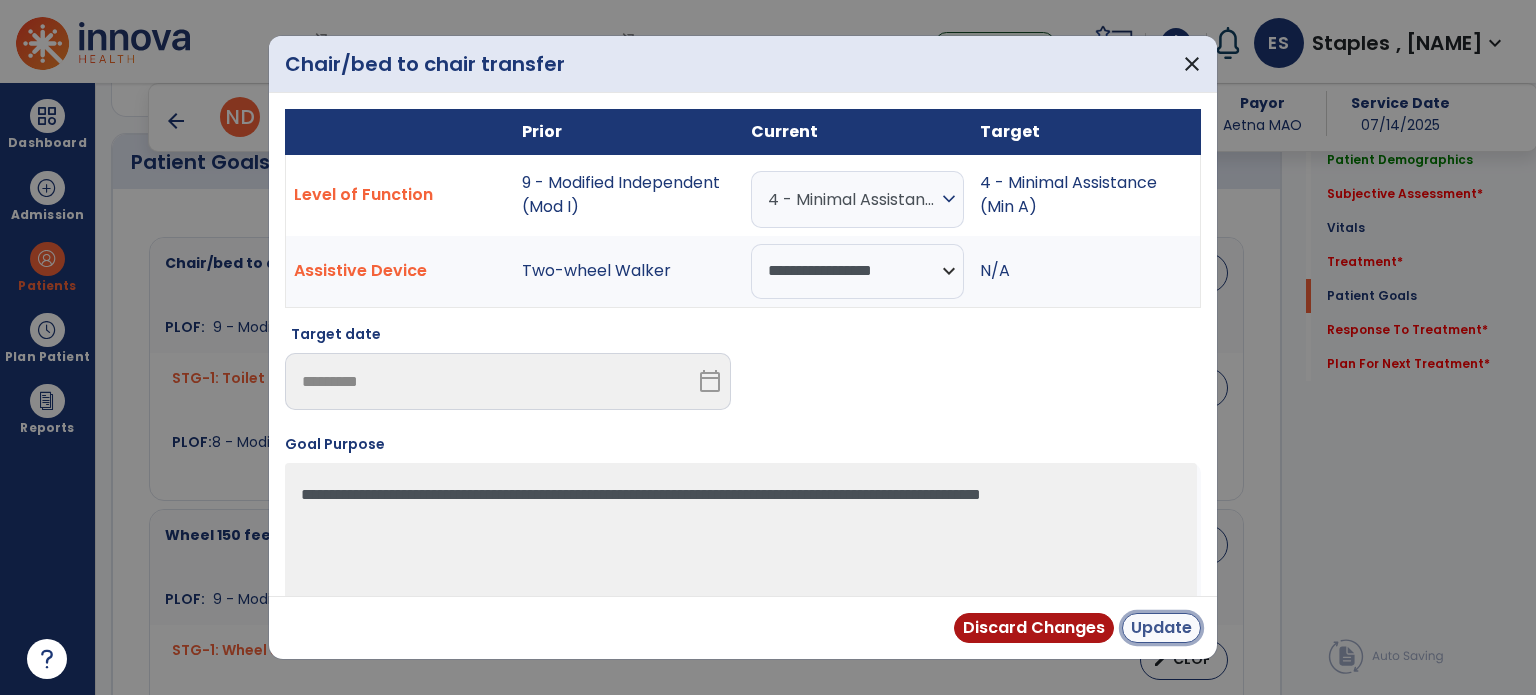 click on "Update" at bounding box center (1161, 628) 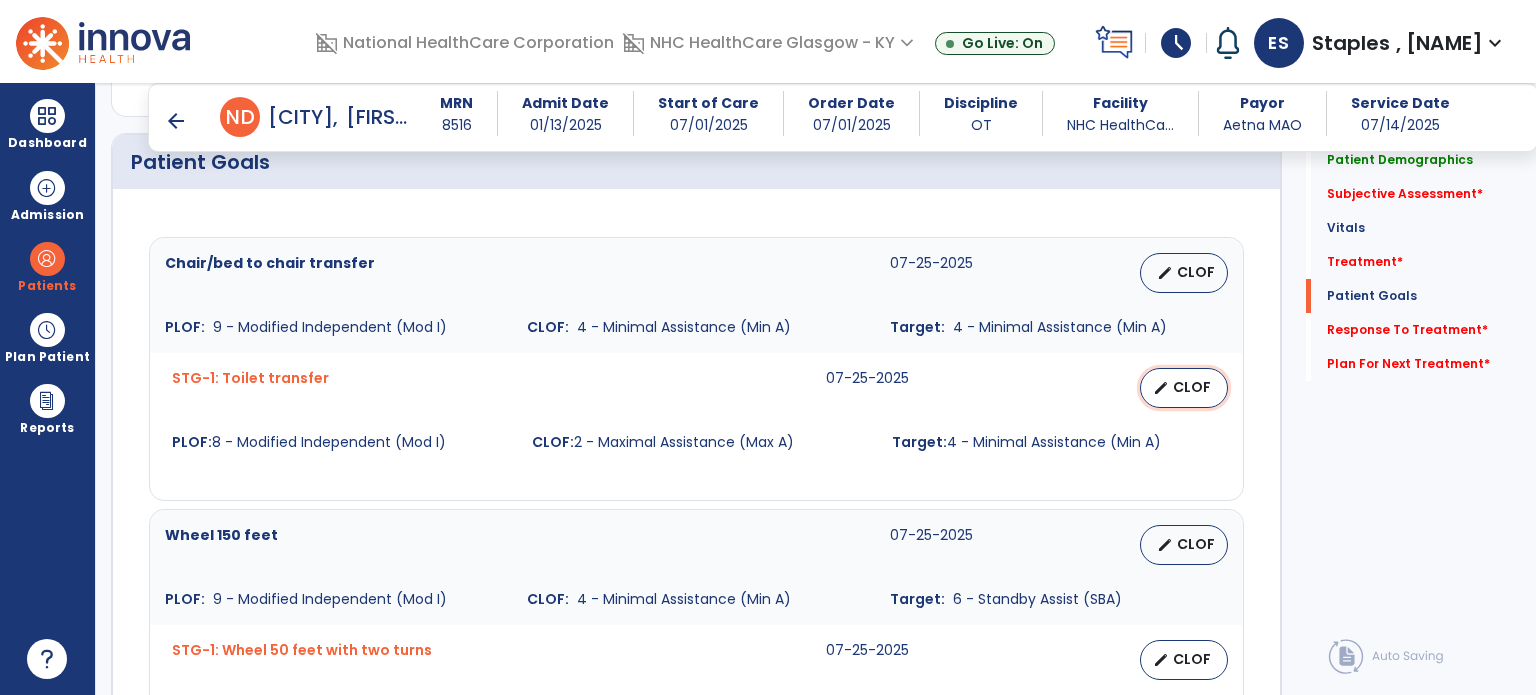 click on "edit   CLOF" at bounding box center (1184, 388) 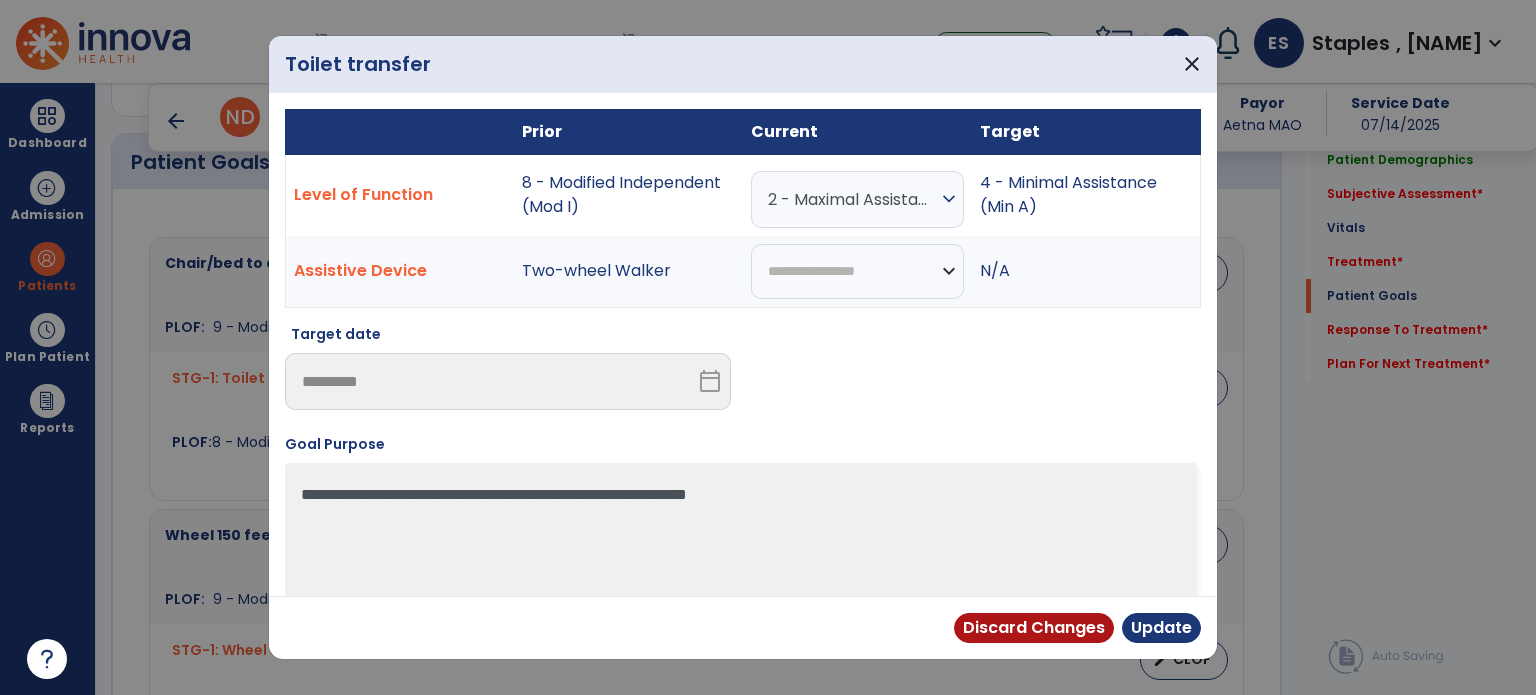 click on "expand_more" at bounding box center (949, 199) 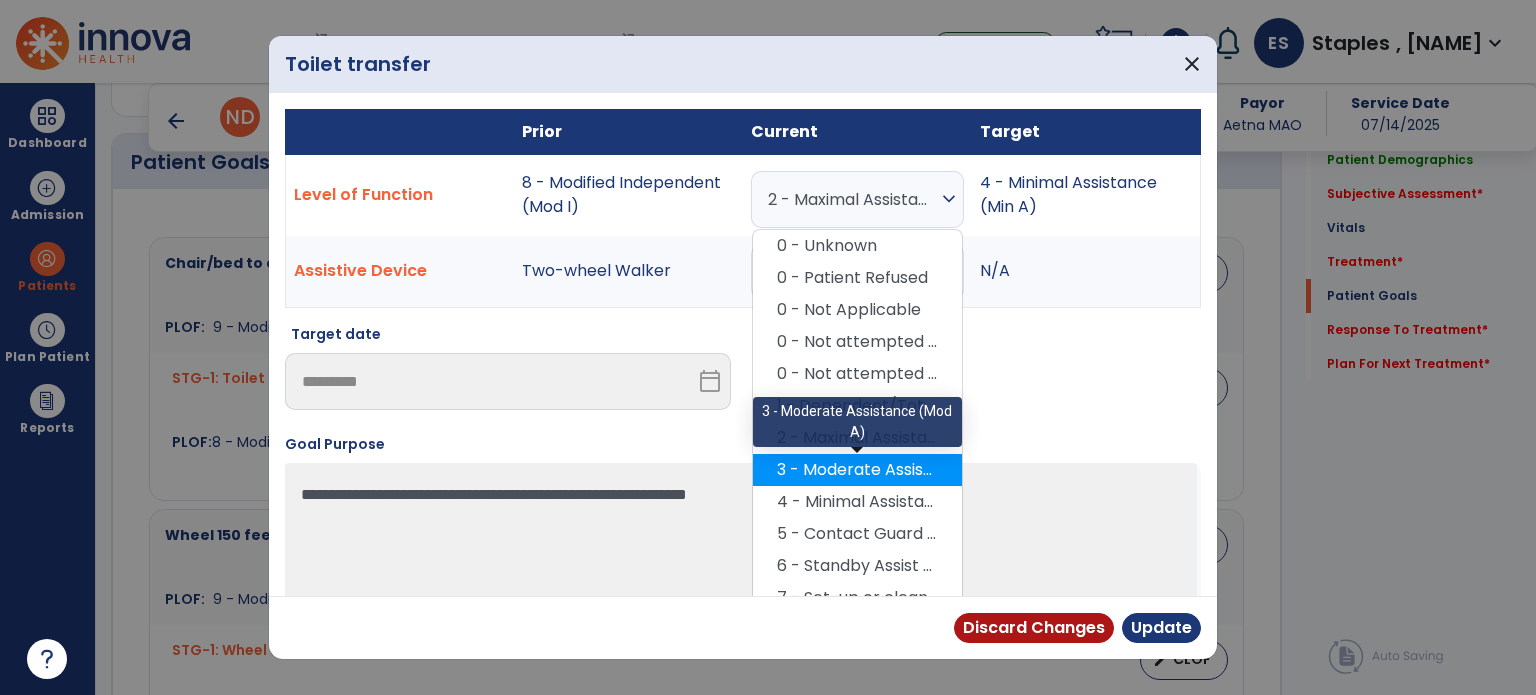 click on "3 - Moderate Assistance (Mod A)" at bounding box center [857, 470] 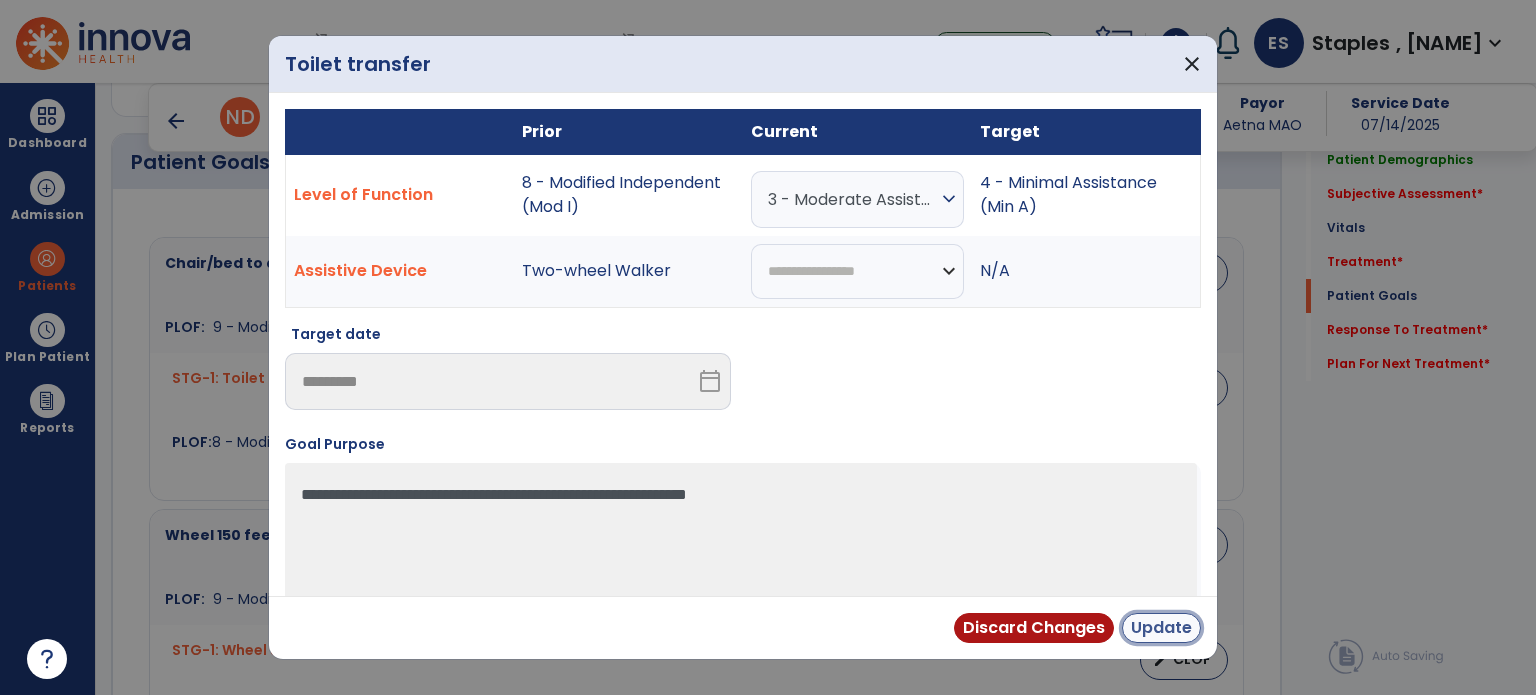 click on "Update" at bounding box center (1161, 628) 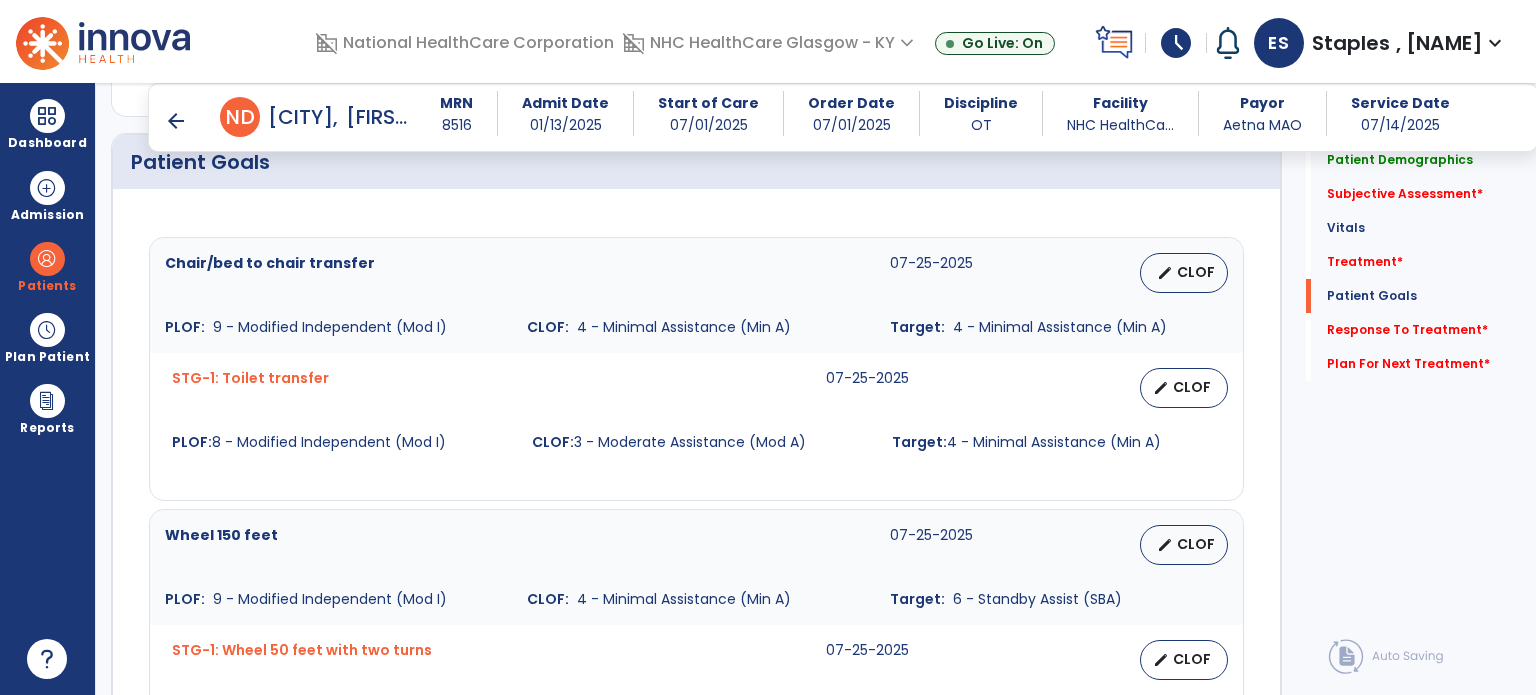 scroll, scrollTop: 1533, scrollLeft: 0, axis: vertical 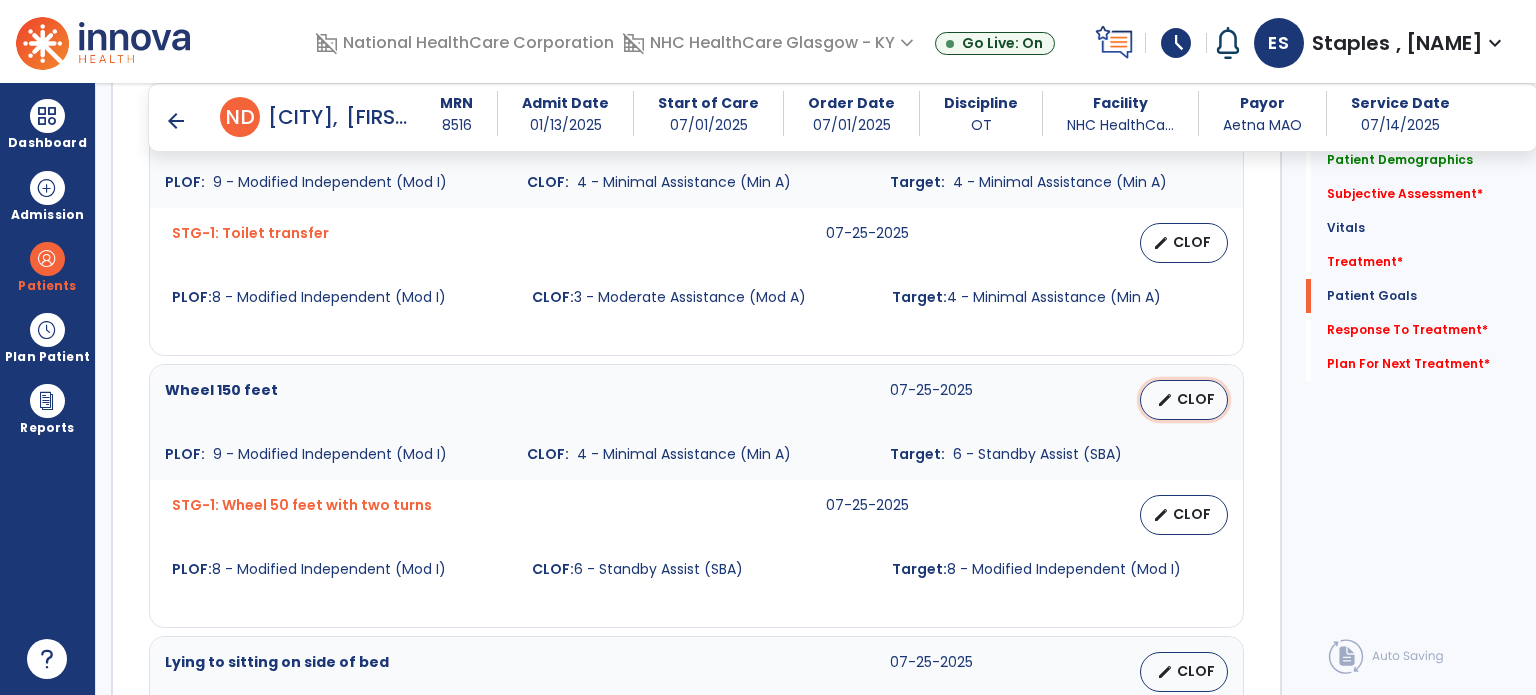 click on "CLOF" at bounding box center (1196, 399) 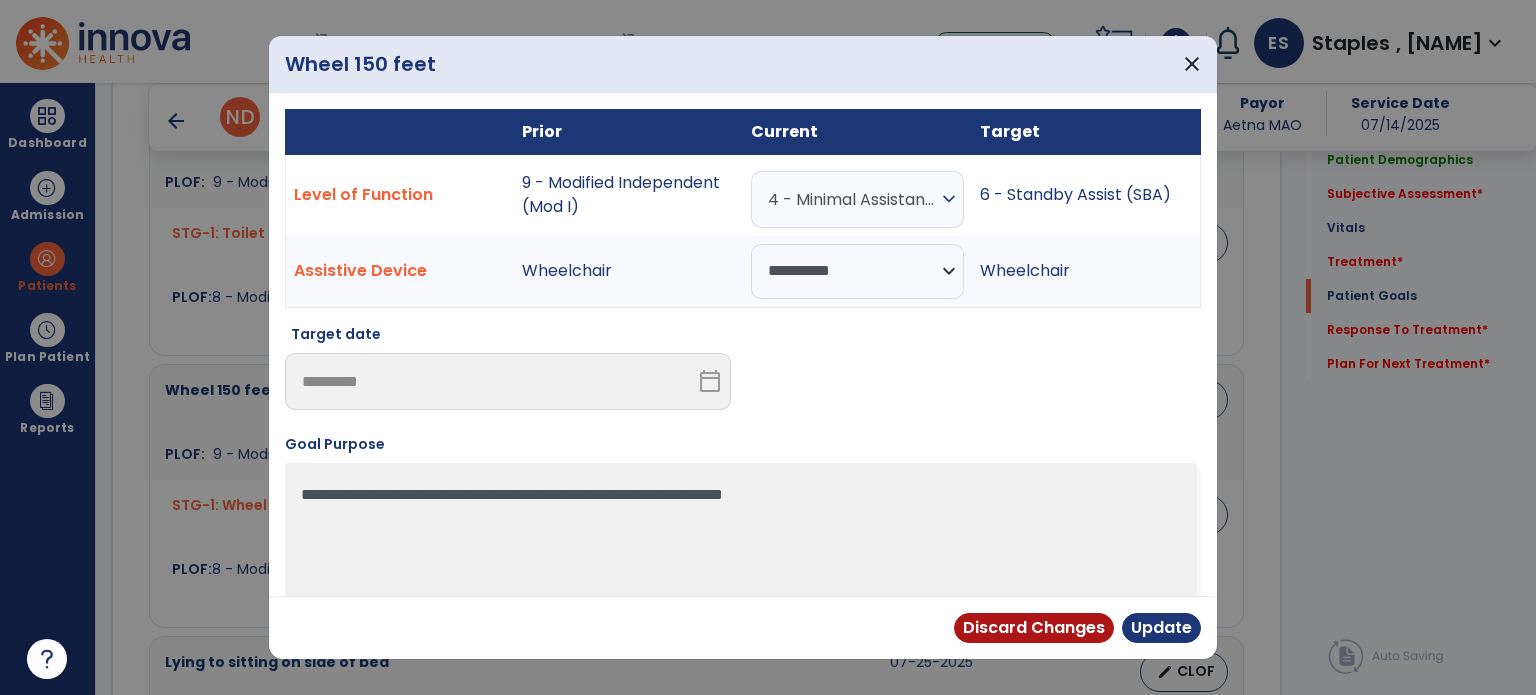 click on "4 - Minimal Assistance (Min A)" at bounding box center [852, 199] 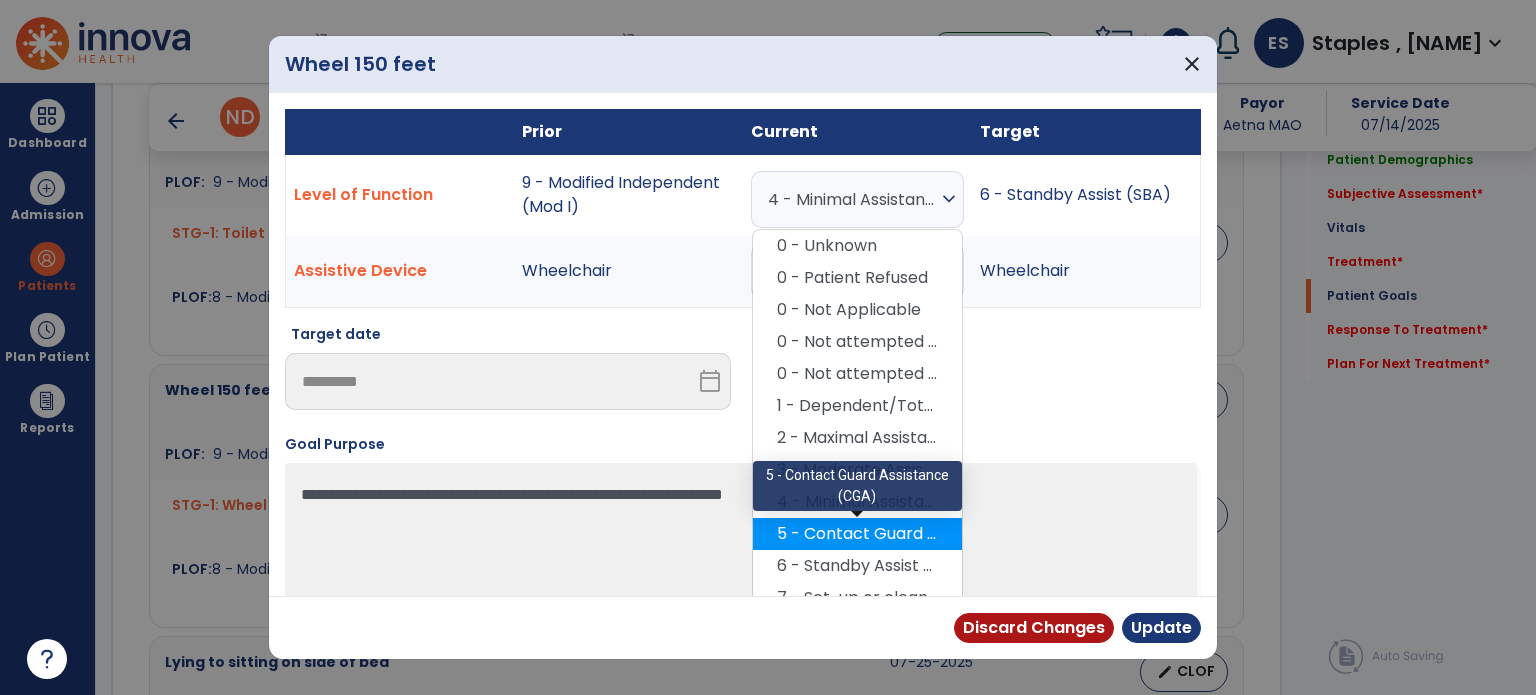 click on "5 - Contact Guard Assistance (CGA)" at bounding box center (857, 534) 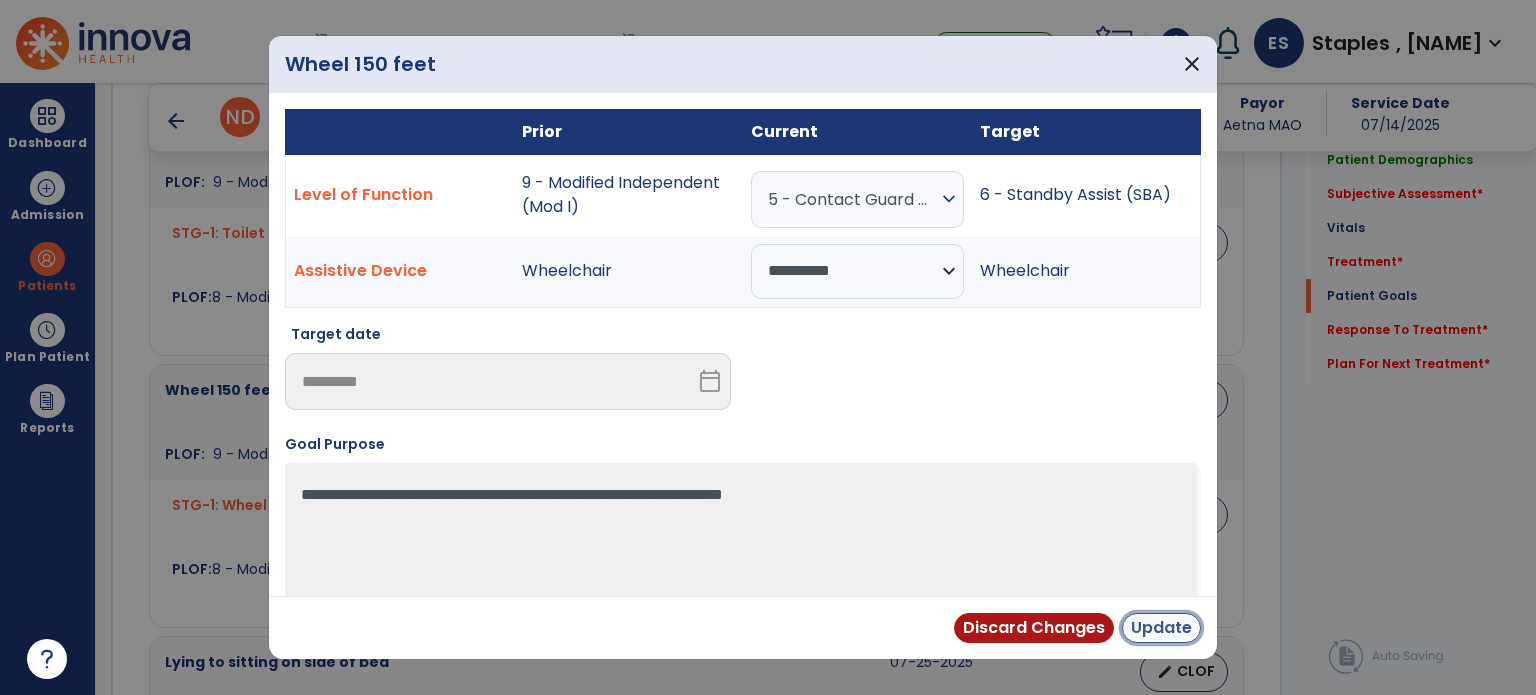 click on "Update" at bounding box center [1161, 628] 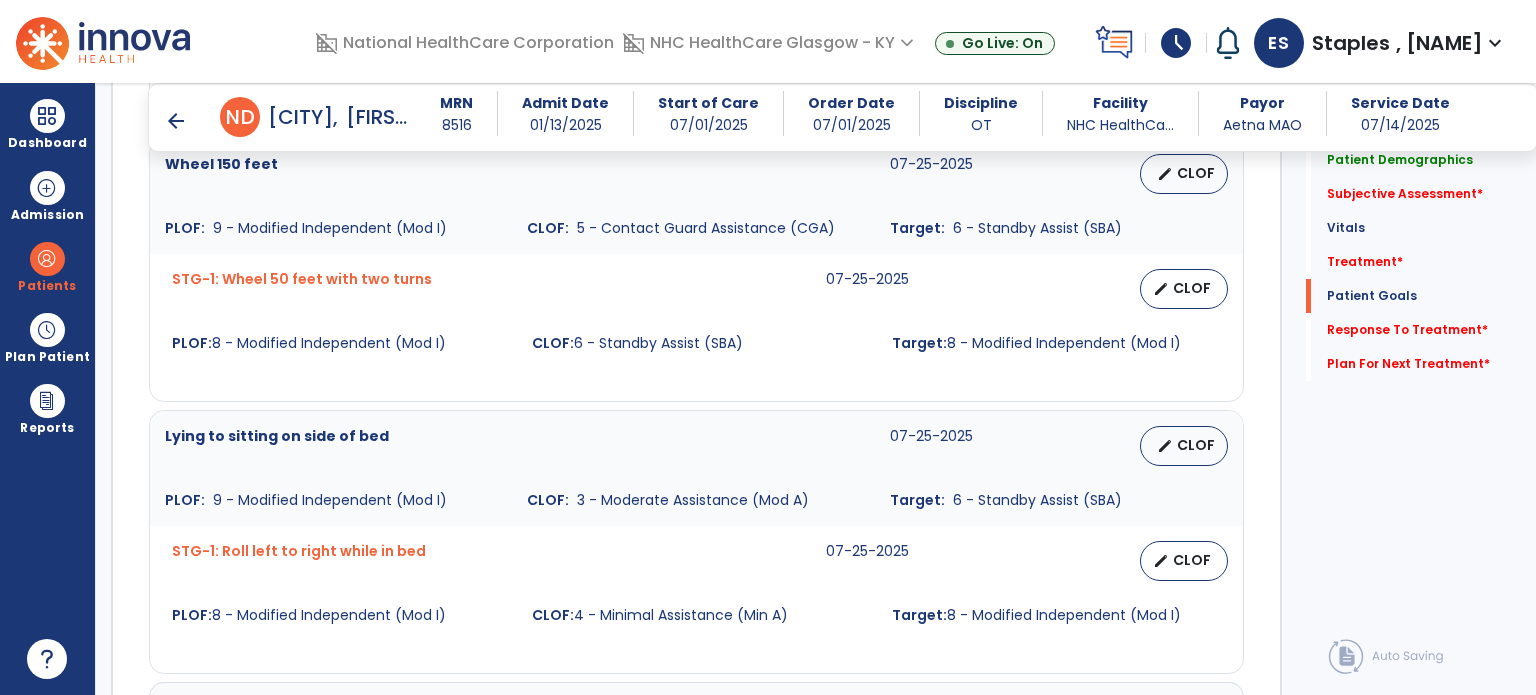 scroll, scrollTop: 1767, scrollLeft: 0, axis: vertical 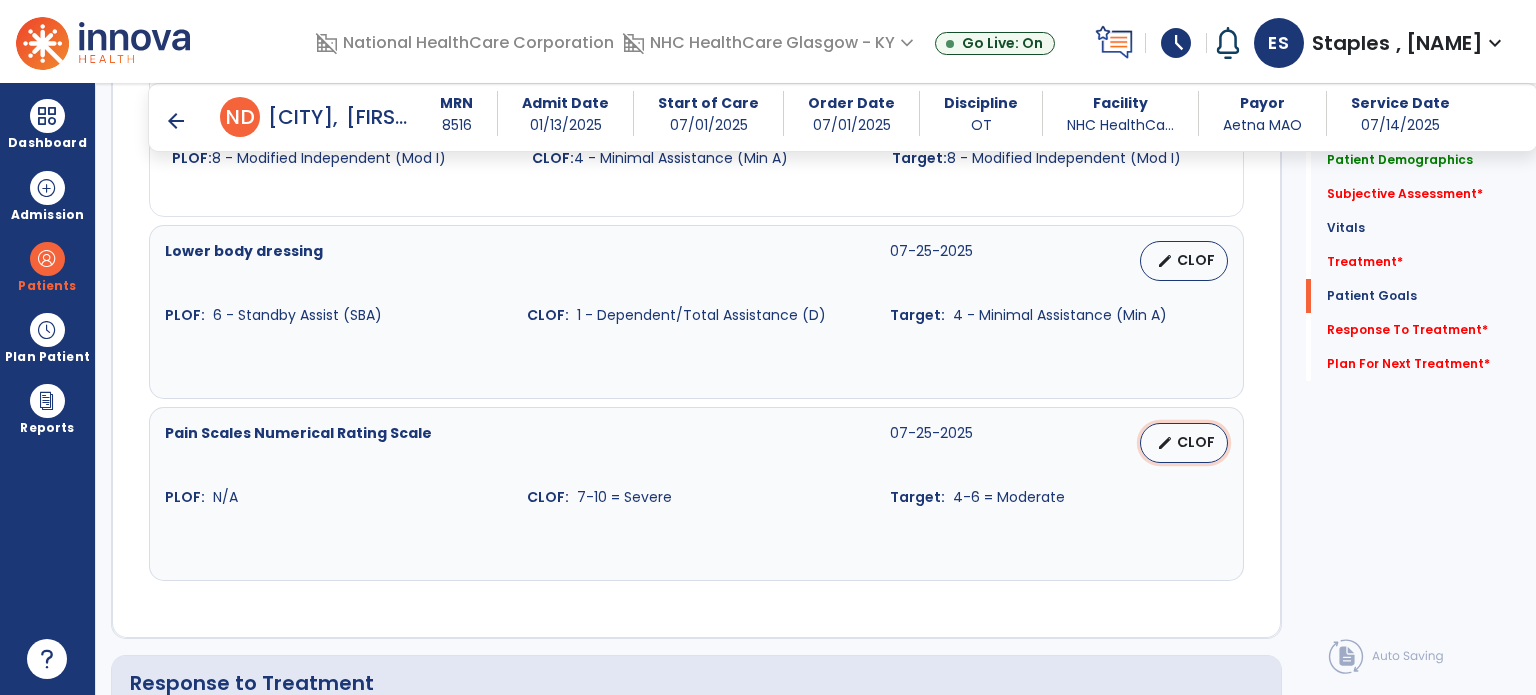 click on "edit   CLOF" at bounding box center [1184, 443] 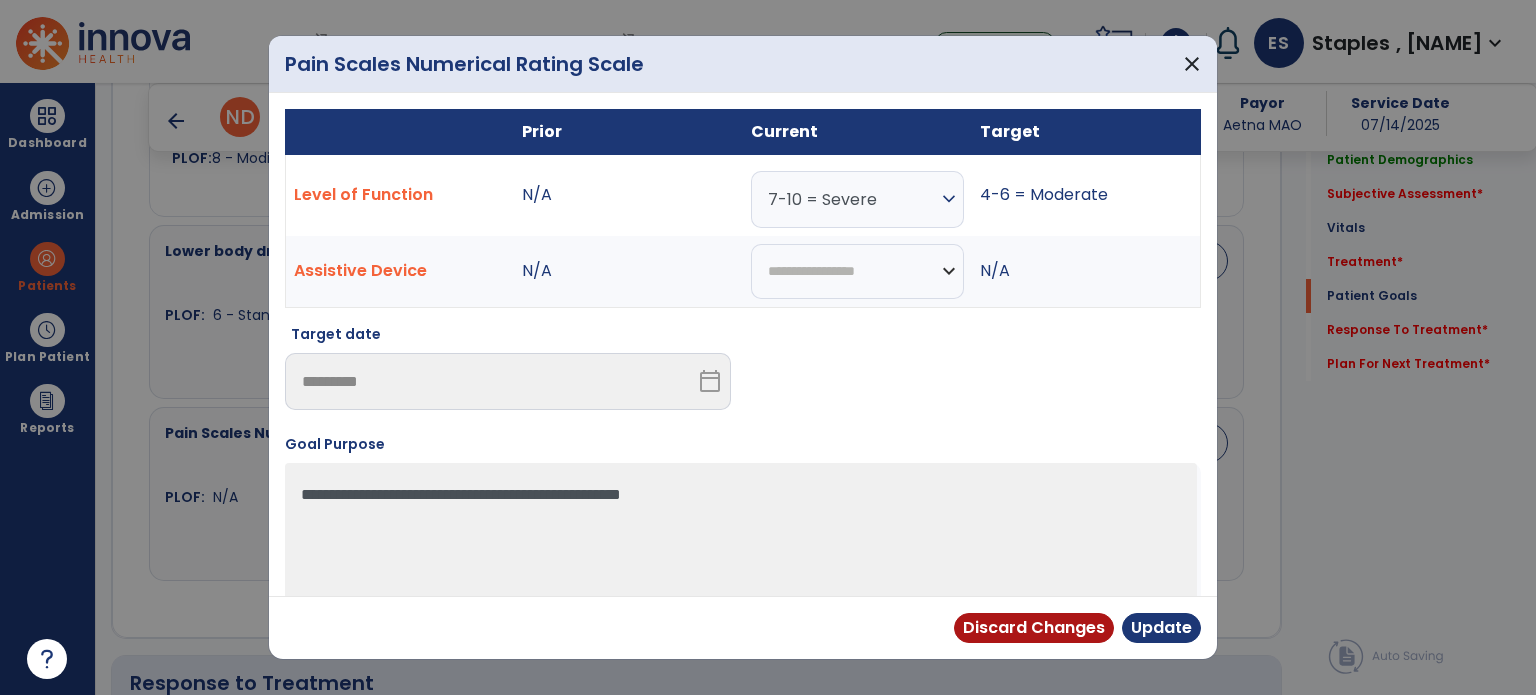 click on "7-10 = Severe" at bounding box center [852, 199] 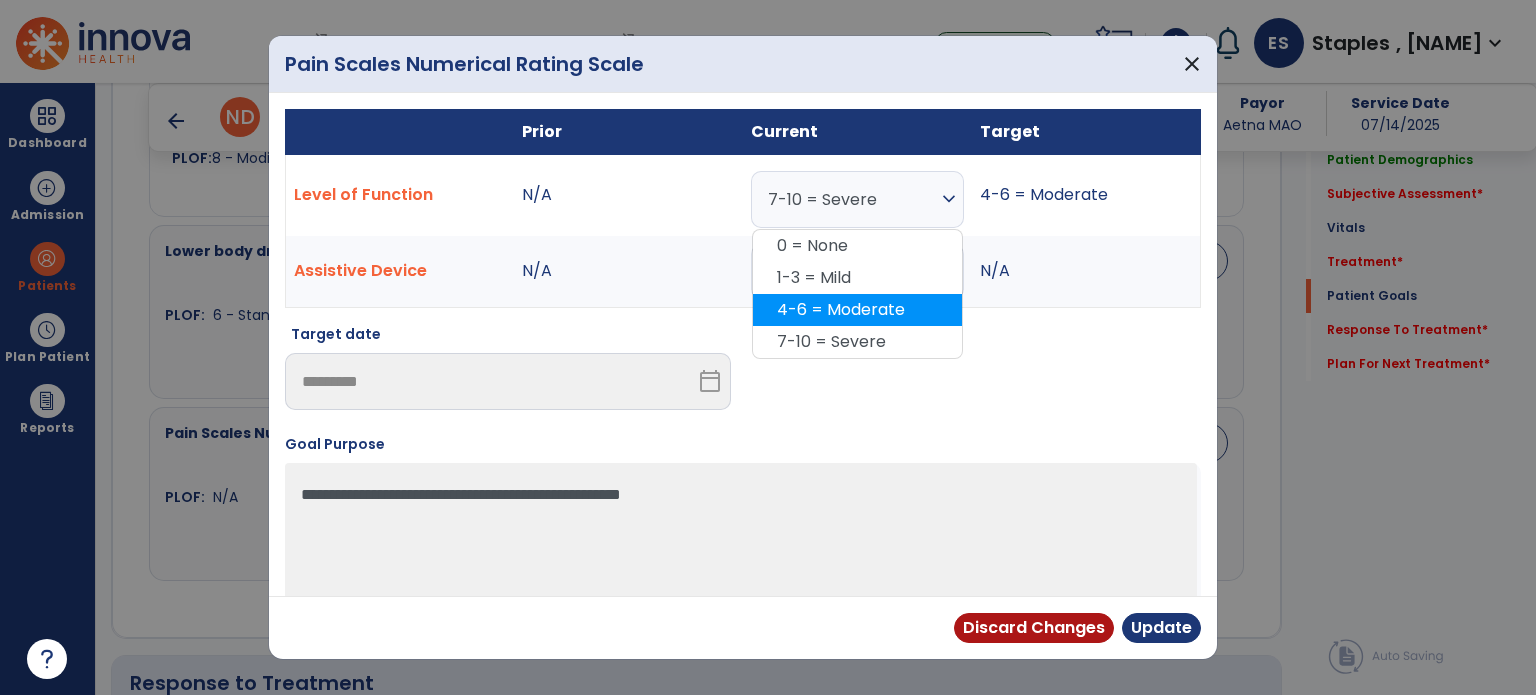 click on "4-6 = Moderate" at bounding box center (857, 310) 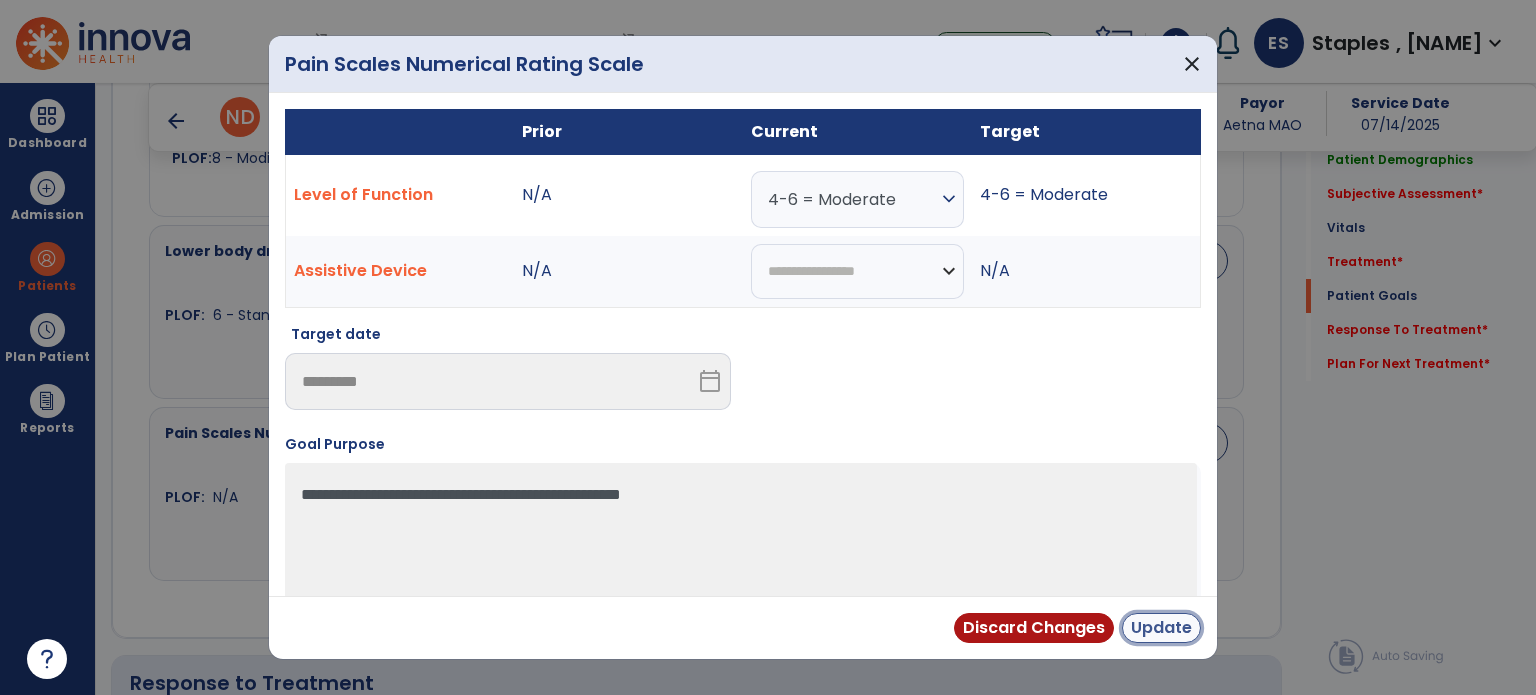 click on "Update" at bounding box center [1161, 628] 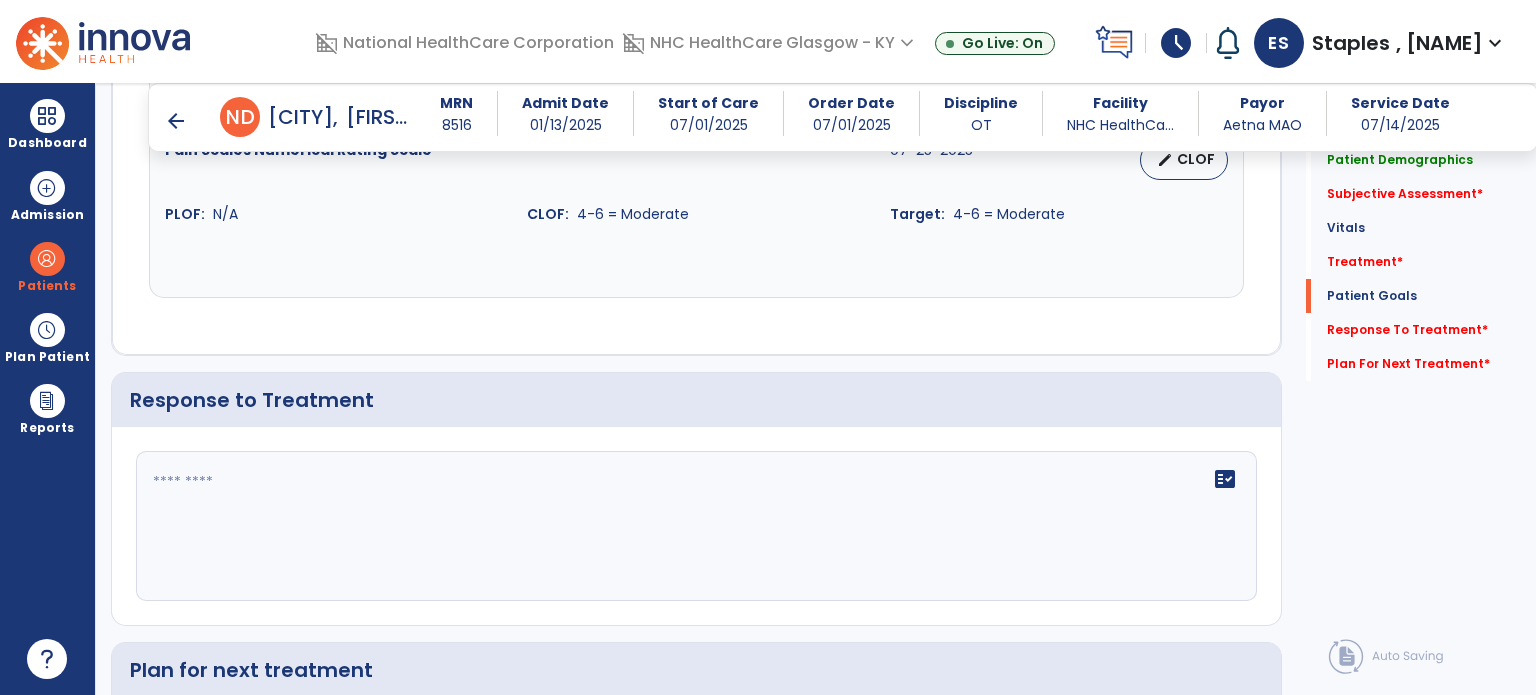 scroll, scrollTop: 2604, scrollLeft: 0, axis: vertical 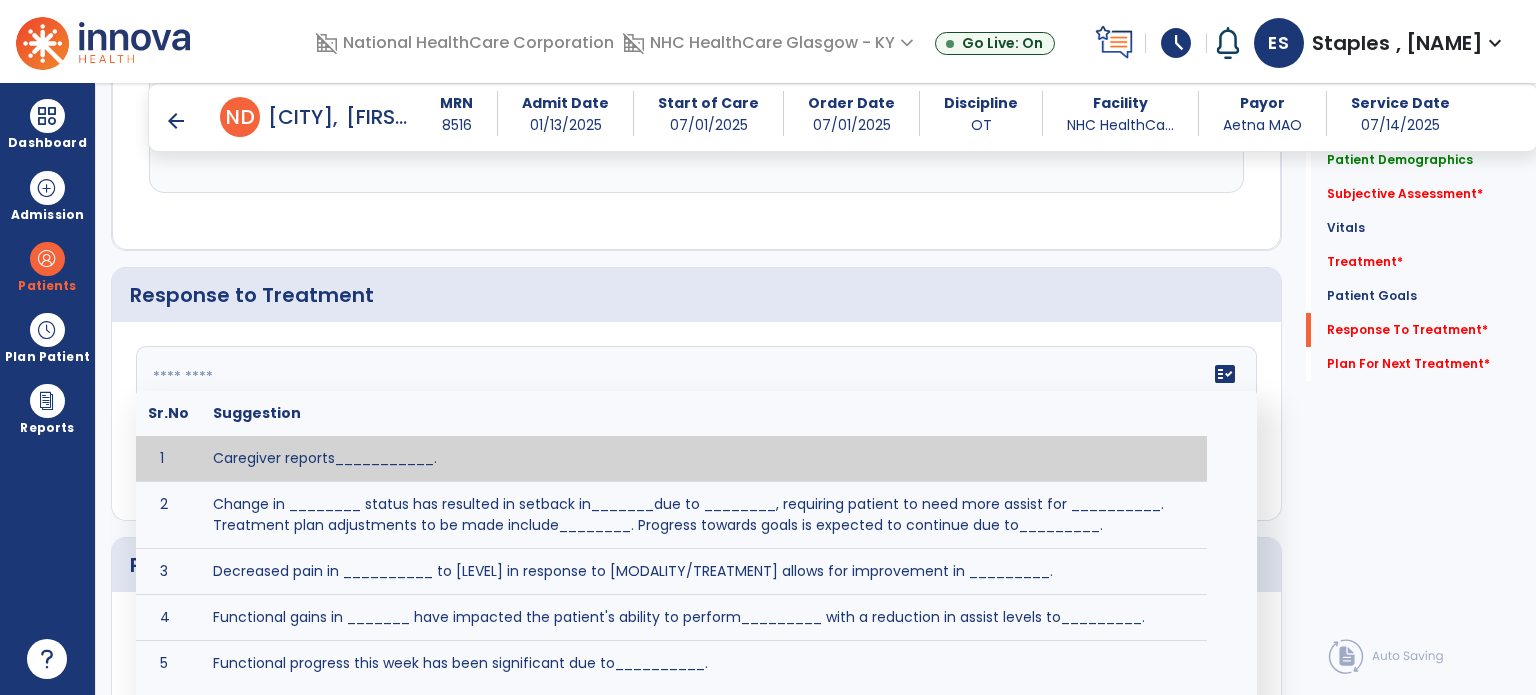 click on "fact_check  Sr.No Suggestion 1 Caregiver reports___________. 2 Change in ________ status has resulted in setback in_______due to ________, requiring patient to need more assist for __________.   Treatment plan adjustments to be made include________.  Progress towards goals is expected to continue due to_________. 3 Decreased pain in __________ to [LEVEL] in response to [MODALITY/TREATMENT] allows for improvement in _________. 4 Functional gains in _______ have impacted the patient's ability to perform_________ with a reduction in assist levels to_________. 5 Functional progress this week has been significant due to__________. 6 Gains in ________ have improved the patient's ability to perform ______with decreased levels of assist to___________. 7 Improvement in ________allows patient to tolerate higher levels of challenges in_________. 8 Pain in [AREA] has decreased to [LEVEL] in response to [TREATMENT/MODALITY], allowing fore ease in completing__________. 9 10 11 12 13 14 15 16 17 18 19 20 21" 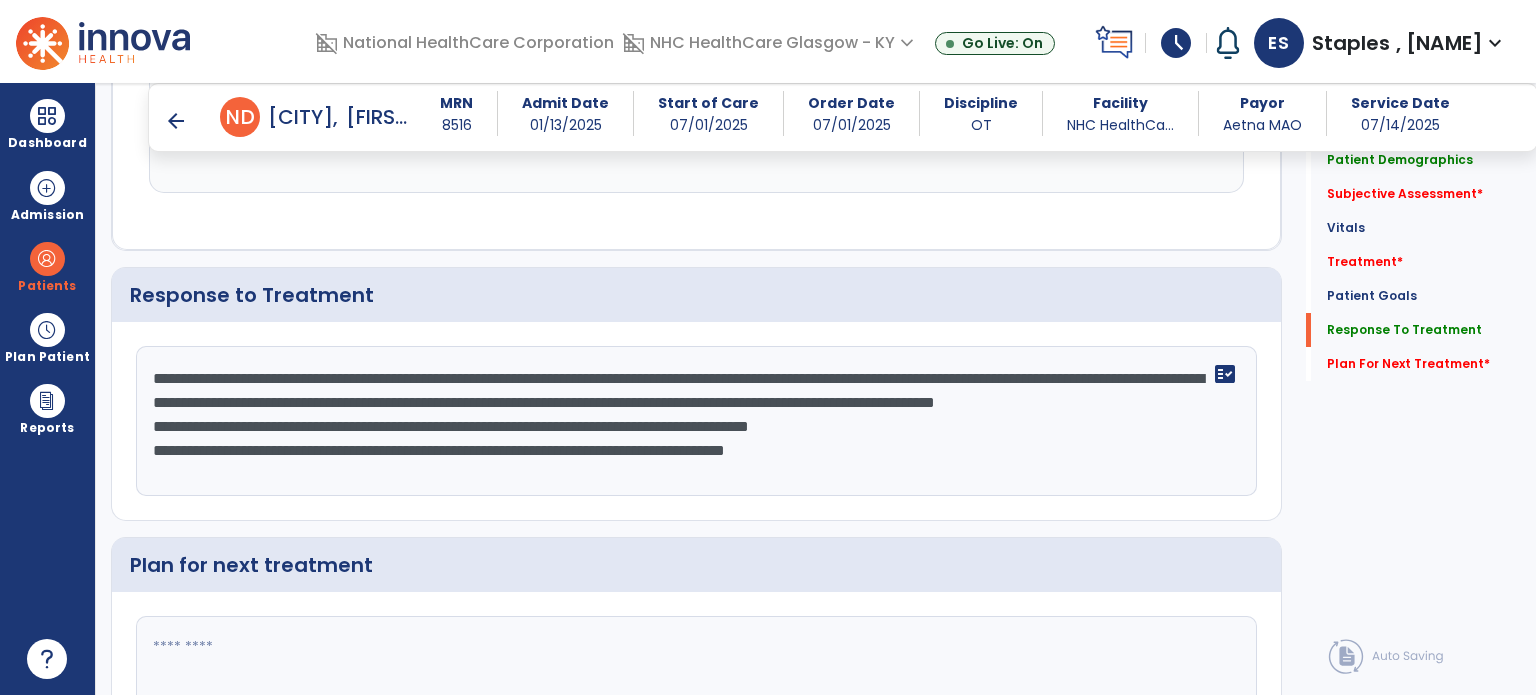 click on "**********" 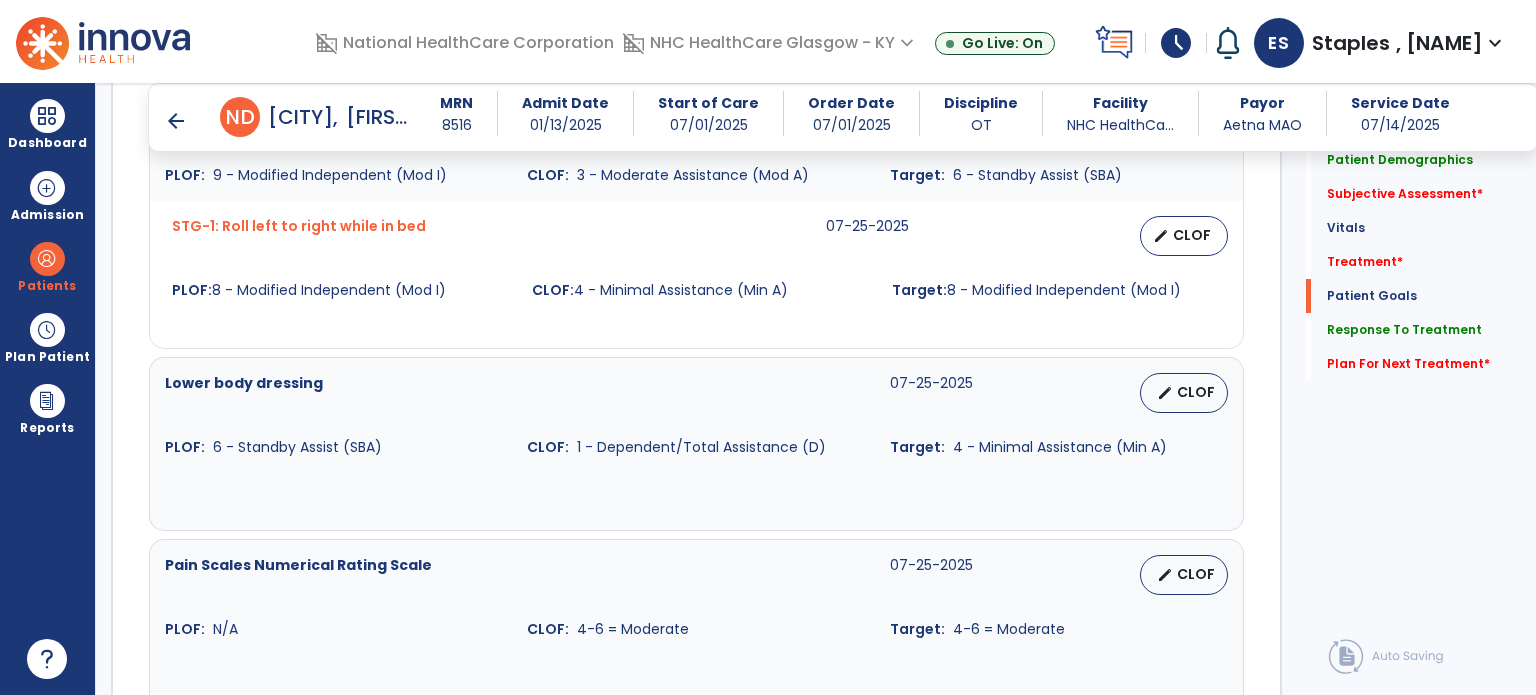 scroll, scrollTop: 2076, scrollLeft: 0, axis: vertical 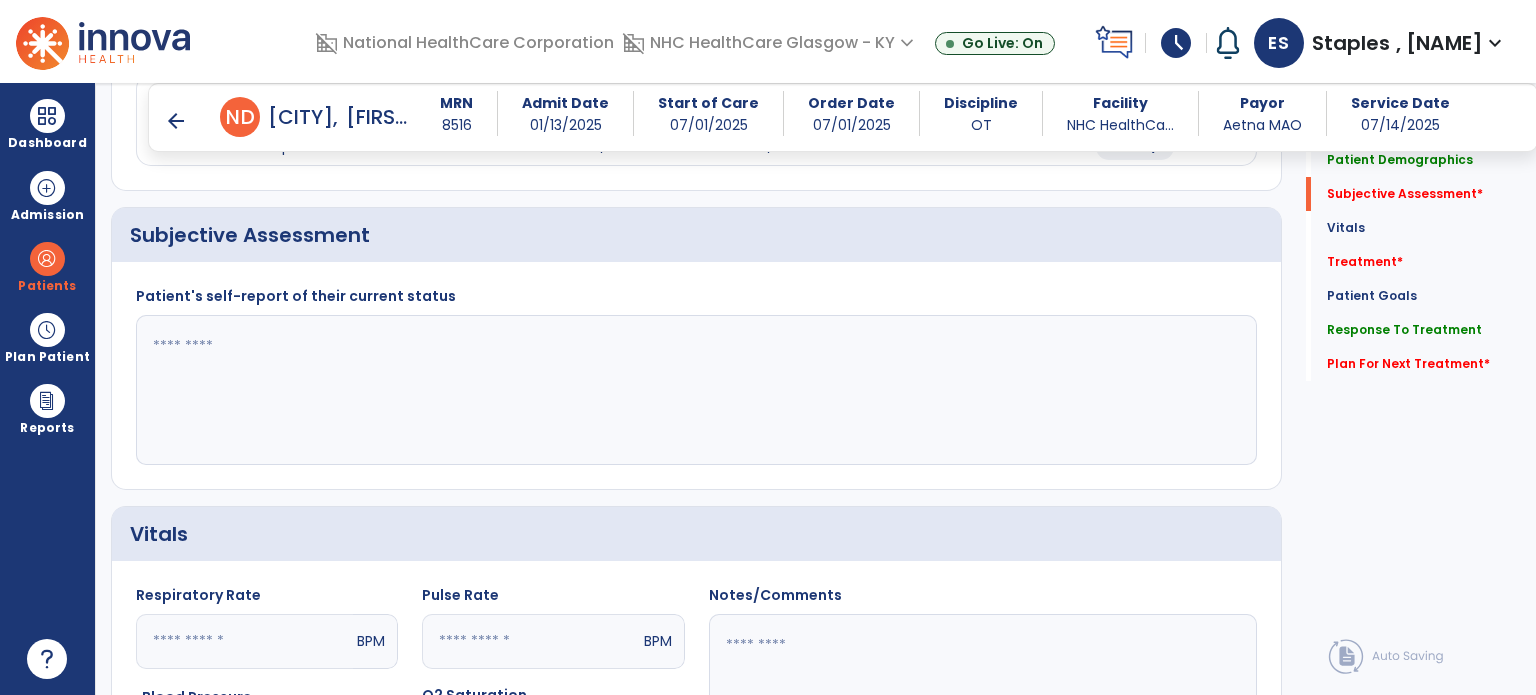 type on "**********" 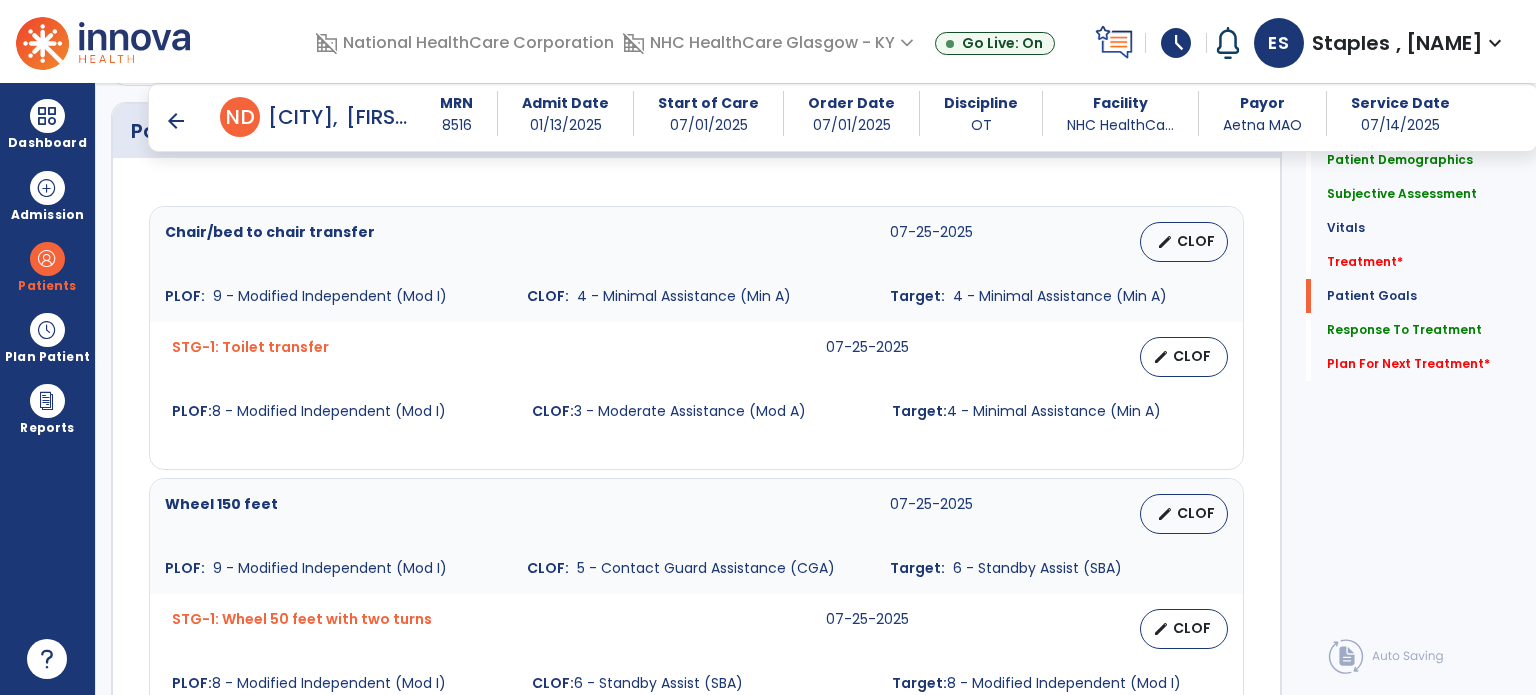 scroll, scrollTop: 1428, scrollLeft: 0, axis: vertical 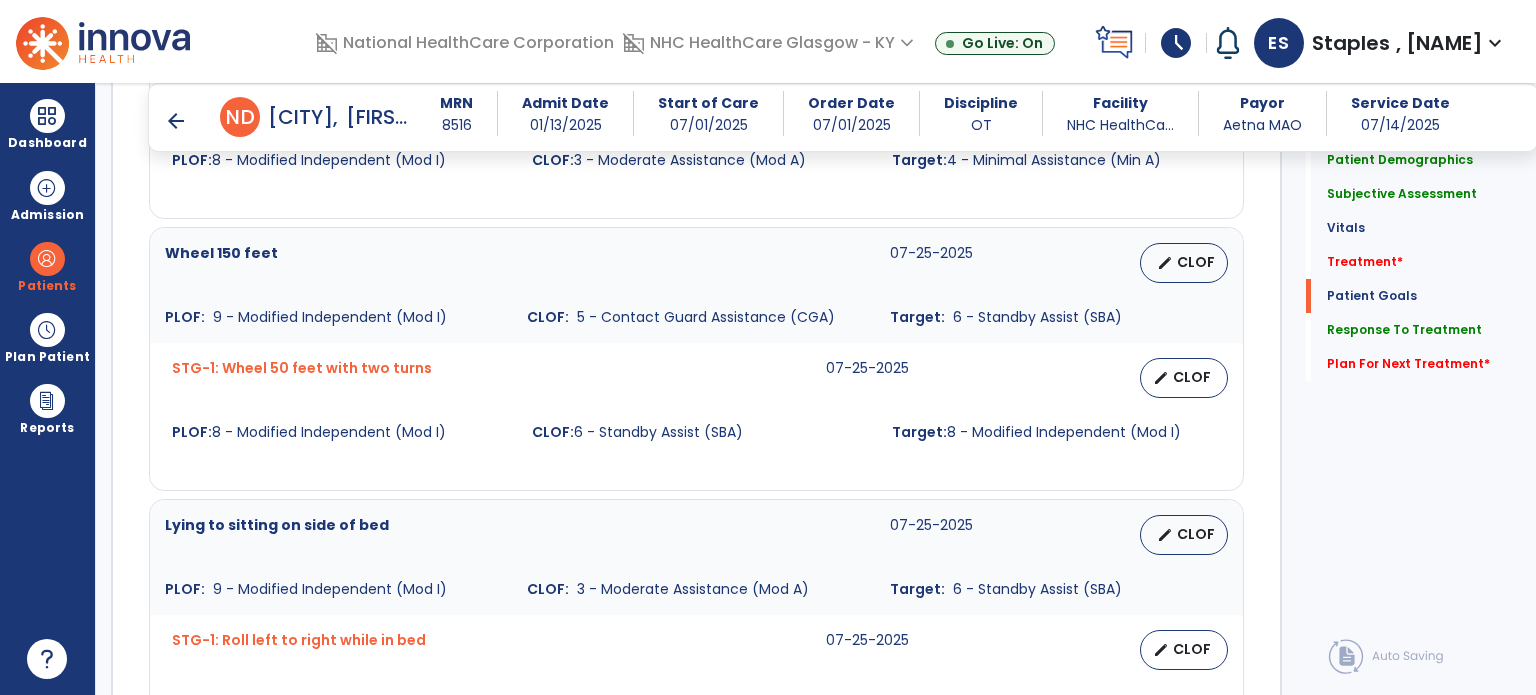 type on "**********" 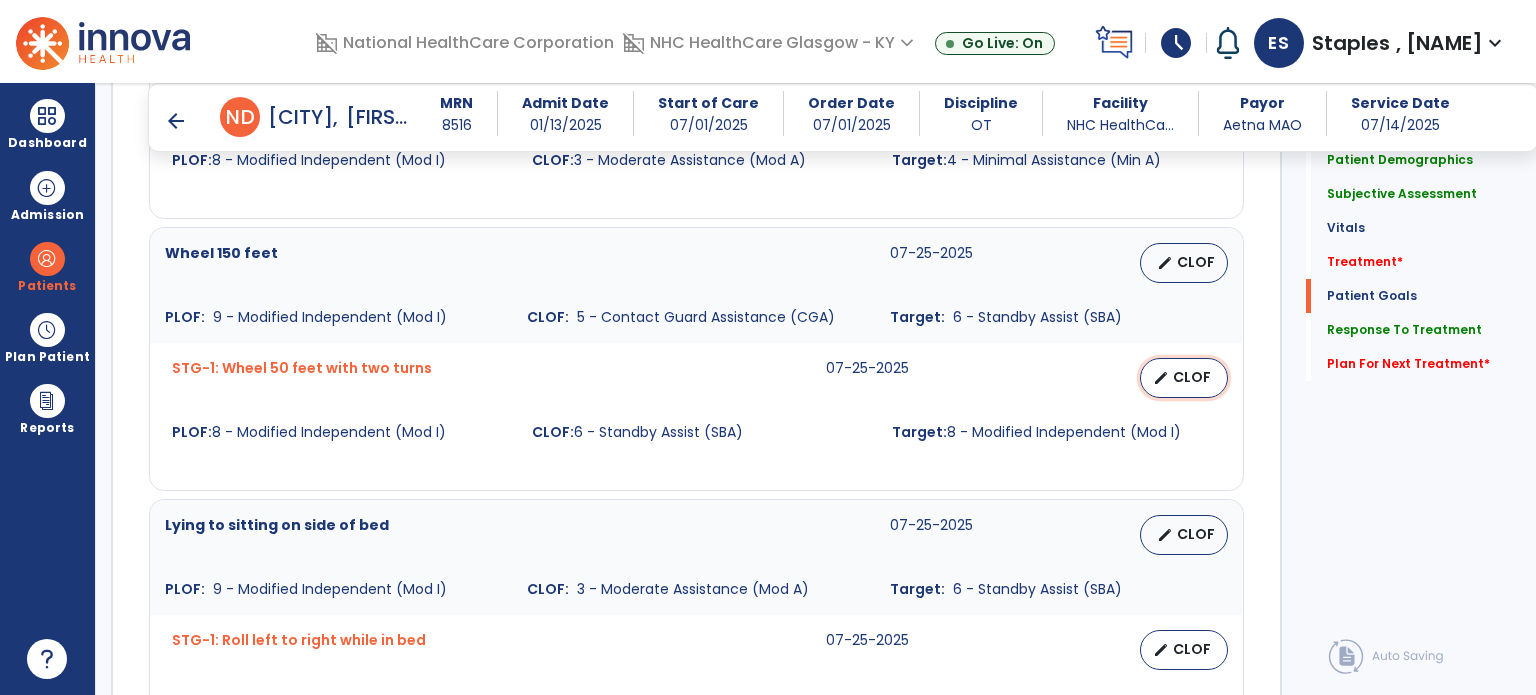 click on "edit   CLOF" at bounding box center (1184, 378) 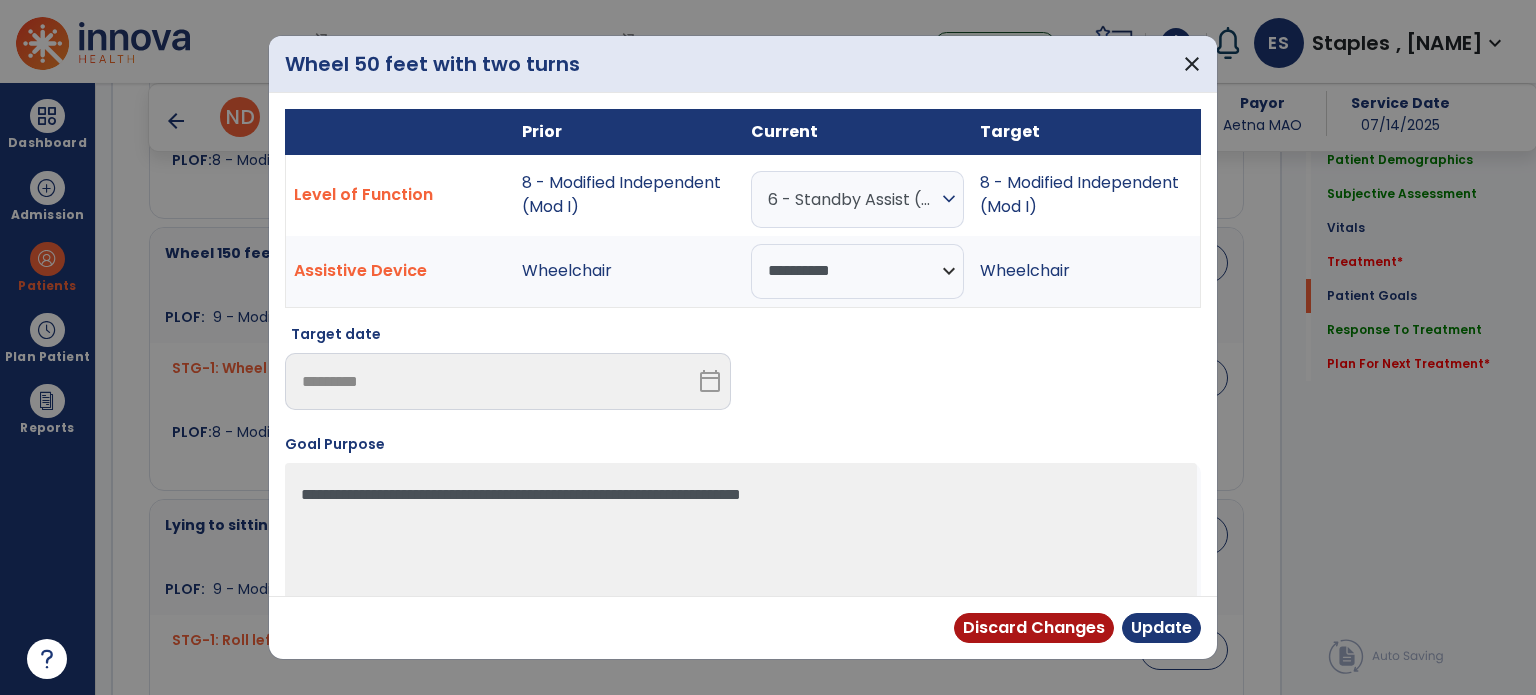 click on "expand_more" at bounding box center (949, 199) 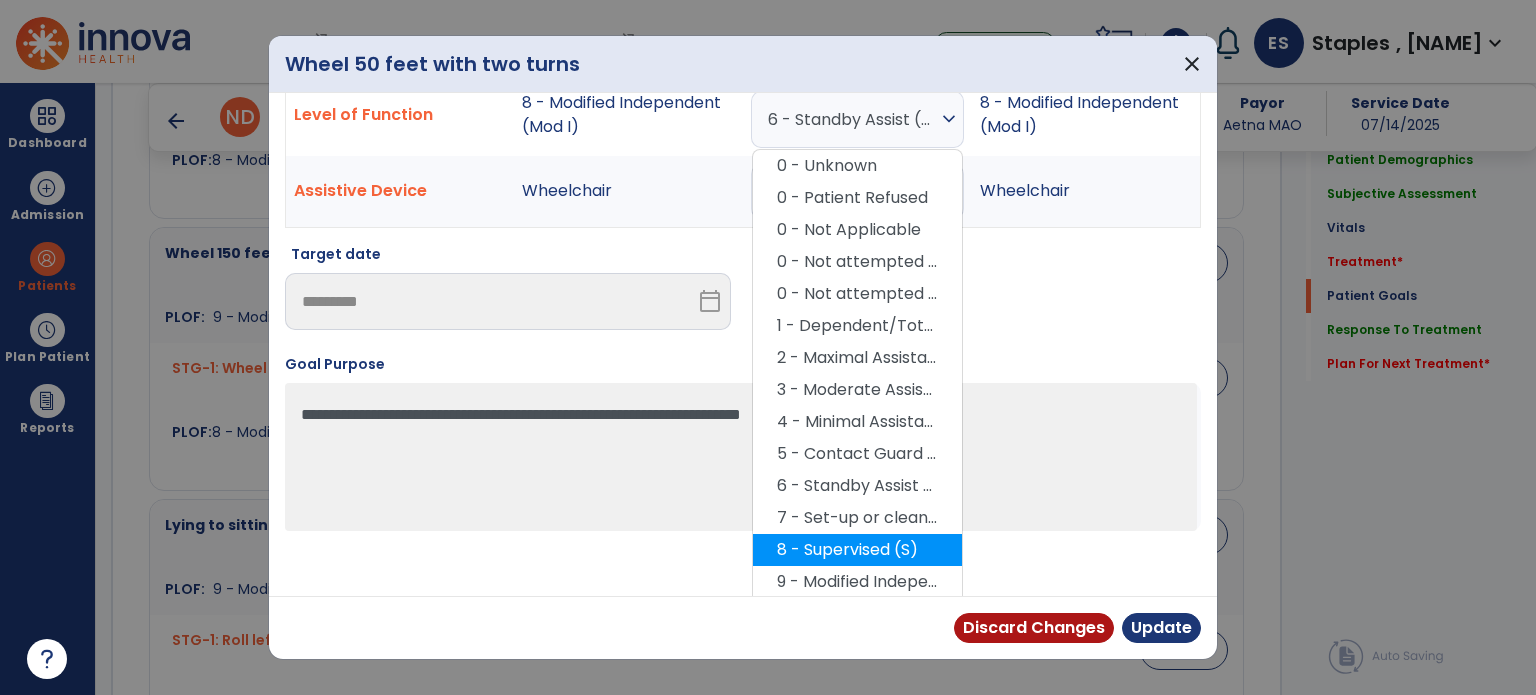 click on "8 - Supervised (S)" at bounding box center (857, 550) 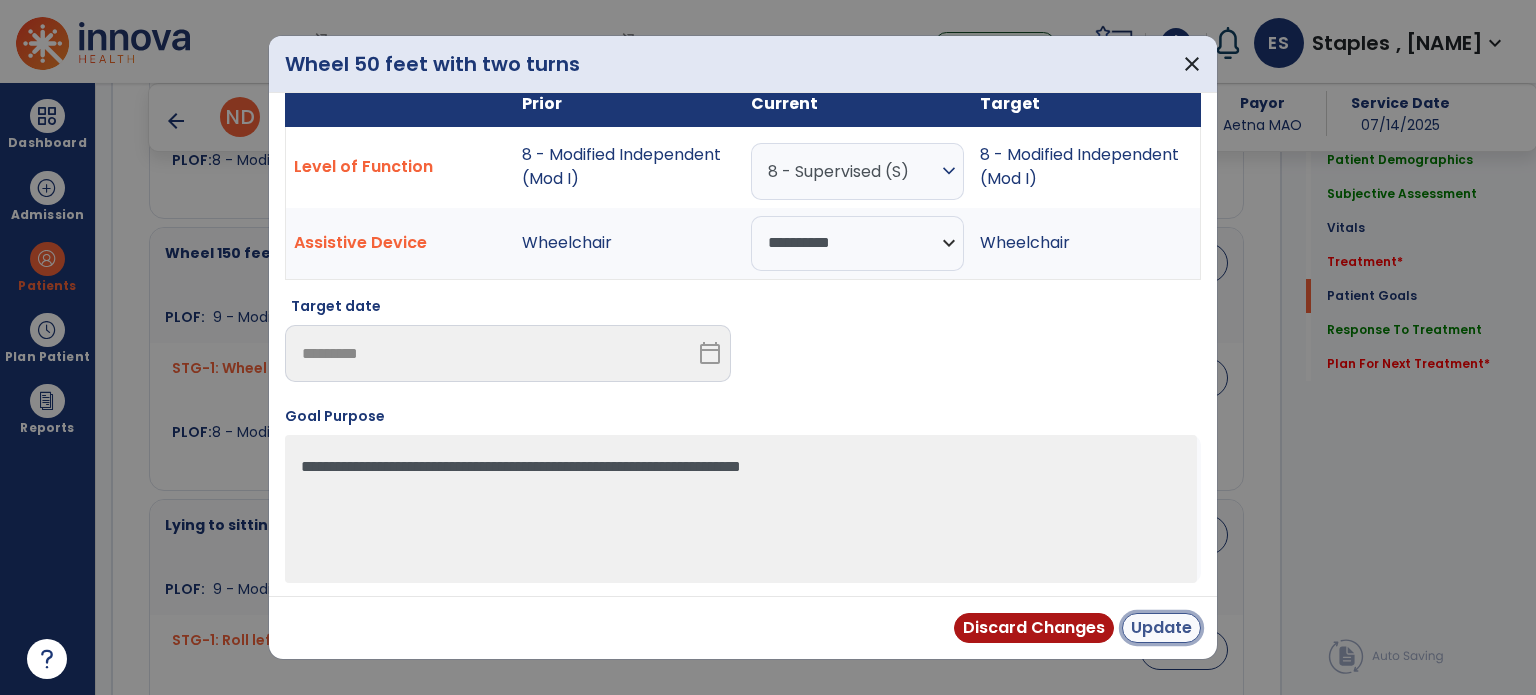 click on "Update" at bounding box center [1161, 628] 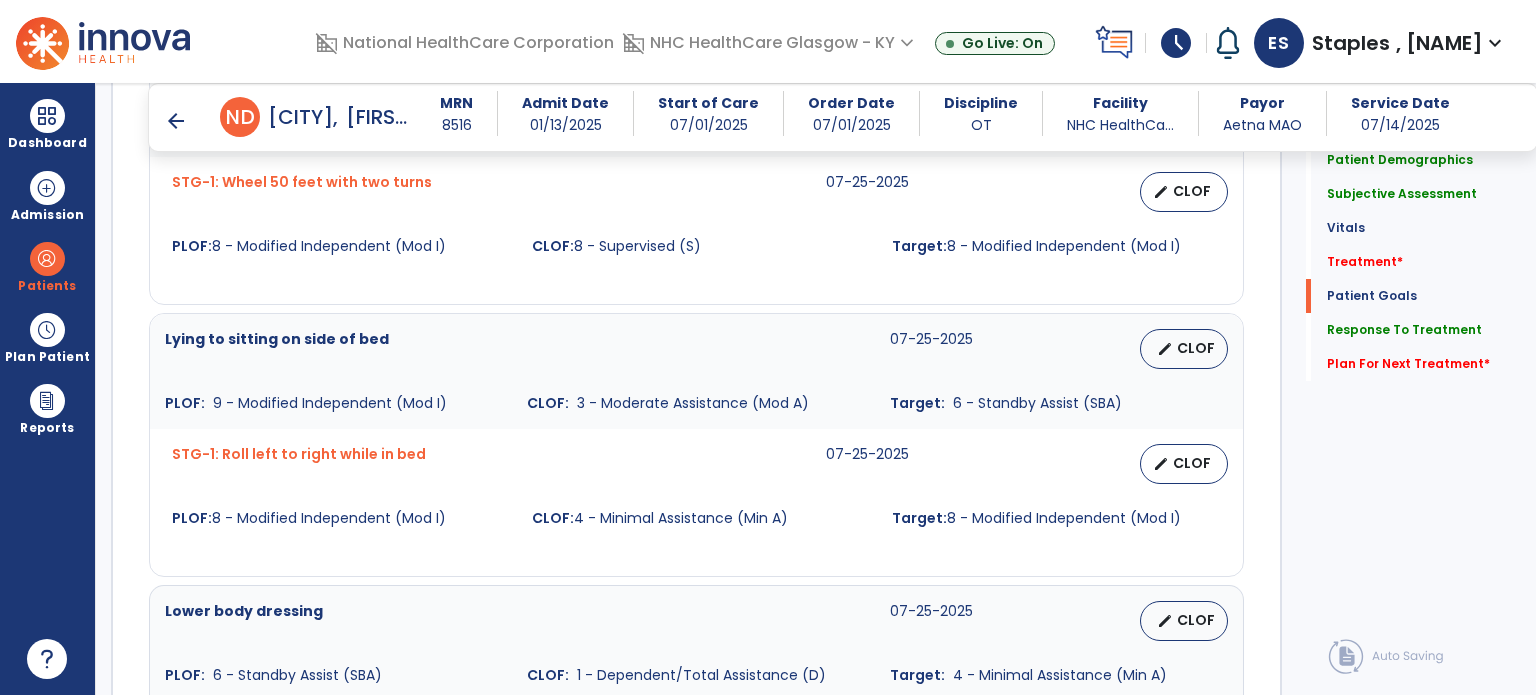 scroll, scrollTop: 1860, scrollLeft: 0, axis: vertical 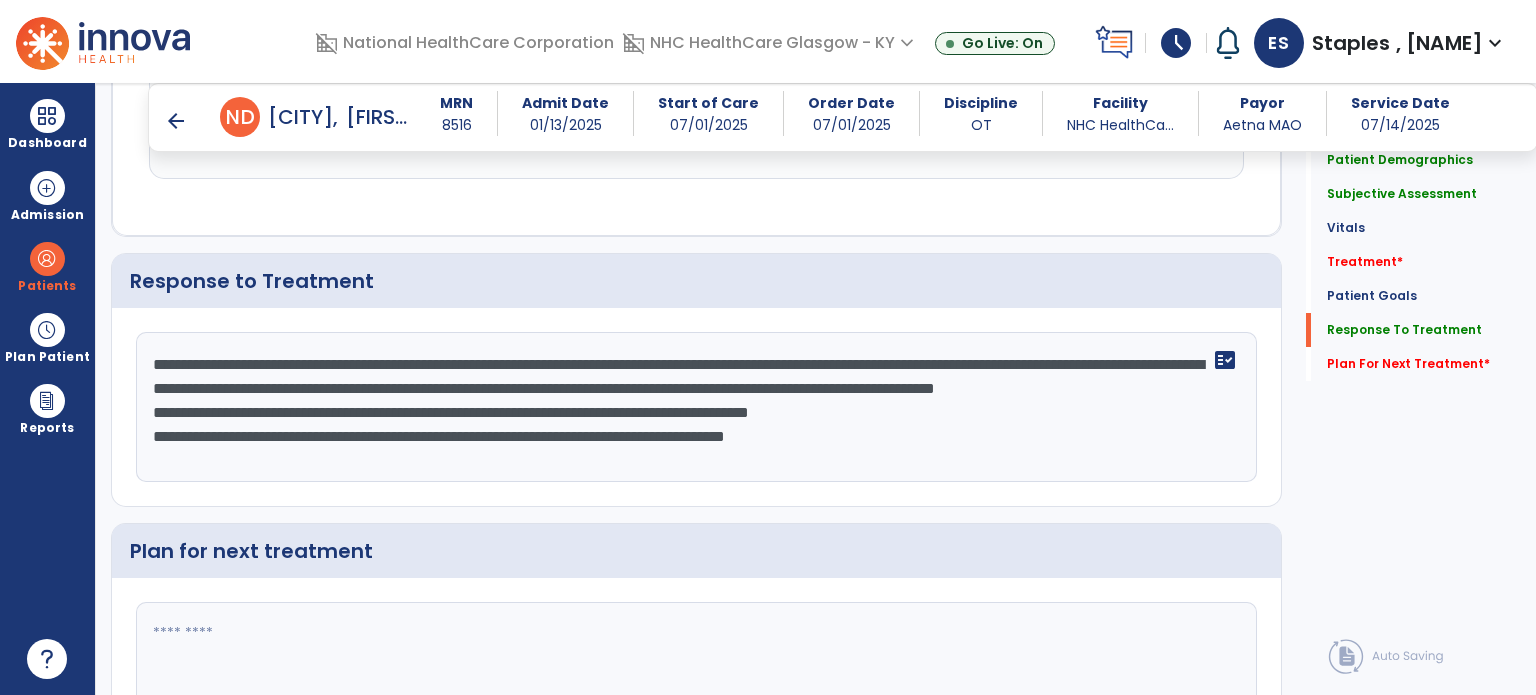 click on "**********" 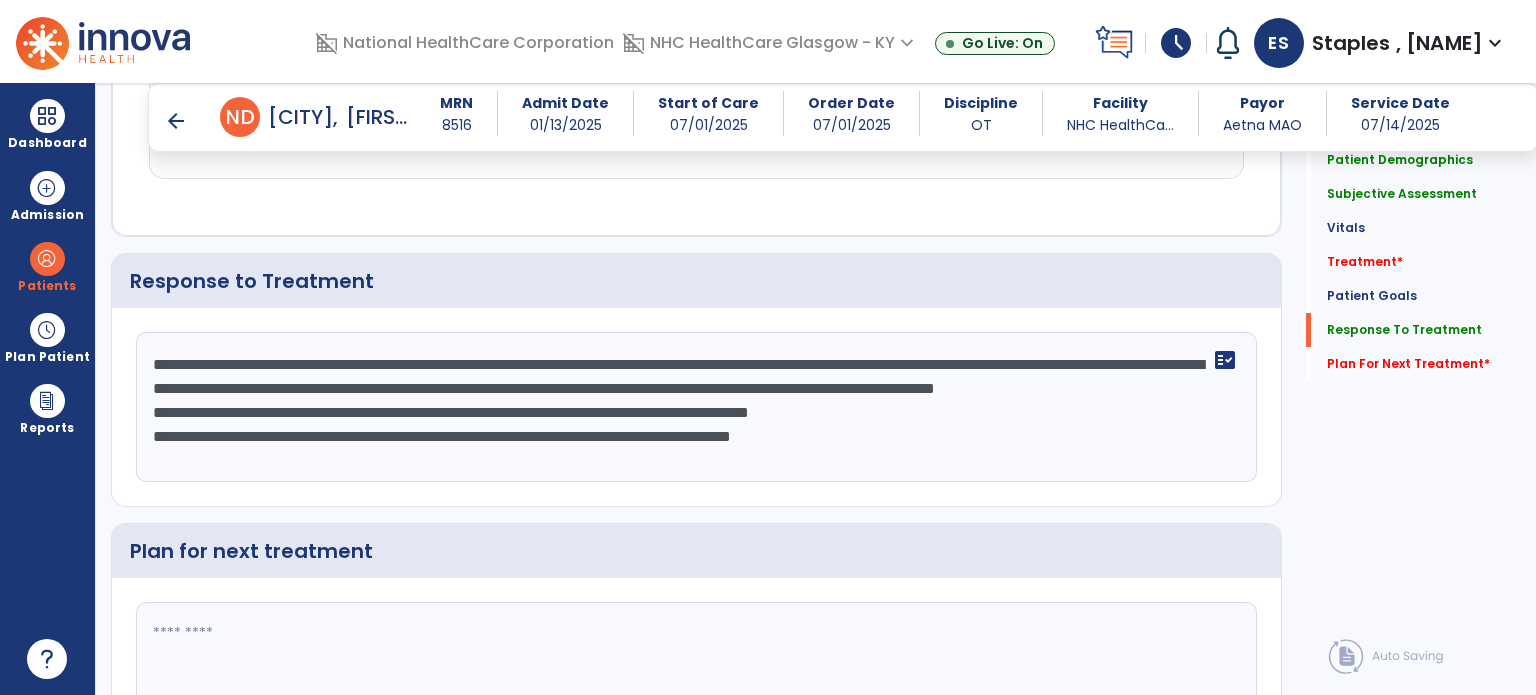 scroll, scrollTop: 15, scrollLeft: 0, axis: vertical 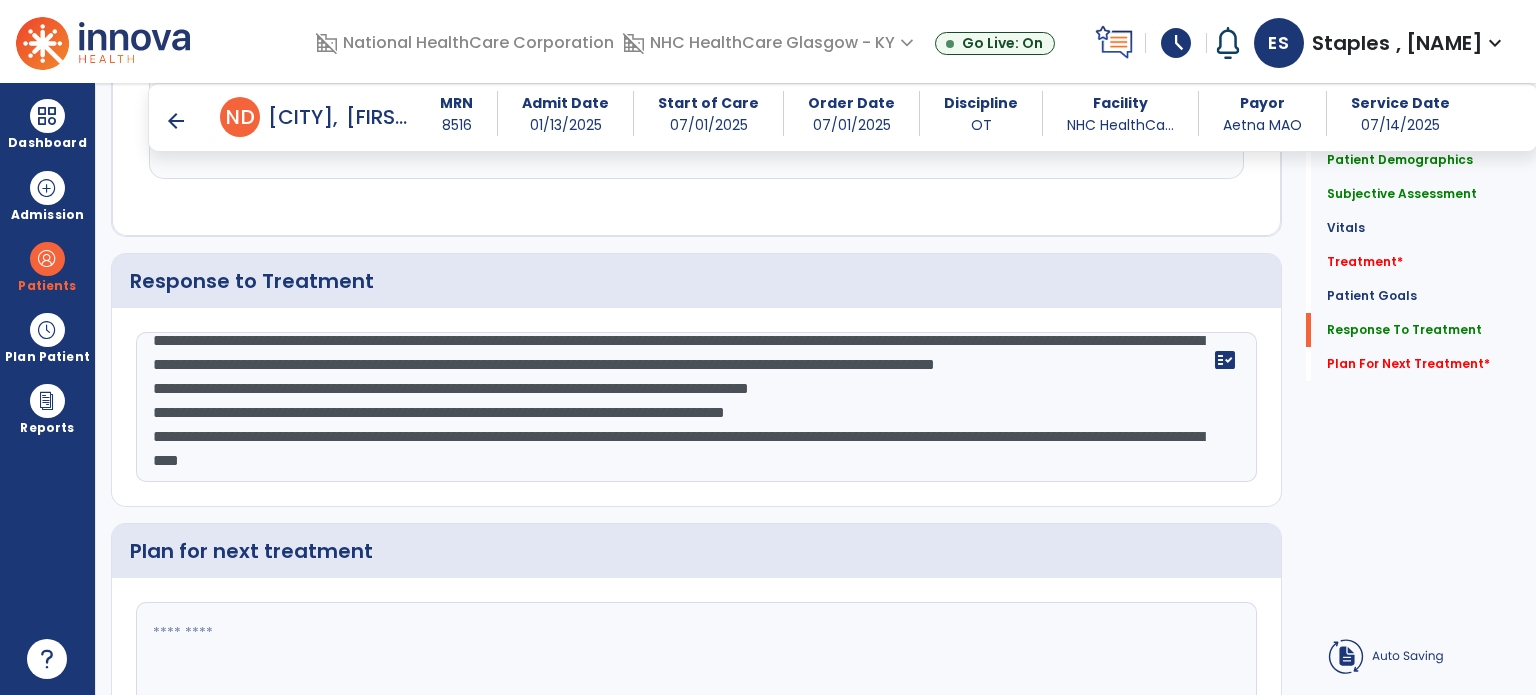 type on "**********" 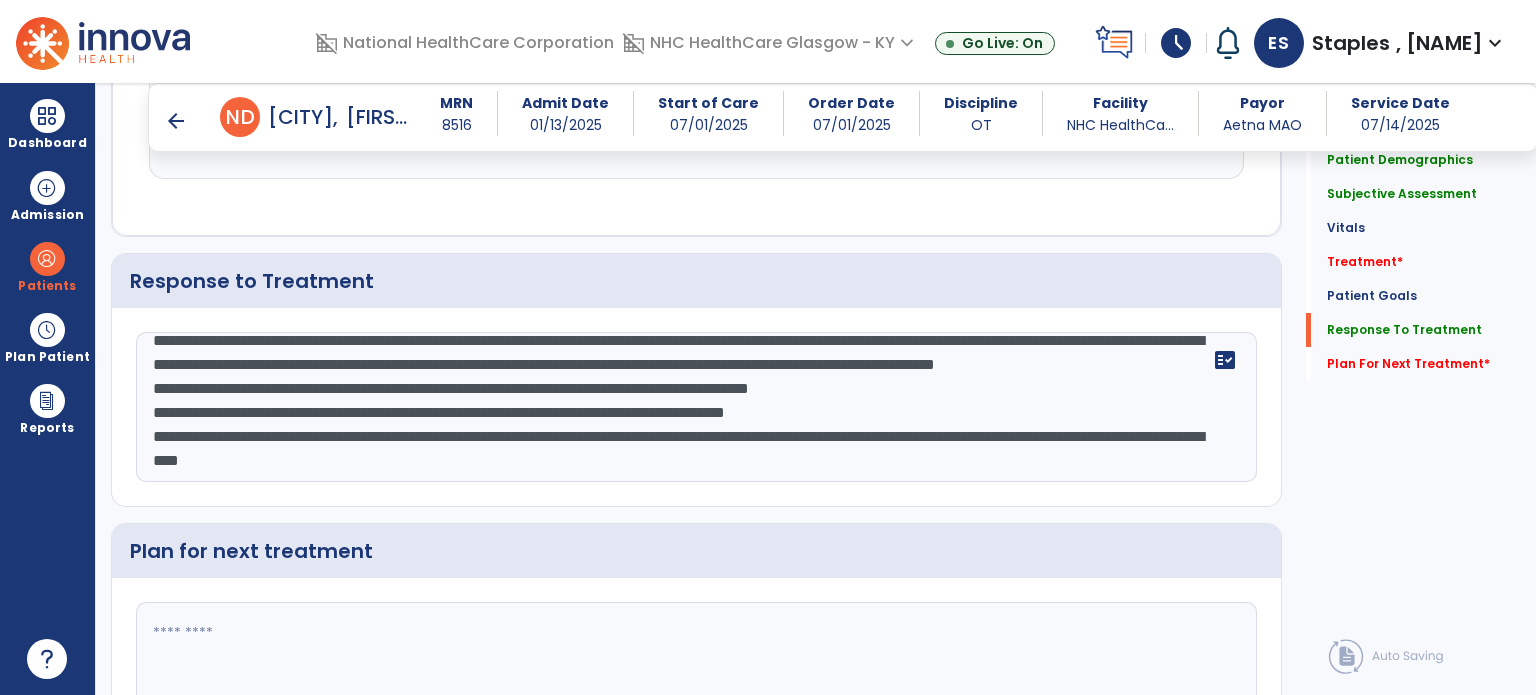 drag, startPoint x: 1528, startPoint y: 624, endPoint x: 1535, endPoint y: 645, distance: 22.135944 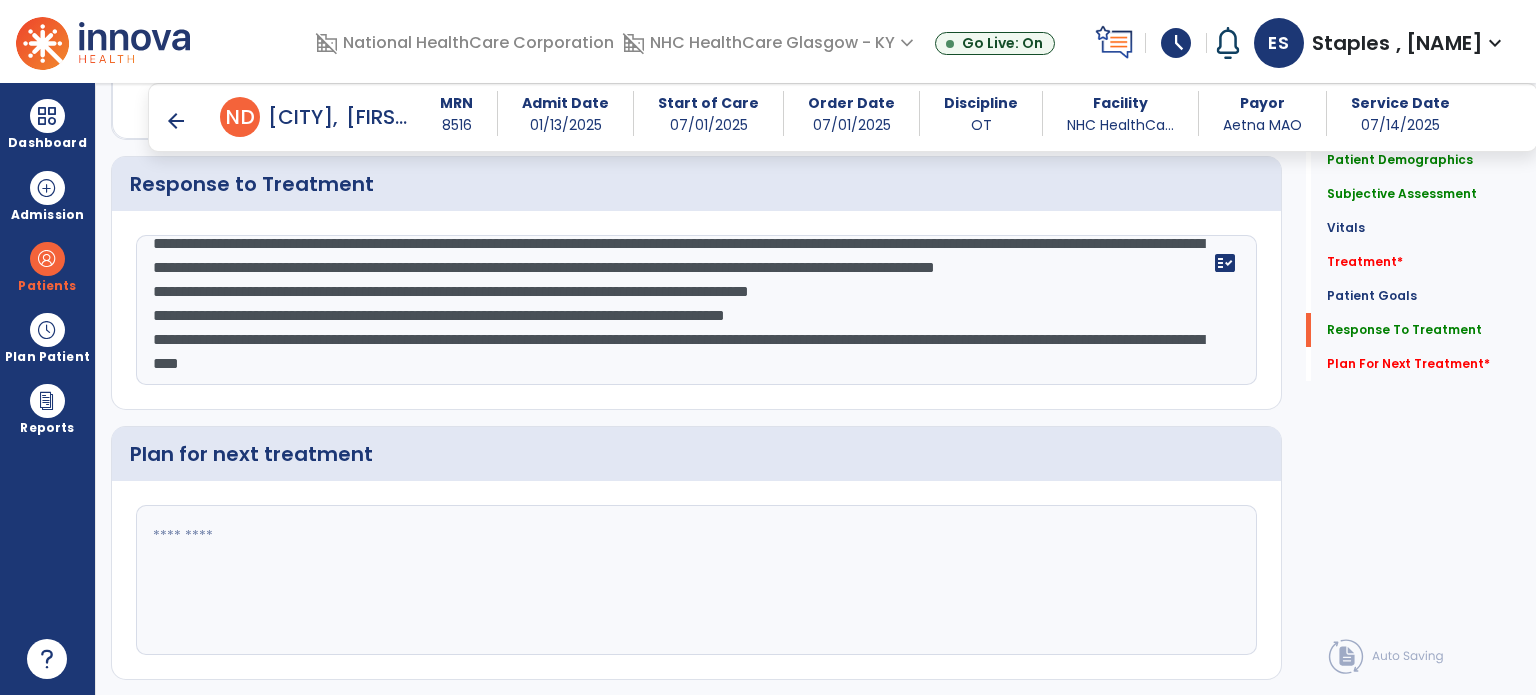 scroll, scrollTop: 2759, scrollLeft: 0, axis: vertical 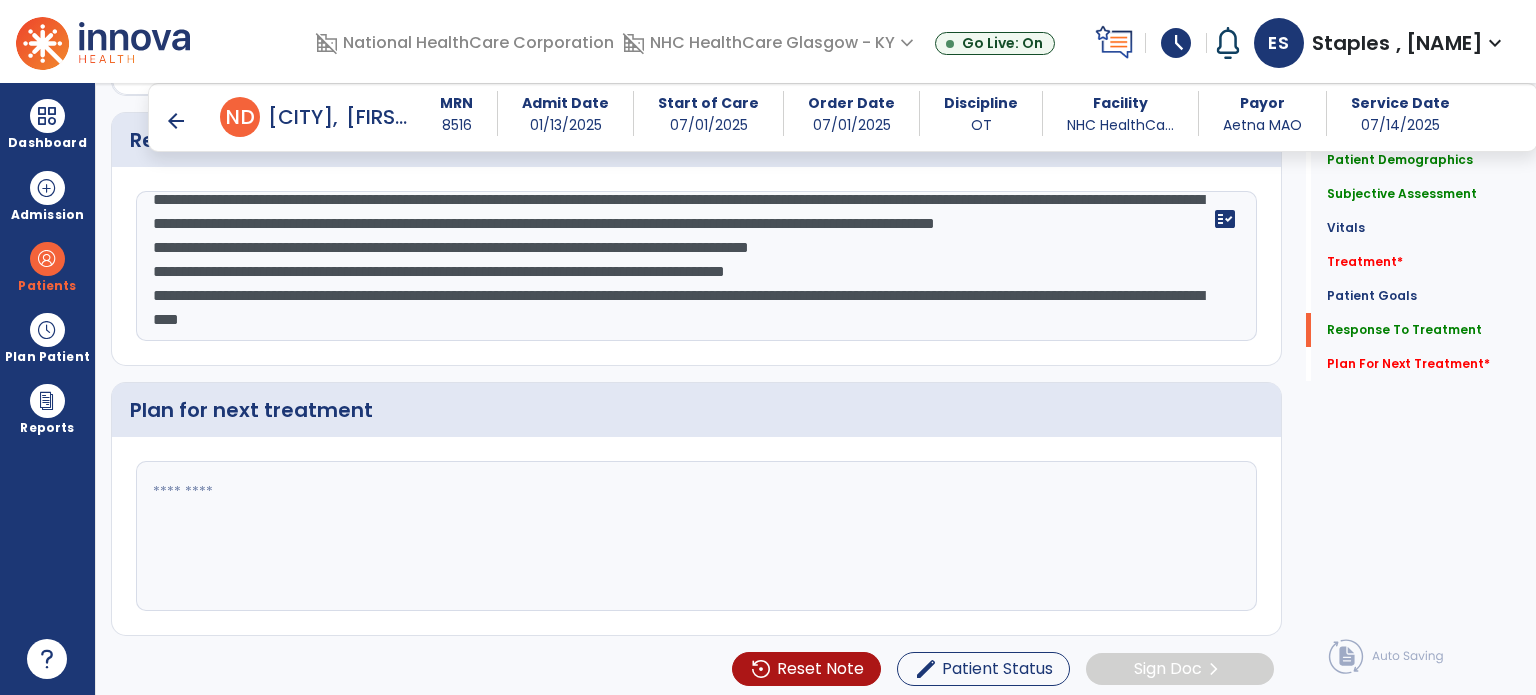 click 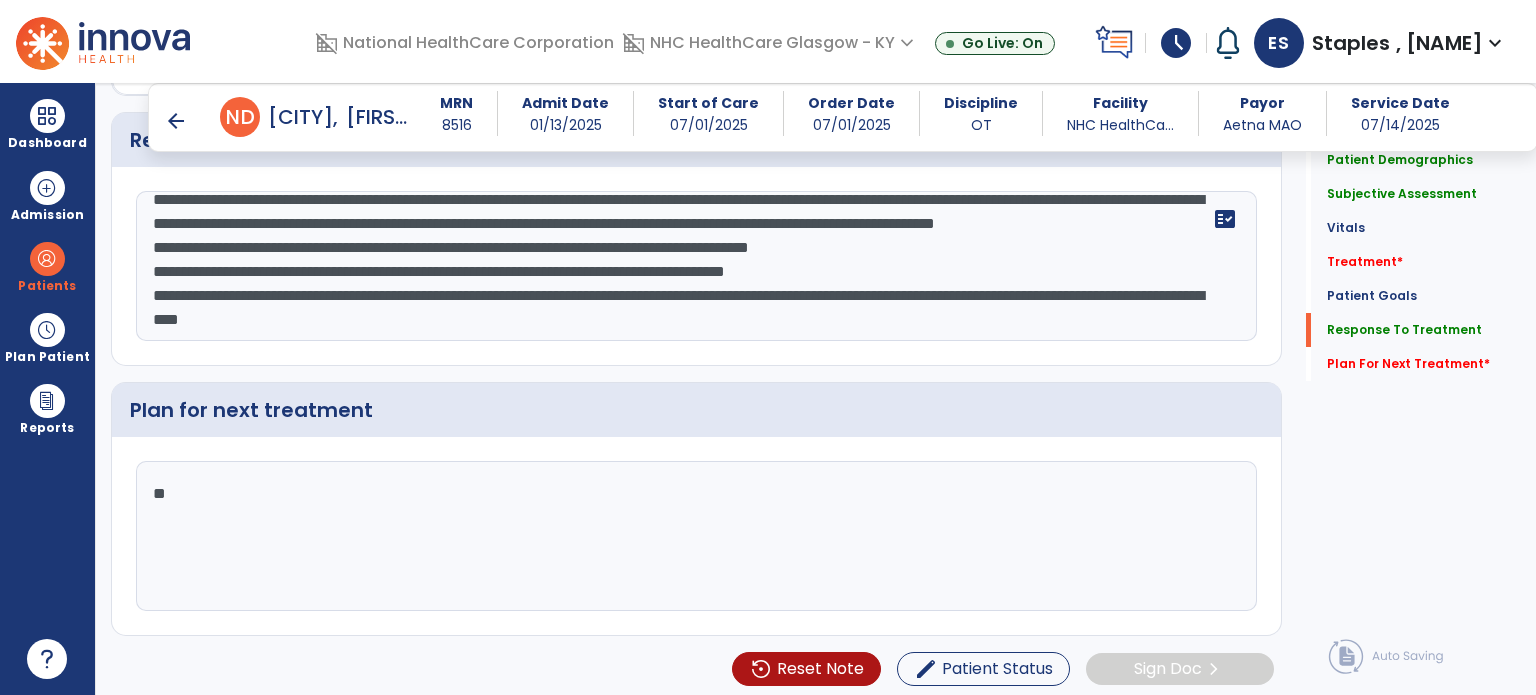 type on "*" 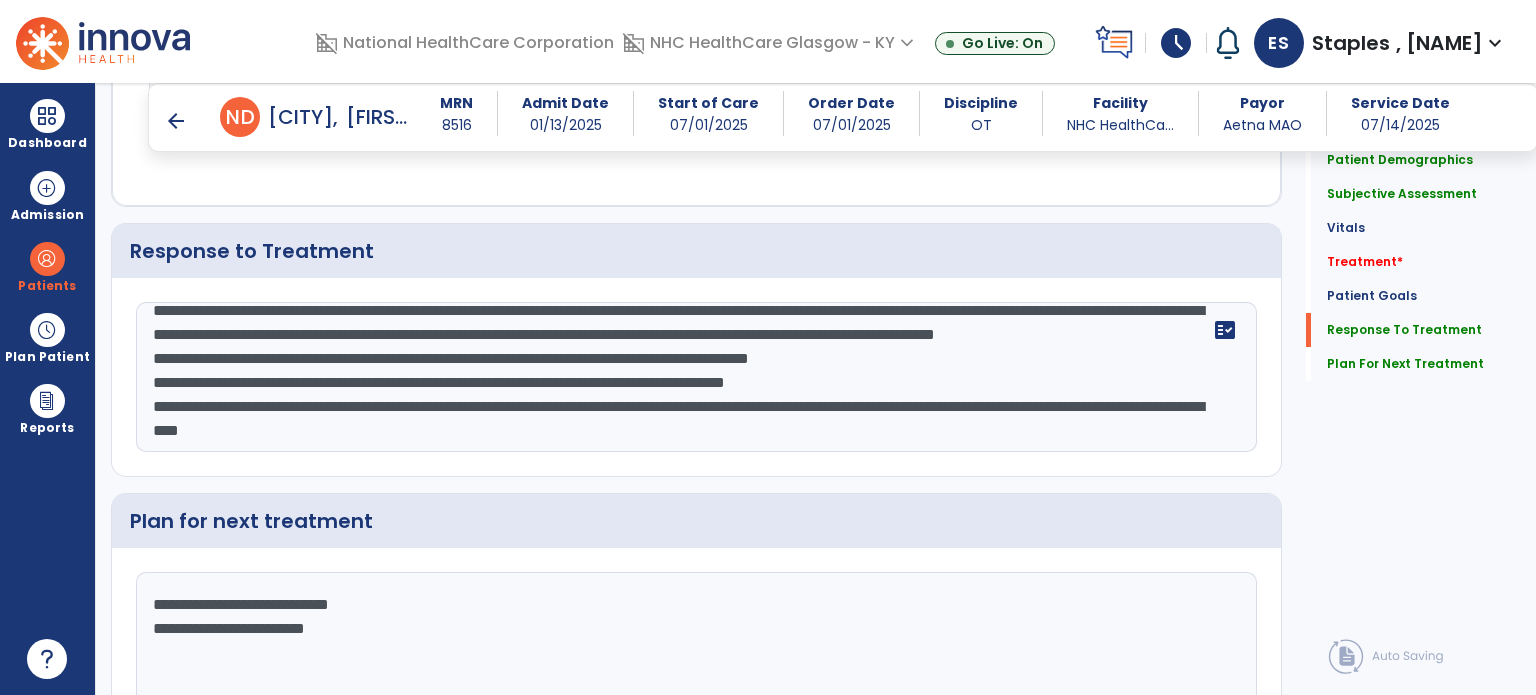 scroll, scrollTop: 2759, scrollLeft: 0, axis: vertical 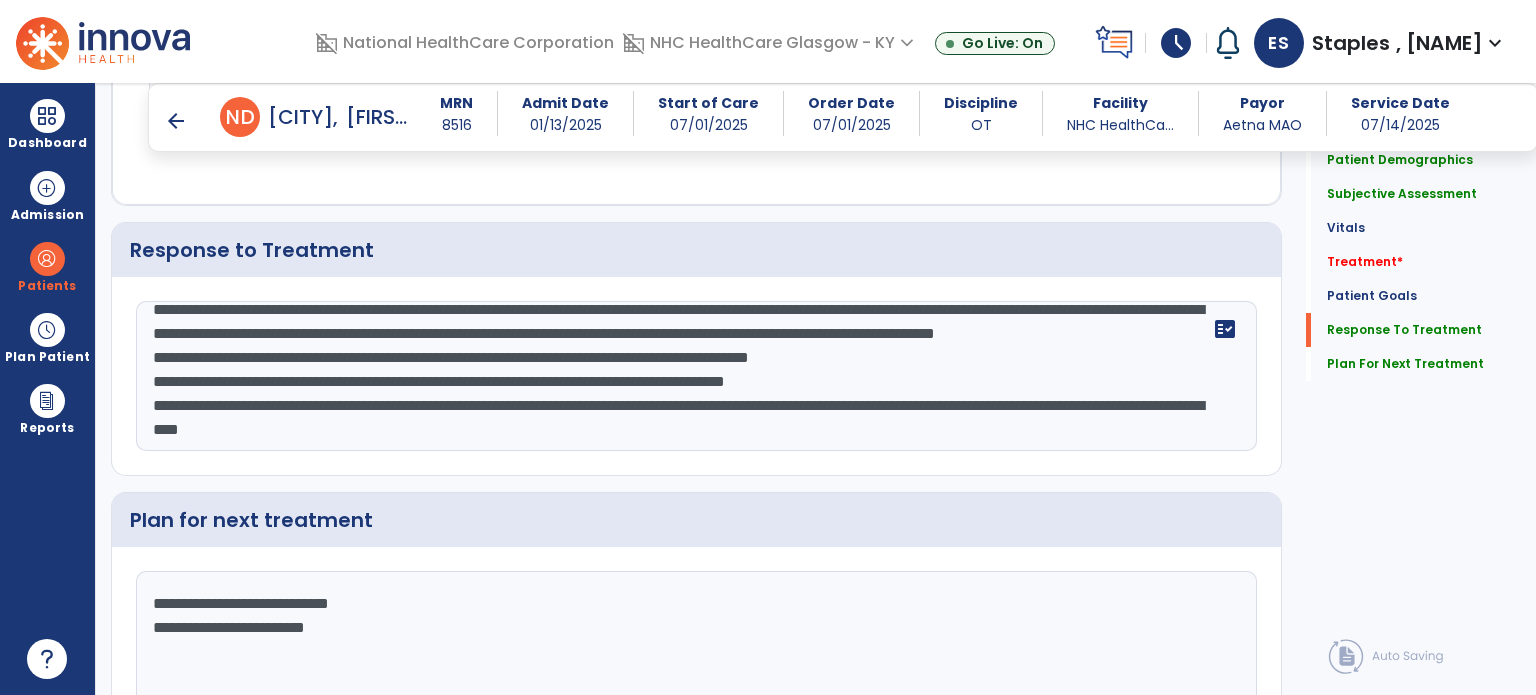 type on "**********" 